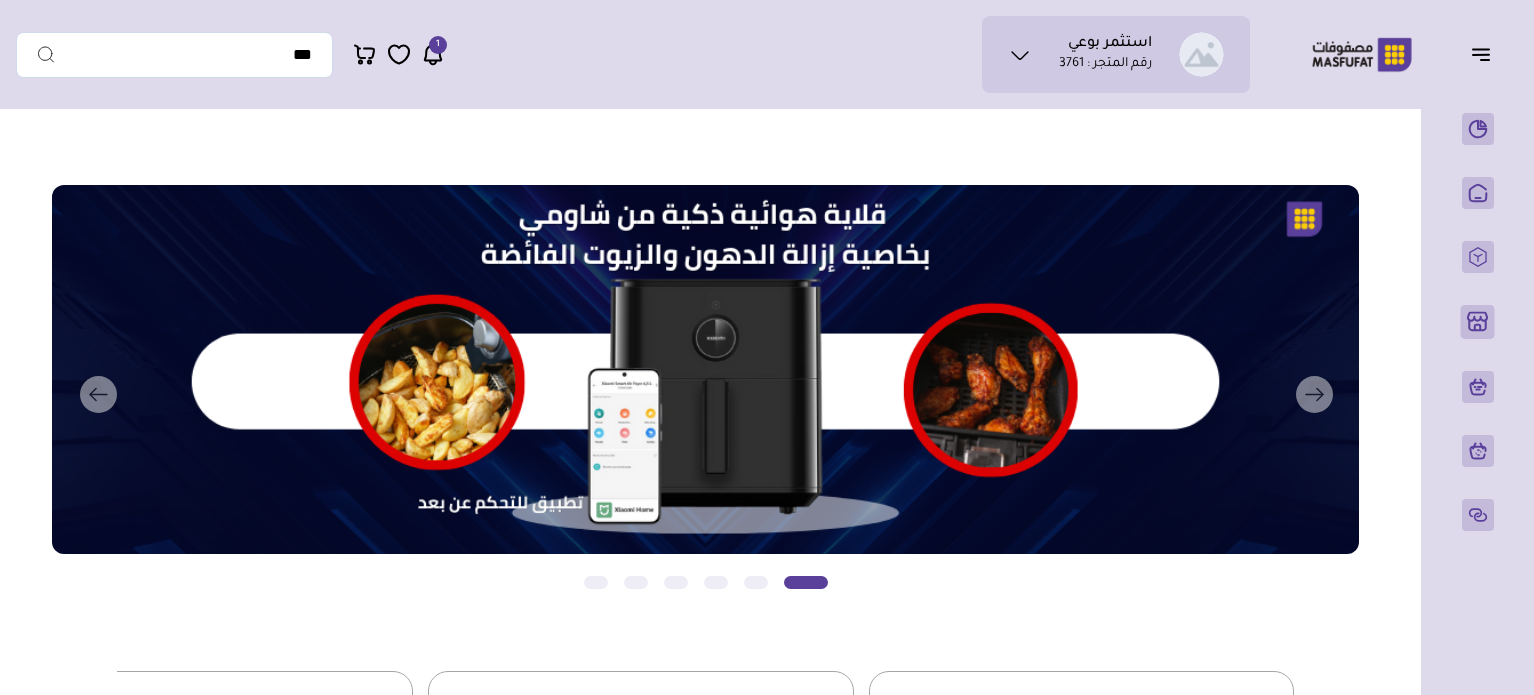 scroll, scrollTop: 0, scrollLeft: 0, axis: both 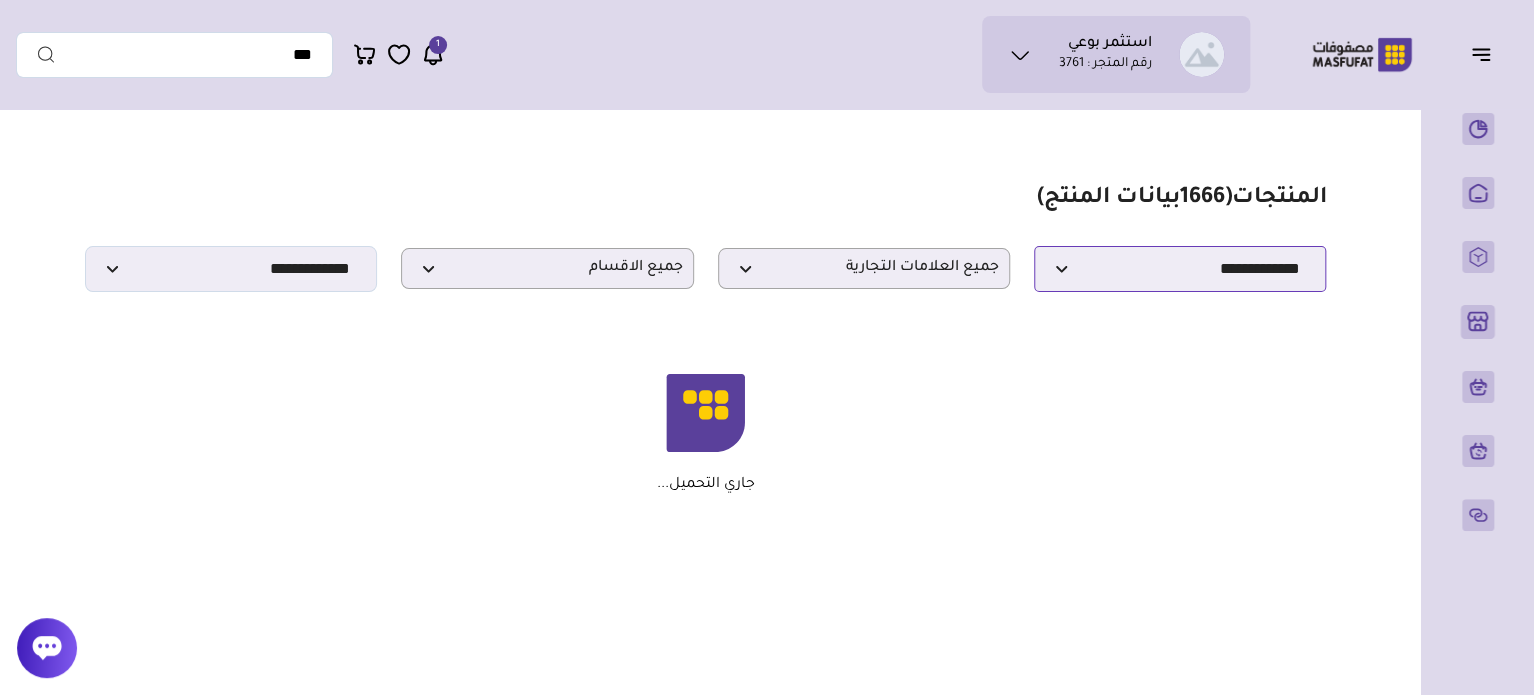 click on "**********" at bounding box center (1180, 269) 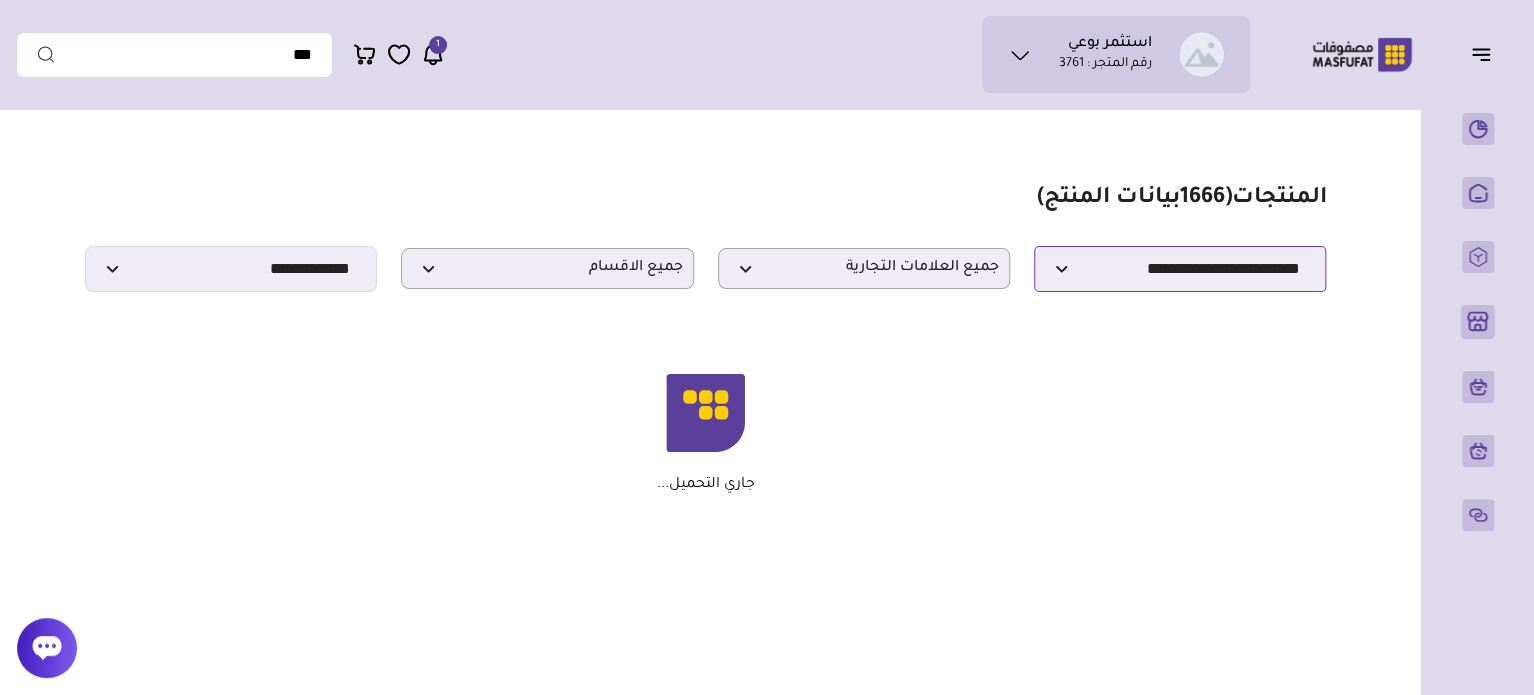 click on "**********" at bounding box center (1180, 269) 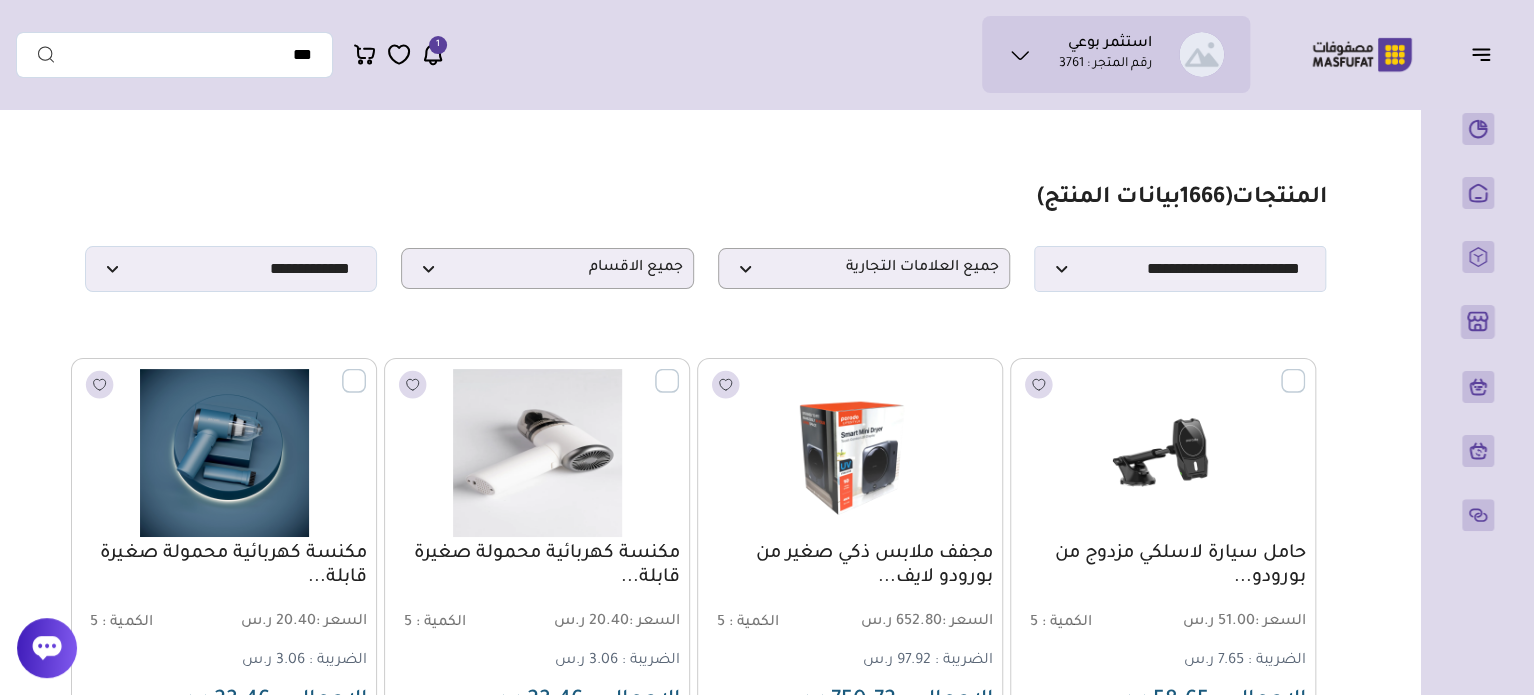 click on "مزامنة
( 0 )
تحديد الكل
إلغاء التحديد
المنتجات
(" at bounding box center [705, 2576] 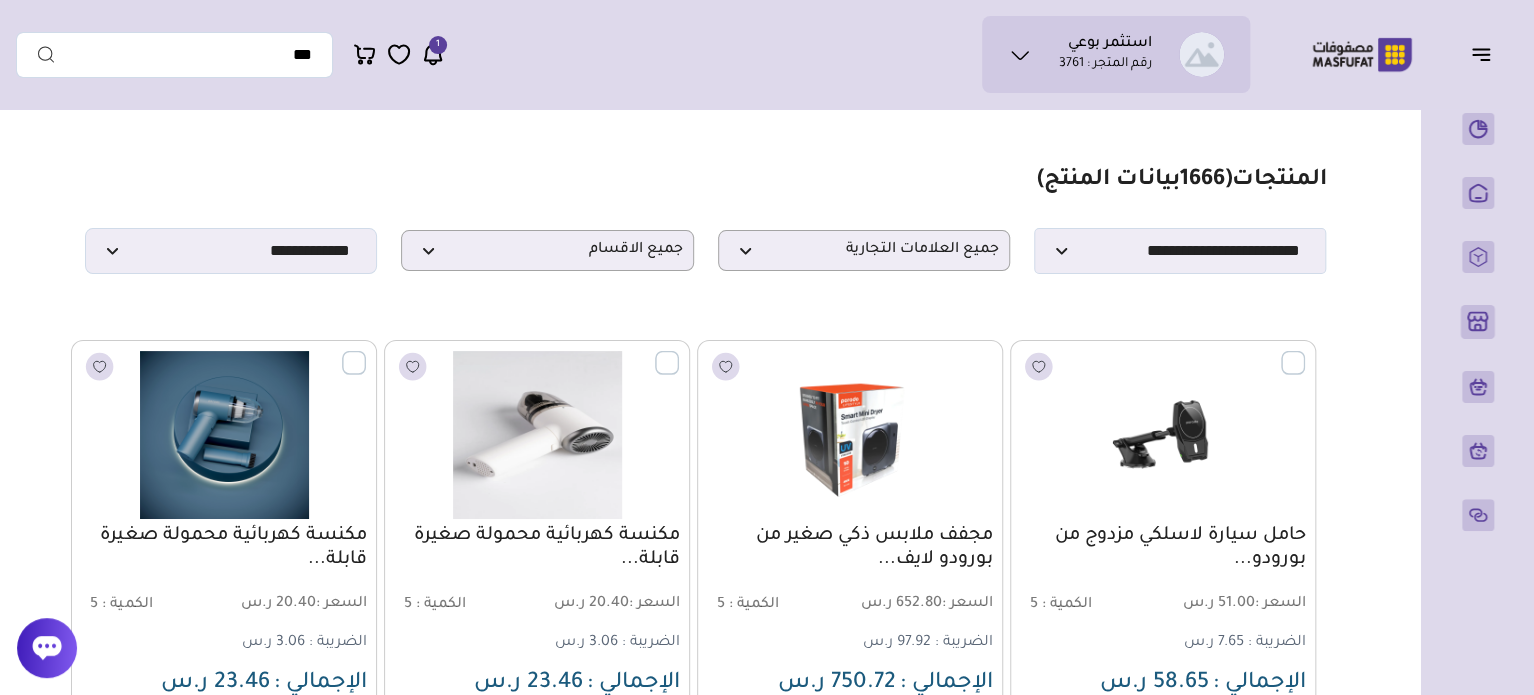 scroll, scrollTop: 0, scrollLeft: 0, axis: both 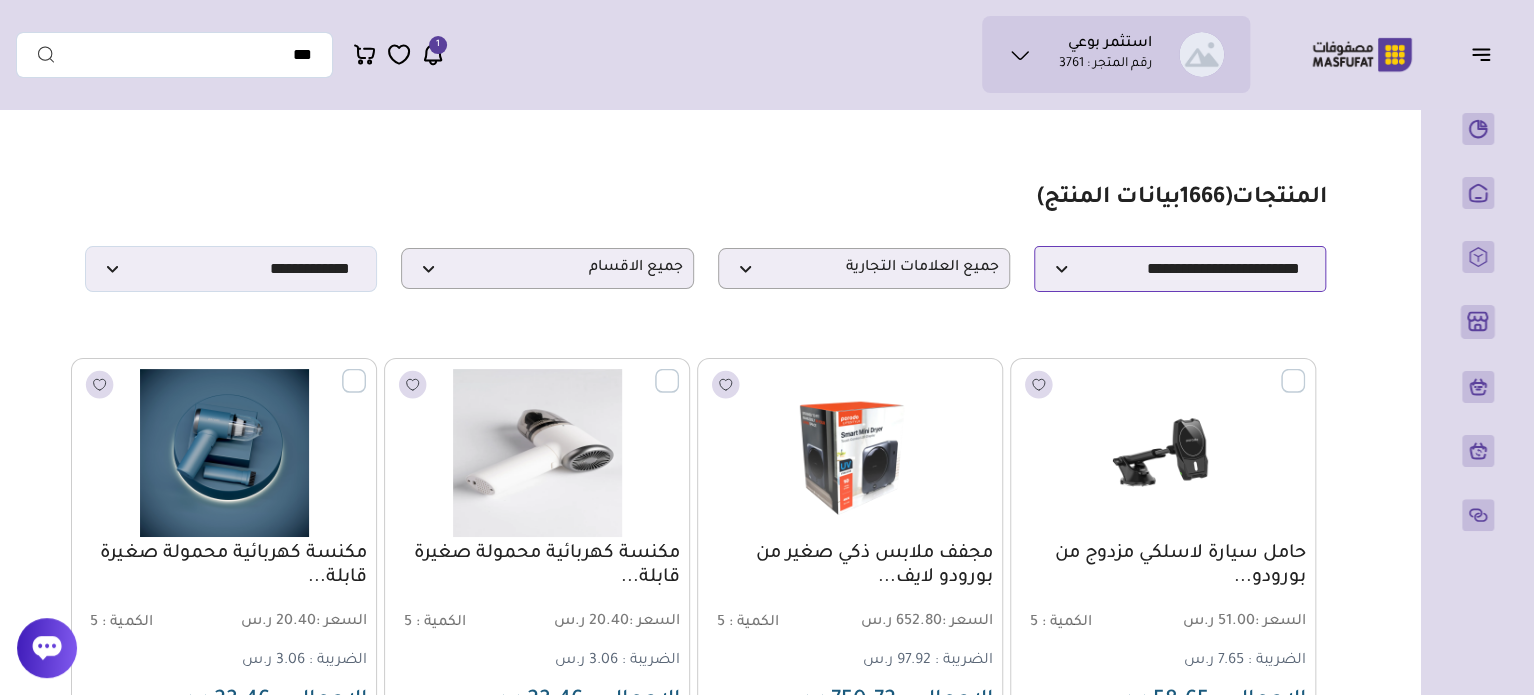 click on "**********" at bounding box center (1180, 269) 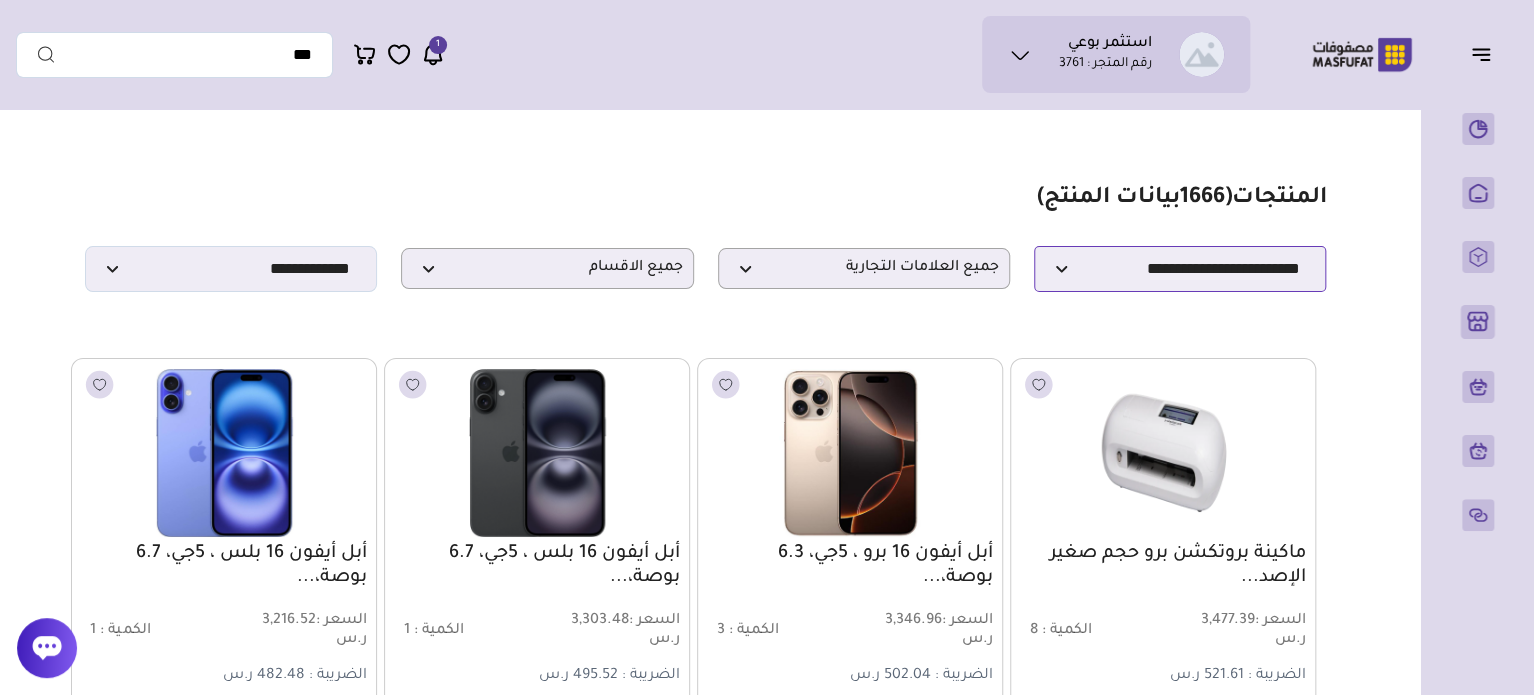 click on "**********" at bounding box center [1180, 269] 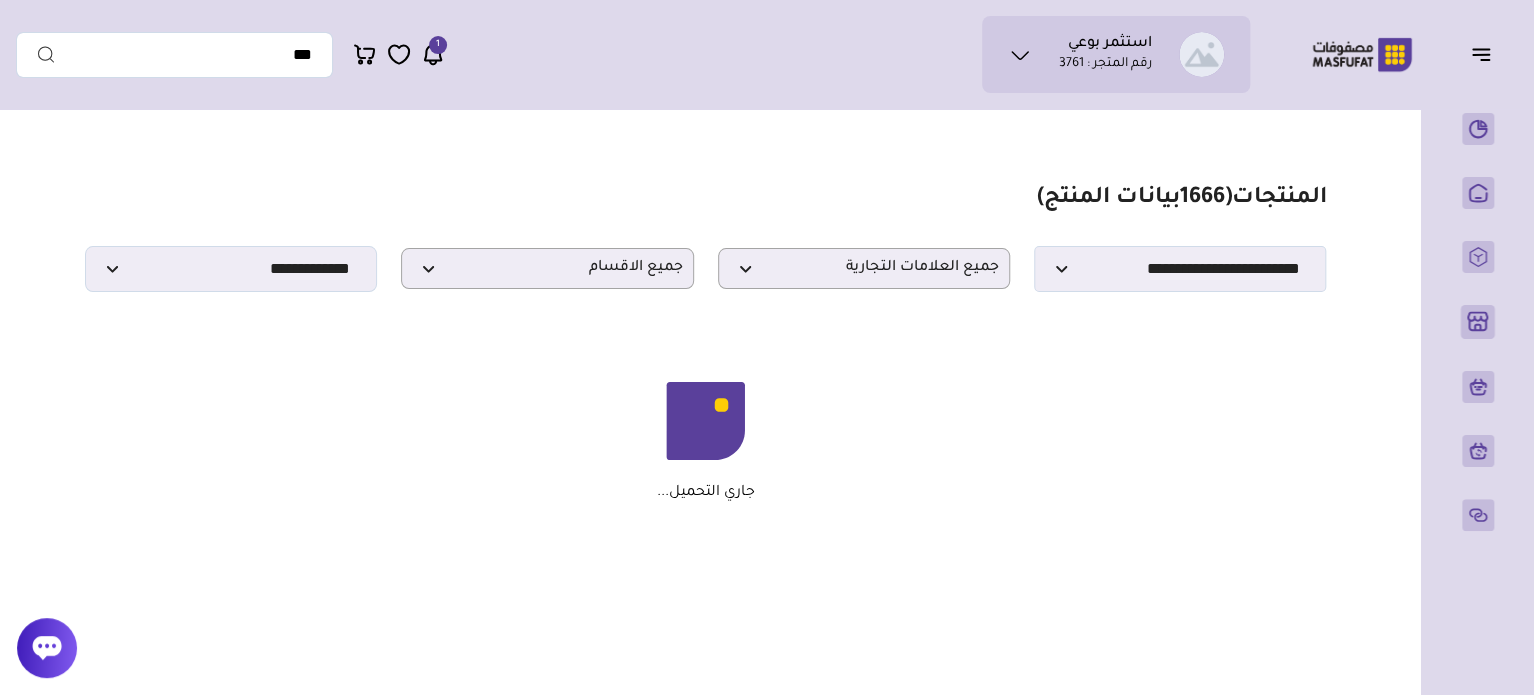click on "جاري التحميل..." at bounding box center [706, 442] 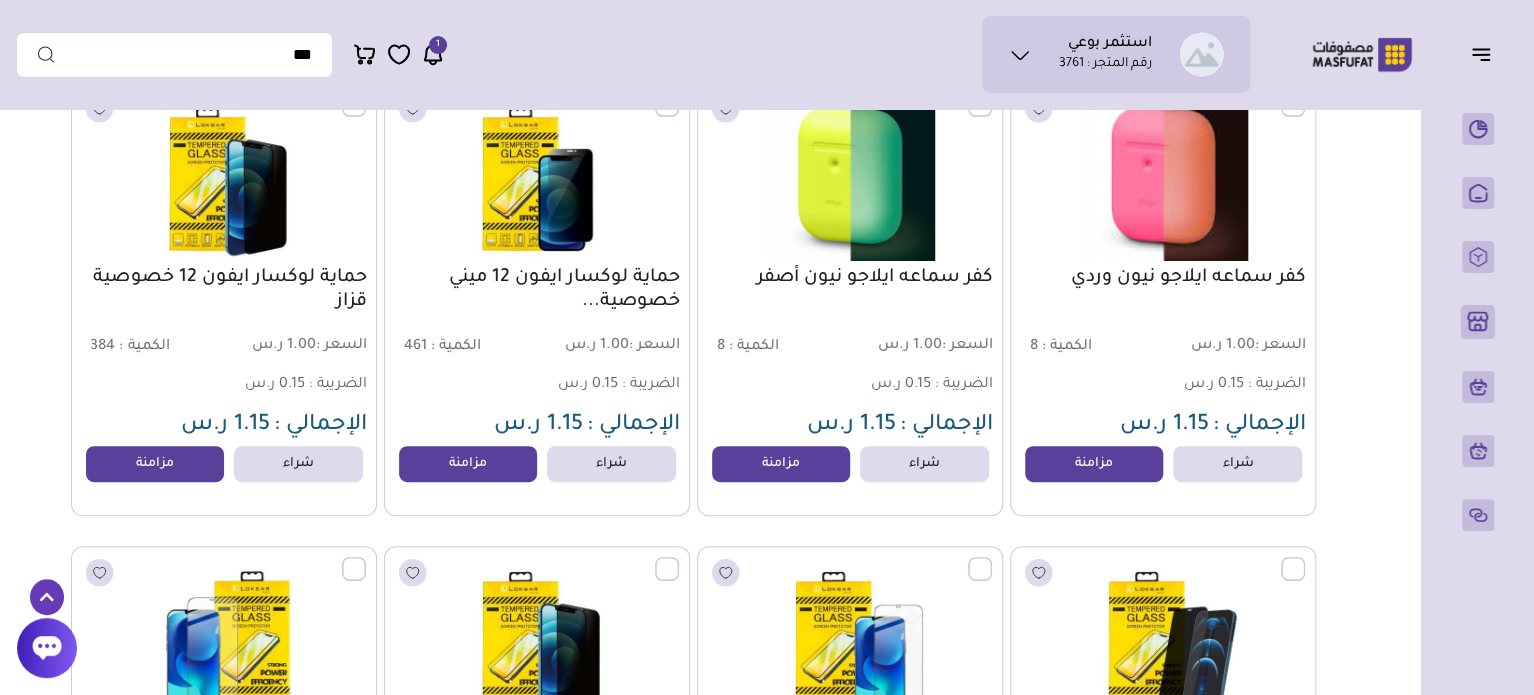 scroll, scrollTop: 280, scrollLeft: 0, axis: vertical 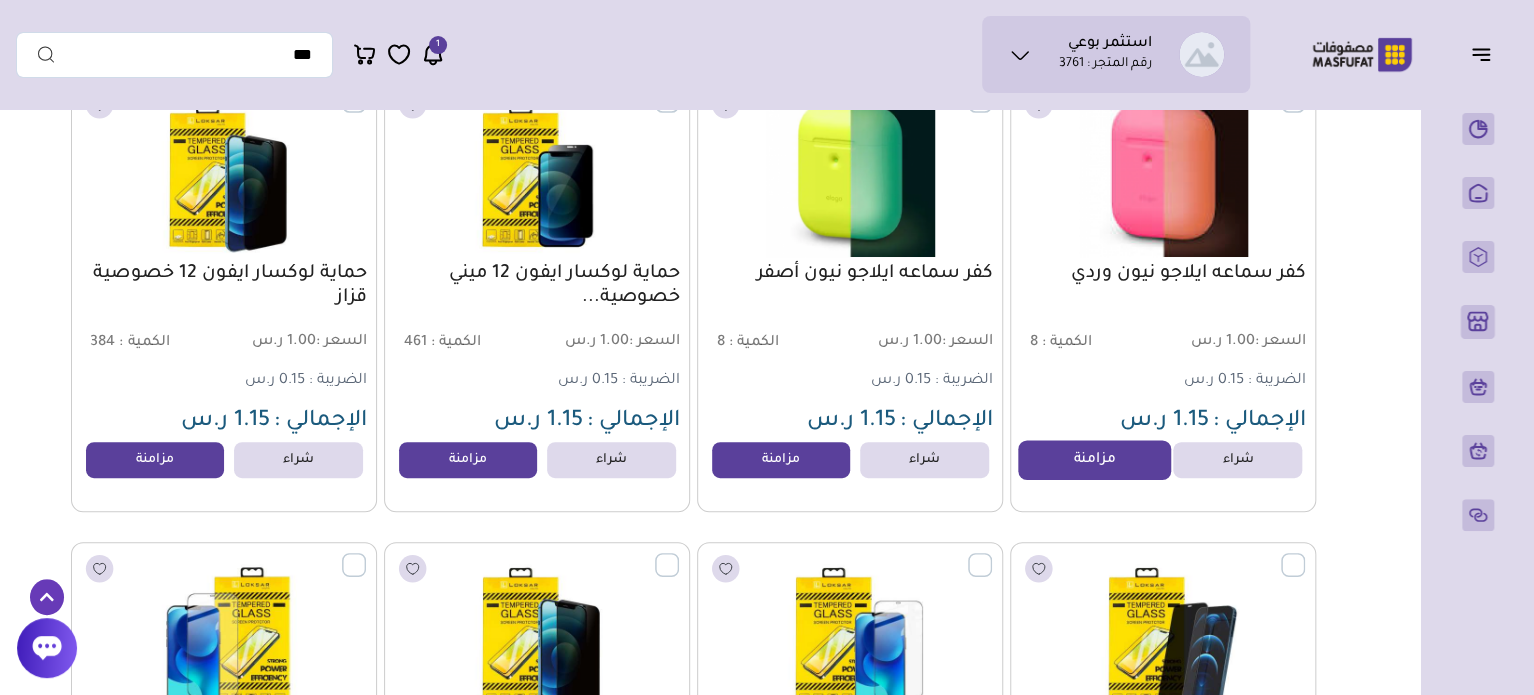 click on "مزامنة" at bounding box center (1094, 460) 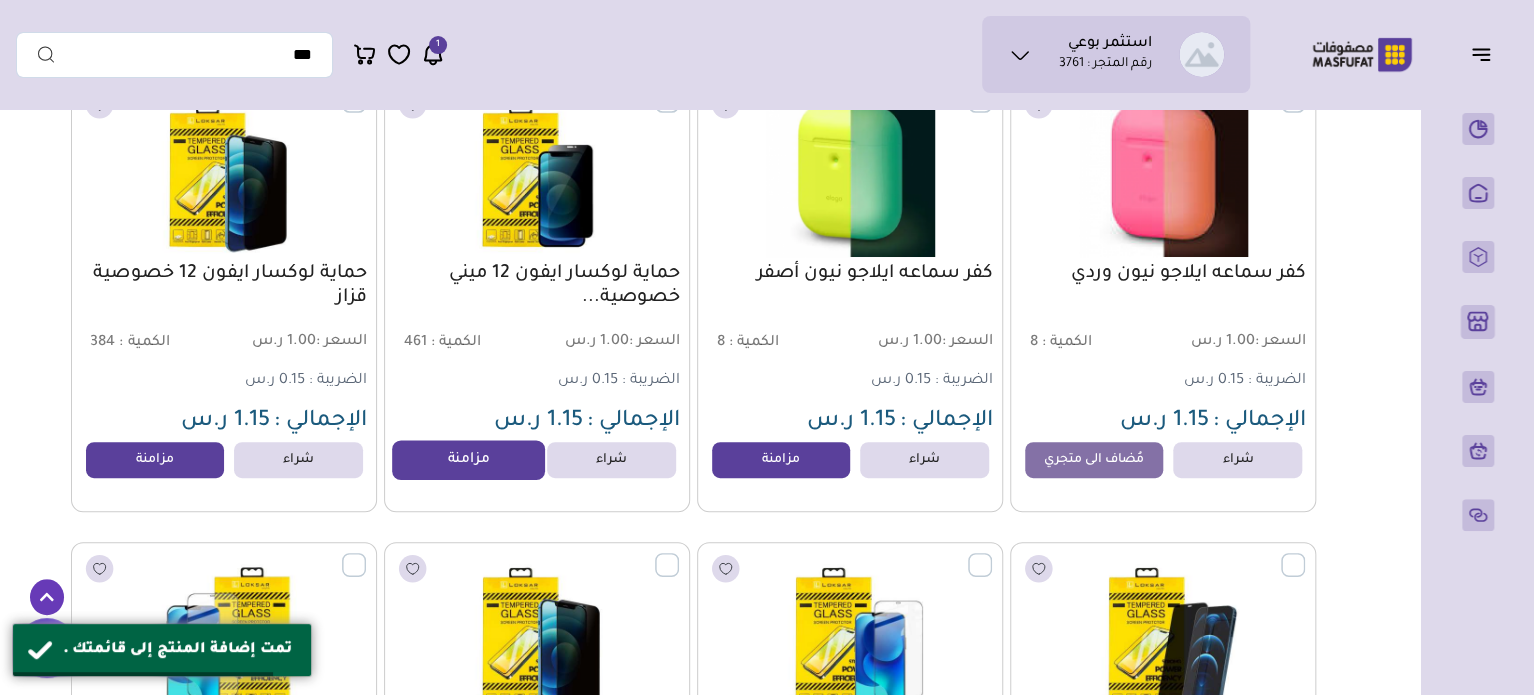 click on "مزامنة" at bounding box center [468, 460] 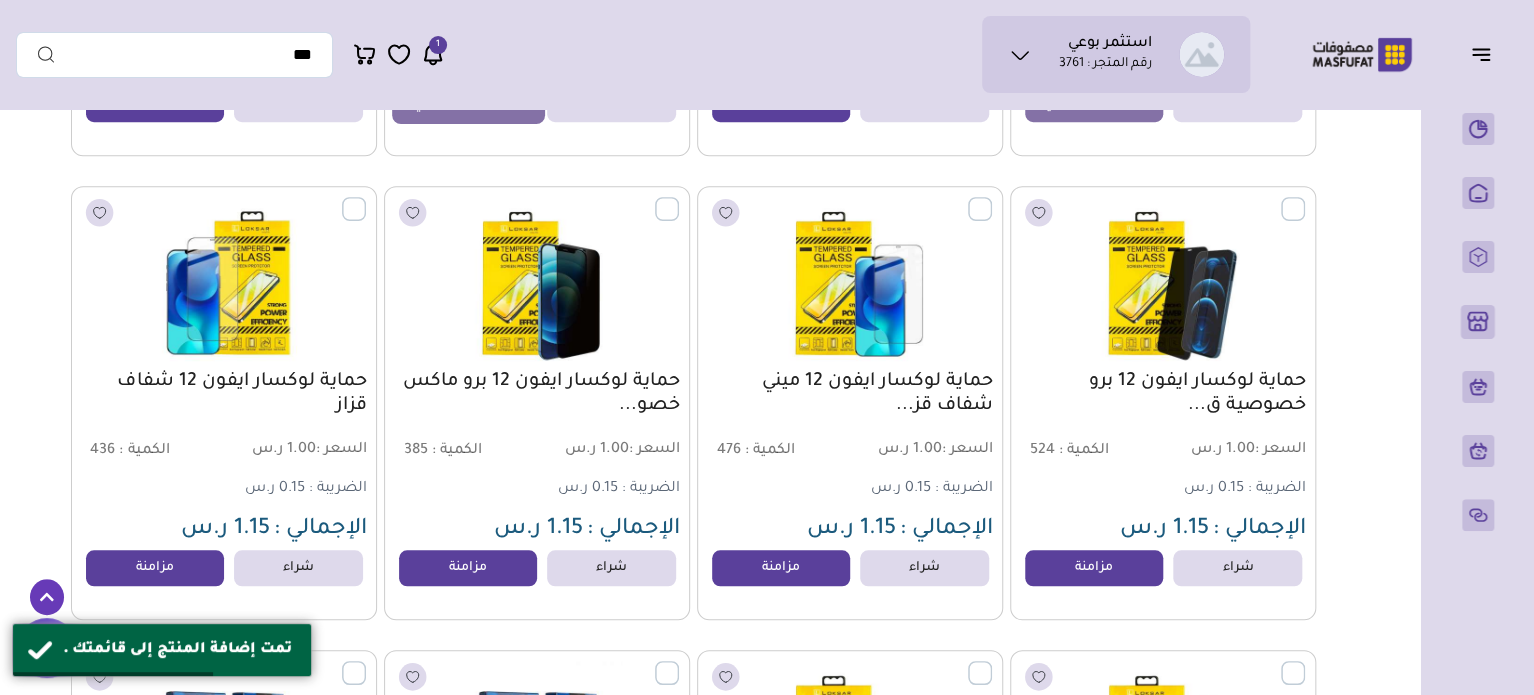 scroll, scrollTop: 720, scrollLeft: 0, axis: vertical 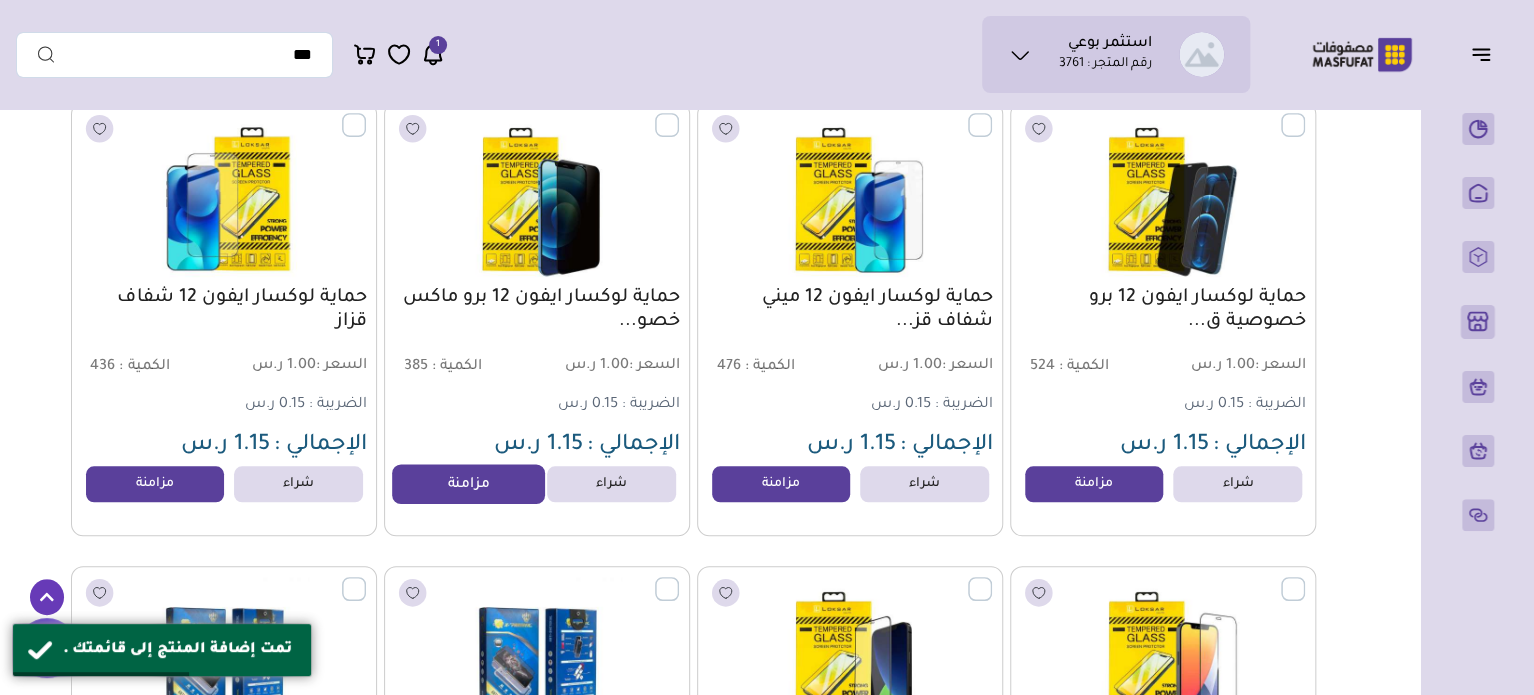 click on "مزامنة" at bounding box center (468, 484) 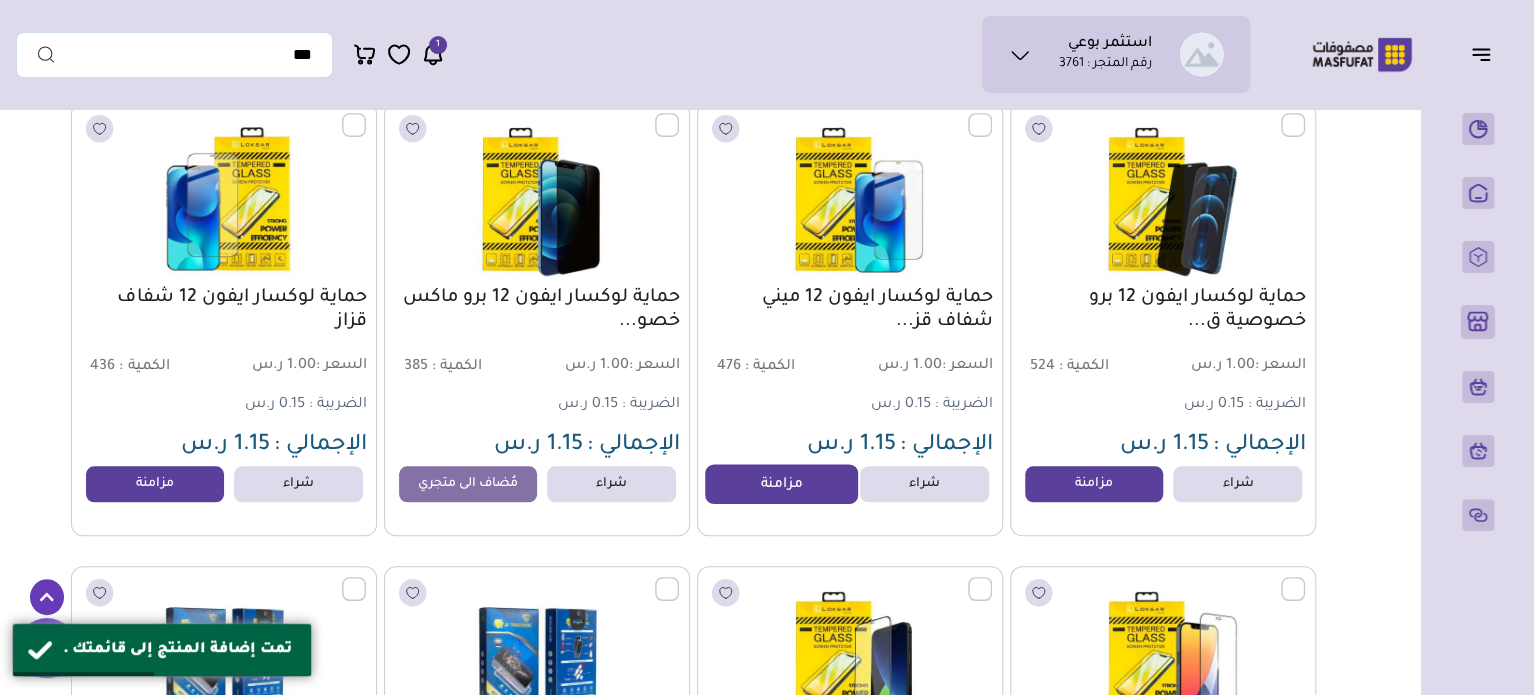 click on "مزامنة" at bounding box center (781, 484) 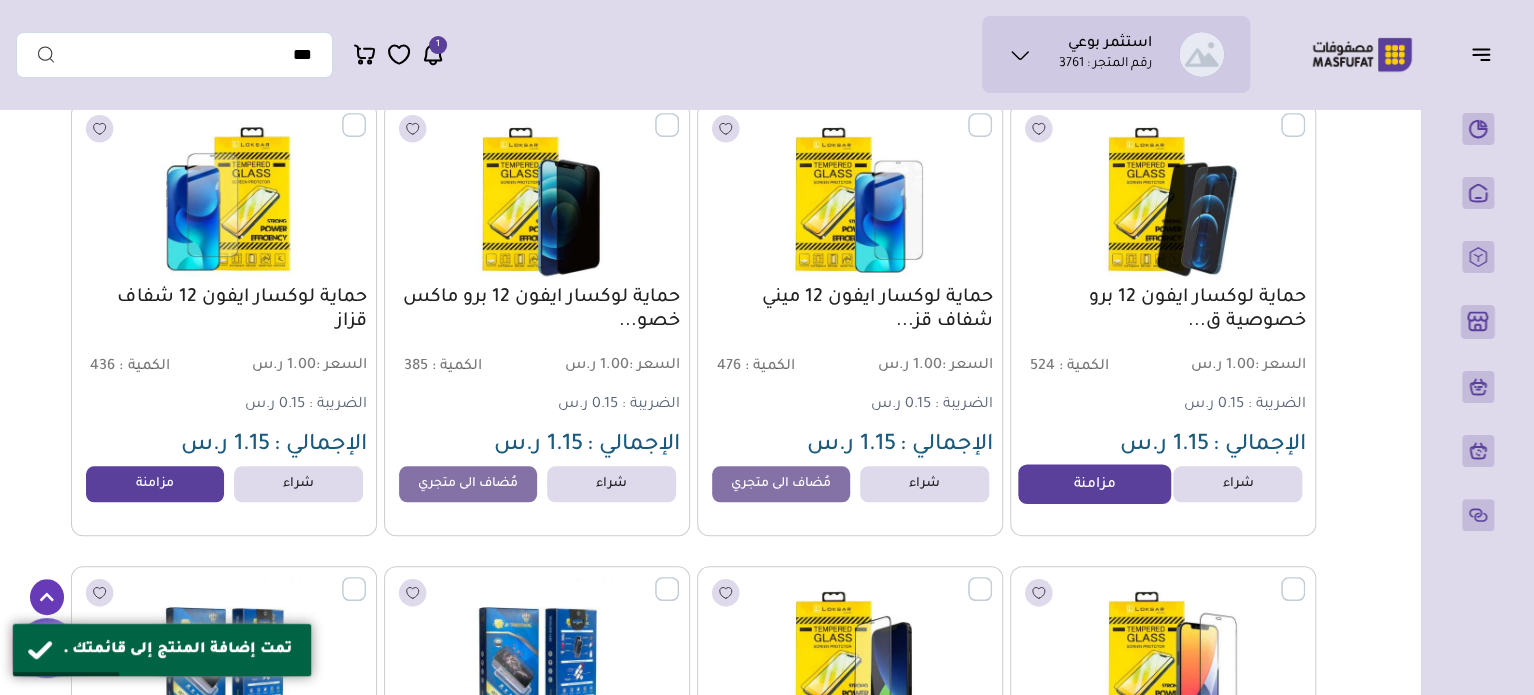 click on "مزامنة" at bounding box center [1094, 484] 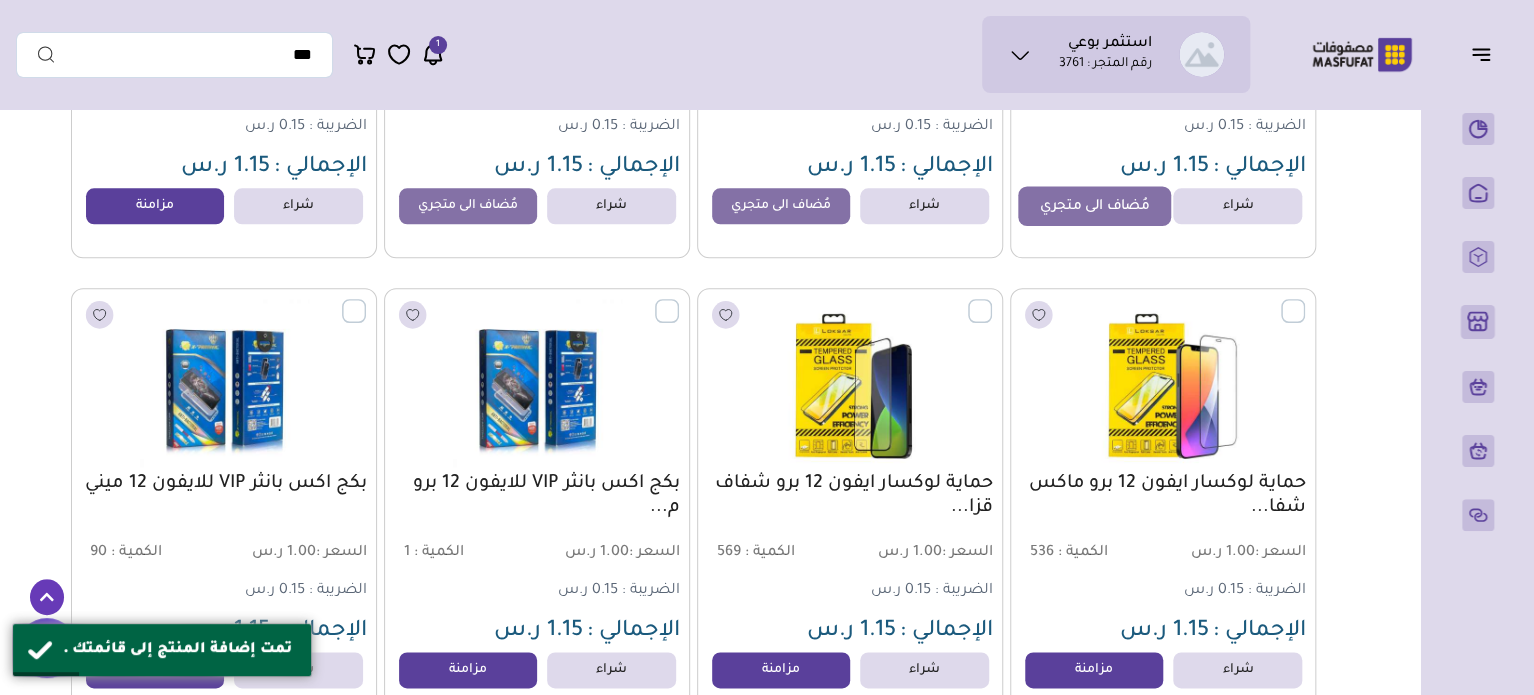 scroll, scrollTop: 1120, scrollLeft: 0, axis: vertical 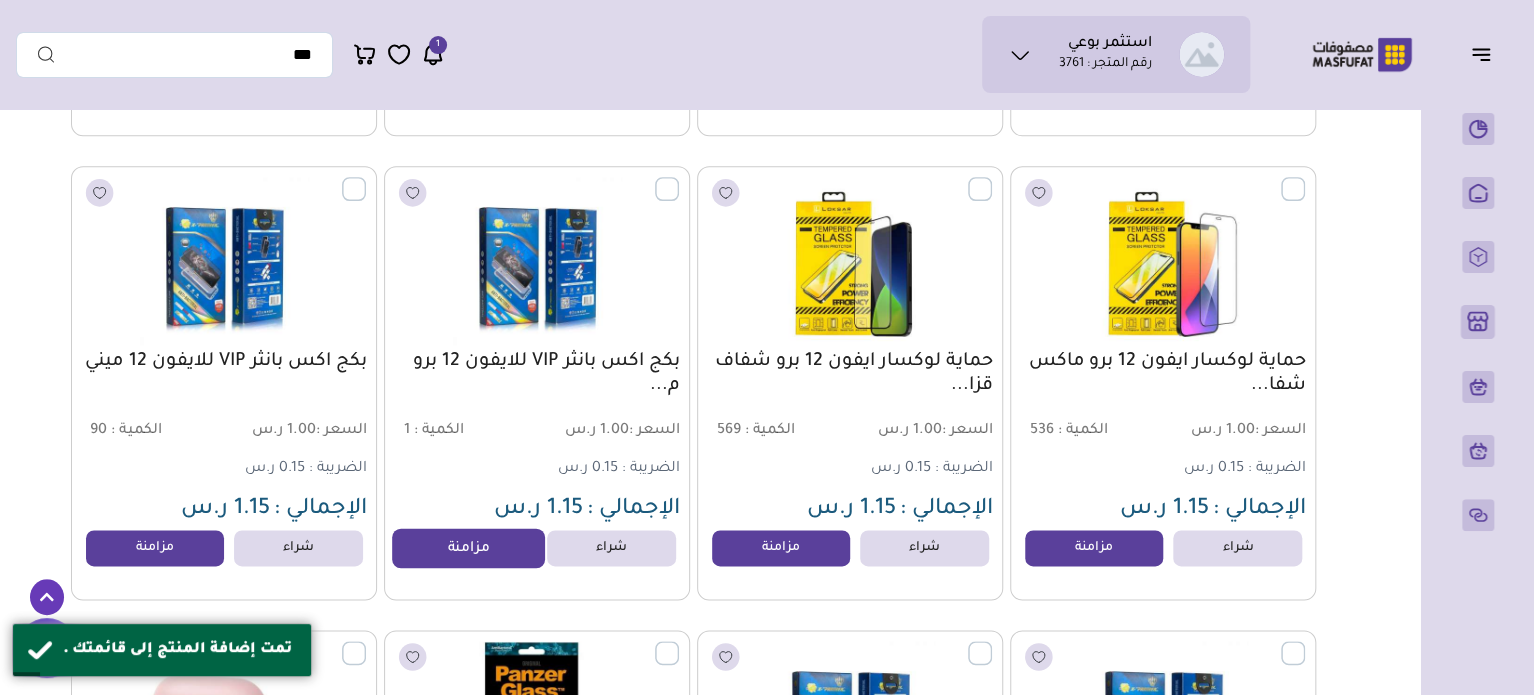 click on "مزامنة" at bounding box center [468, 548] 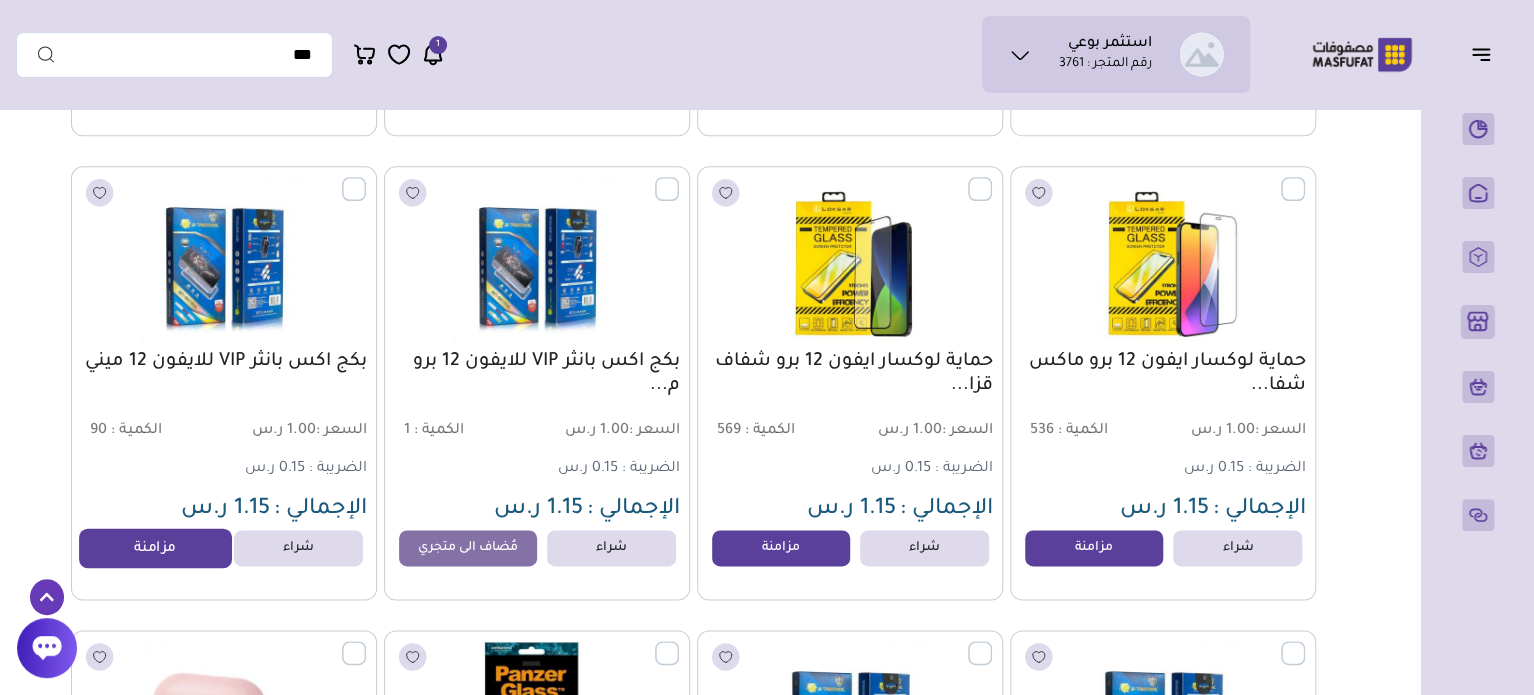 click on "مزامنة" at bounding box center (155, 548) 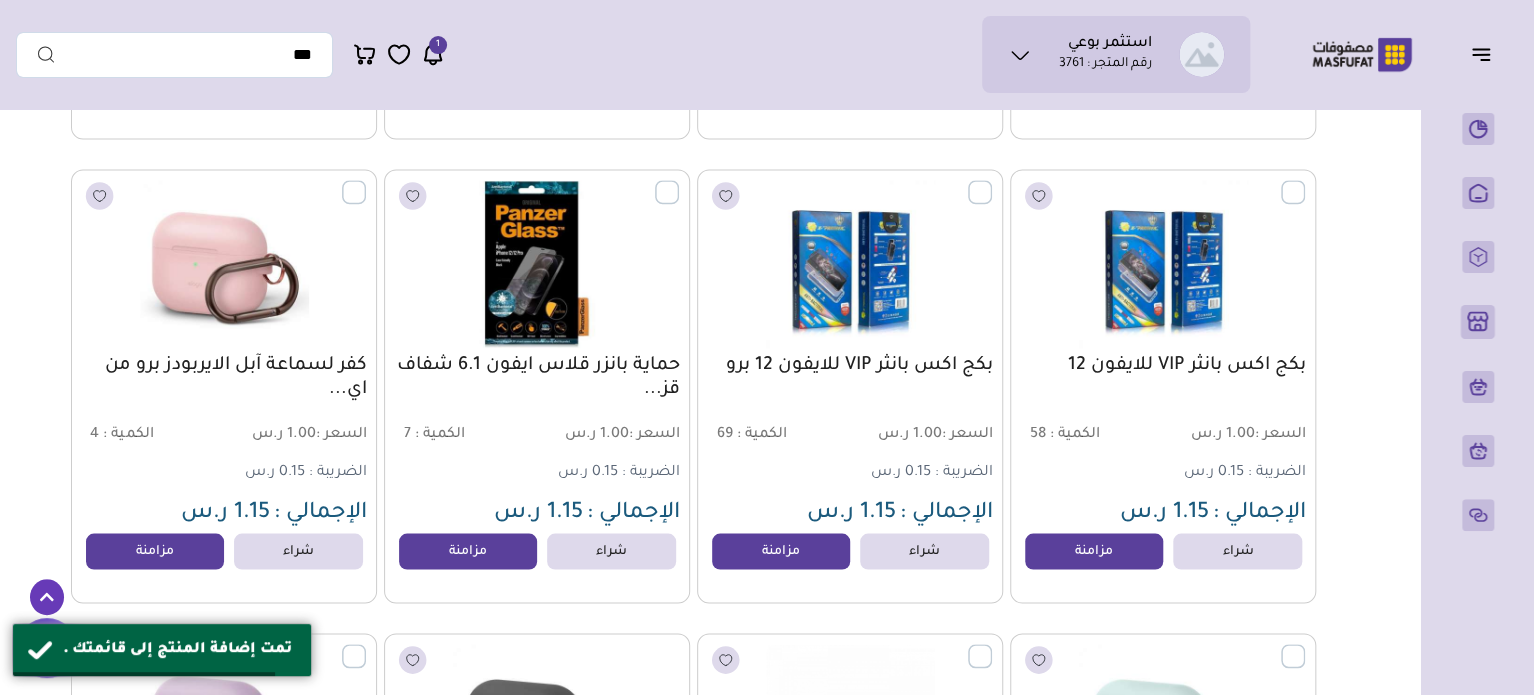 scroll, scrollTop: 1640, scrollLeft: 0, axis: vertical 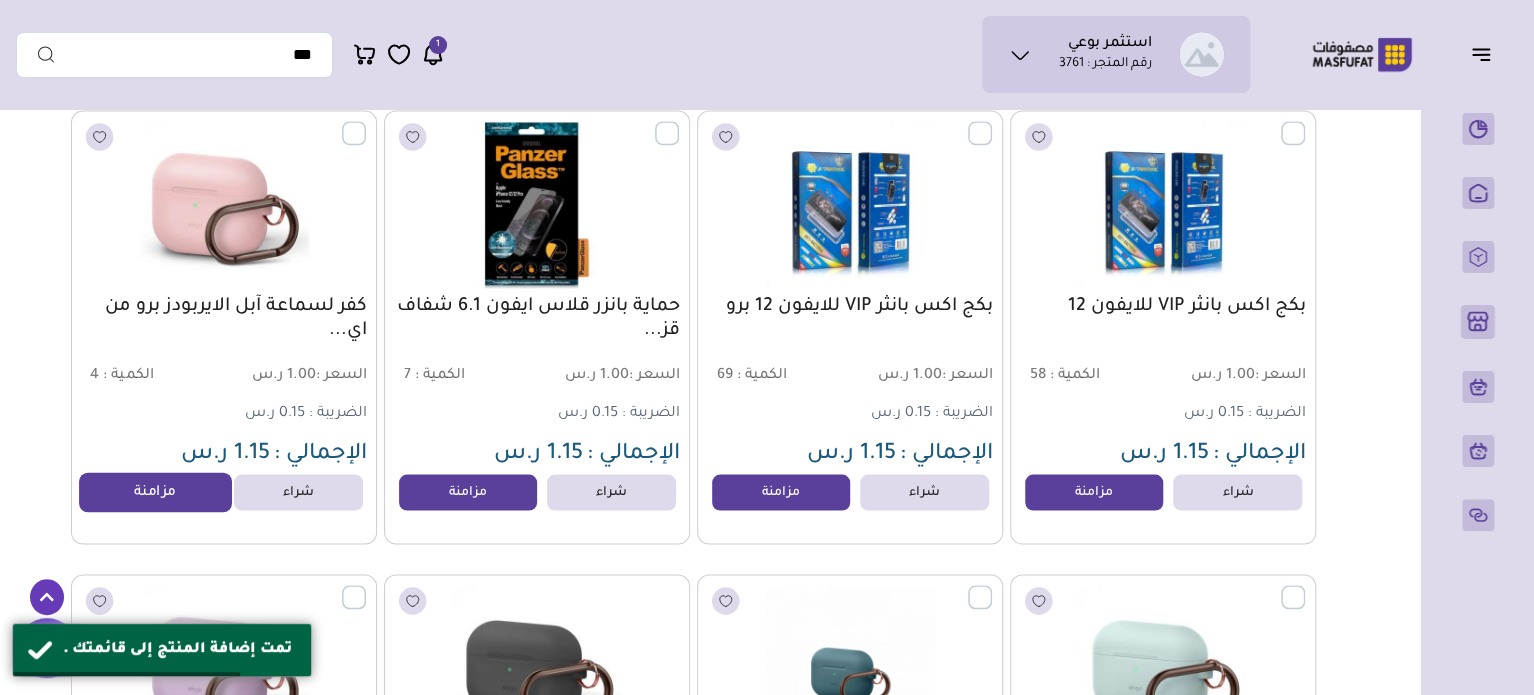 click on "مزامنة" at bounding box center (155, 492) 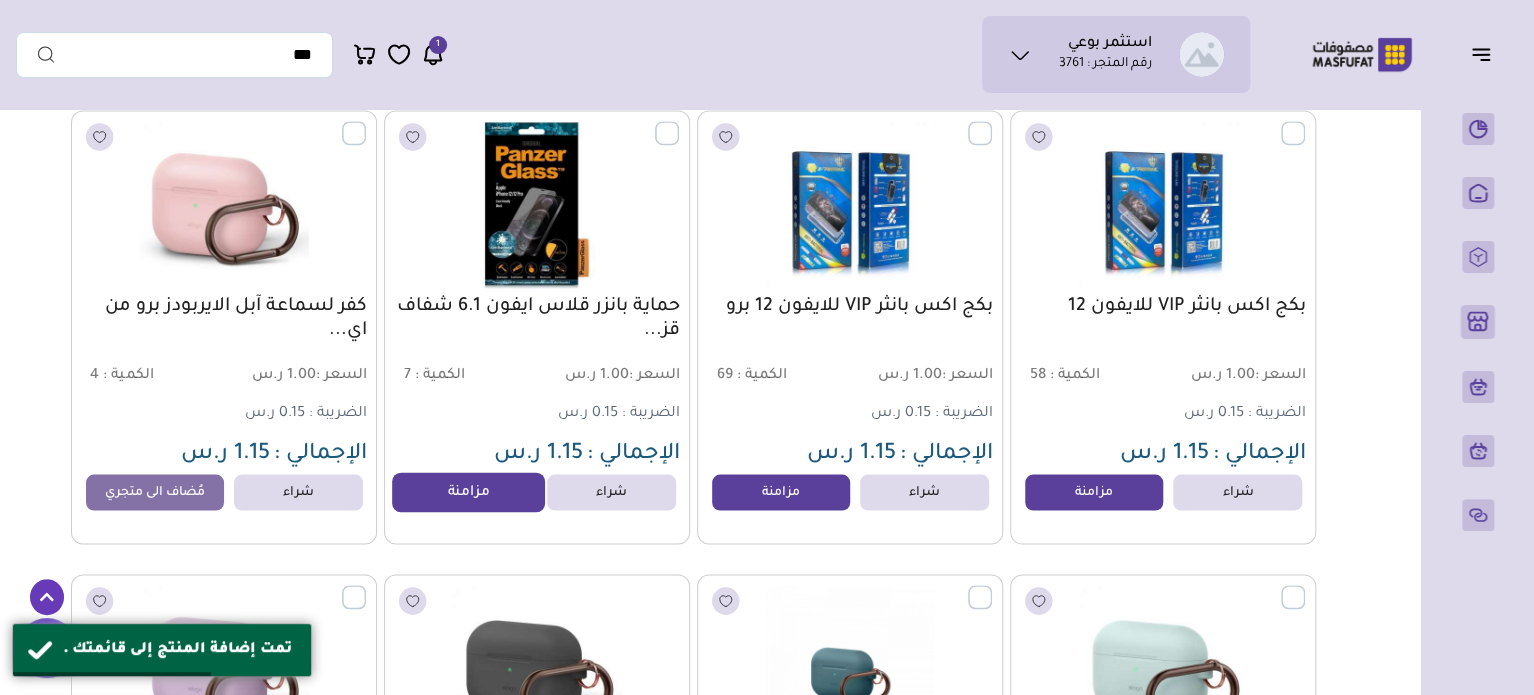 click on "مزامنة" at bounding box center [468, 492] 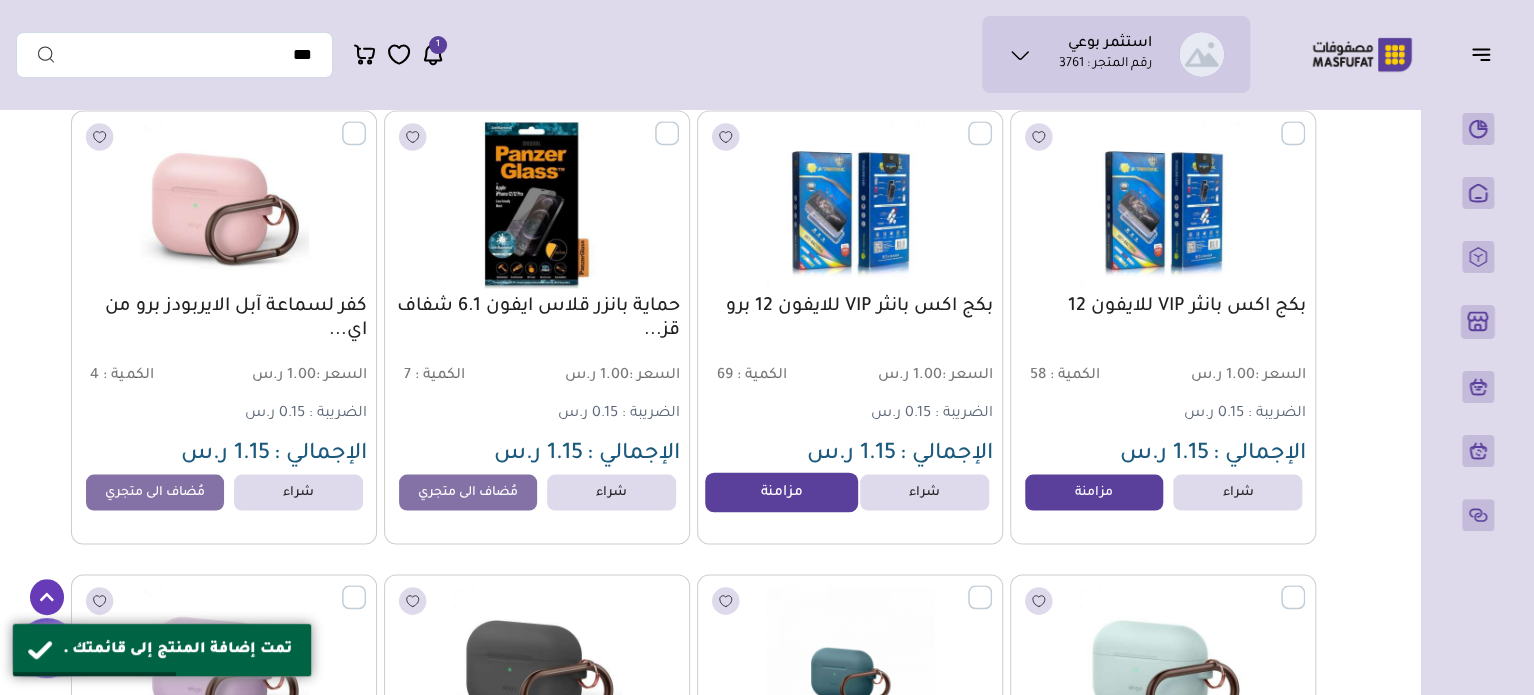 click on "مزامنة" at bounding box center [781, 492] 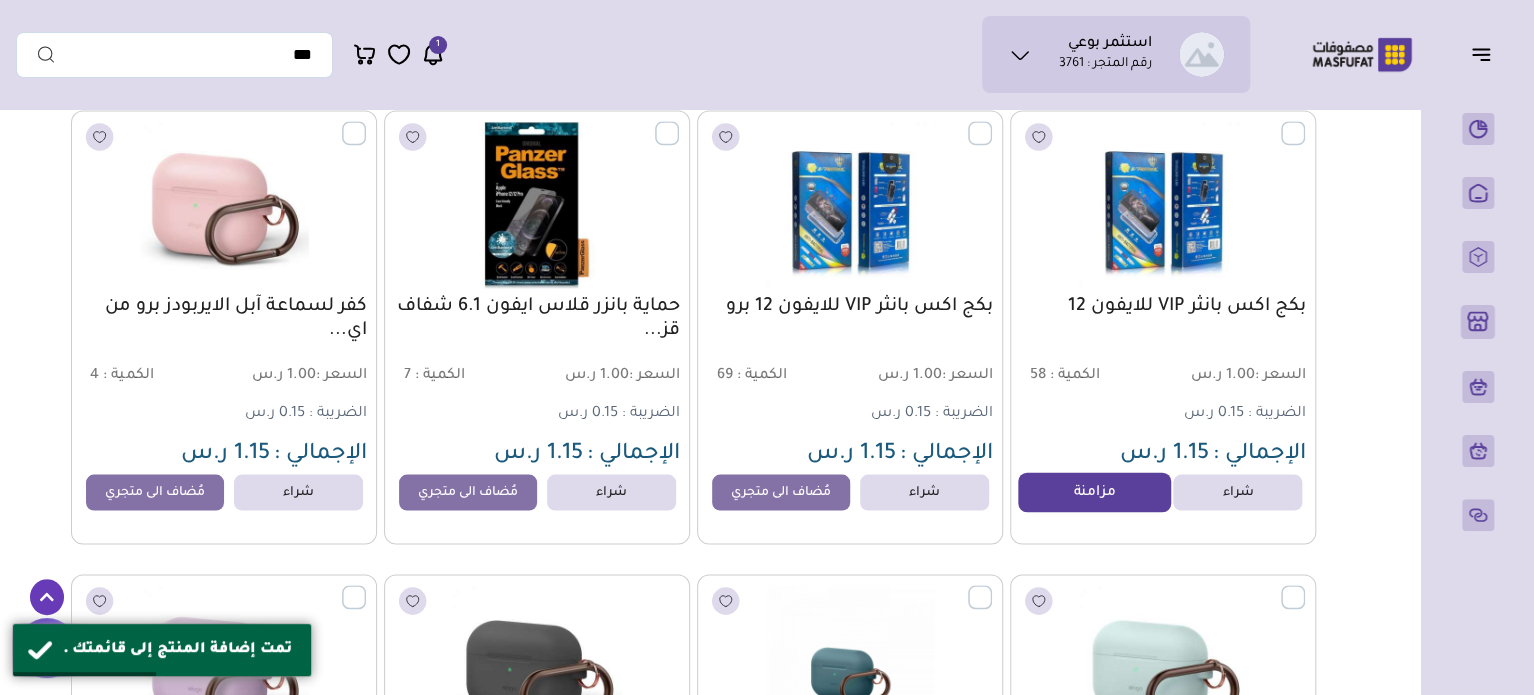click on "مزامنة" at bounding box center [1094, 492] 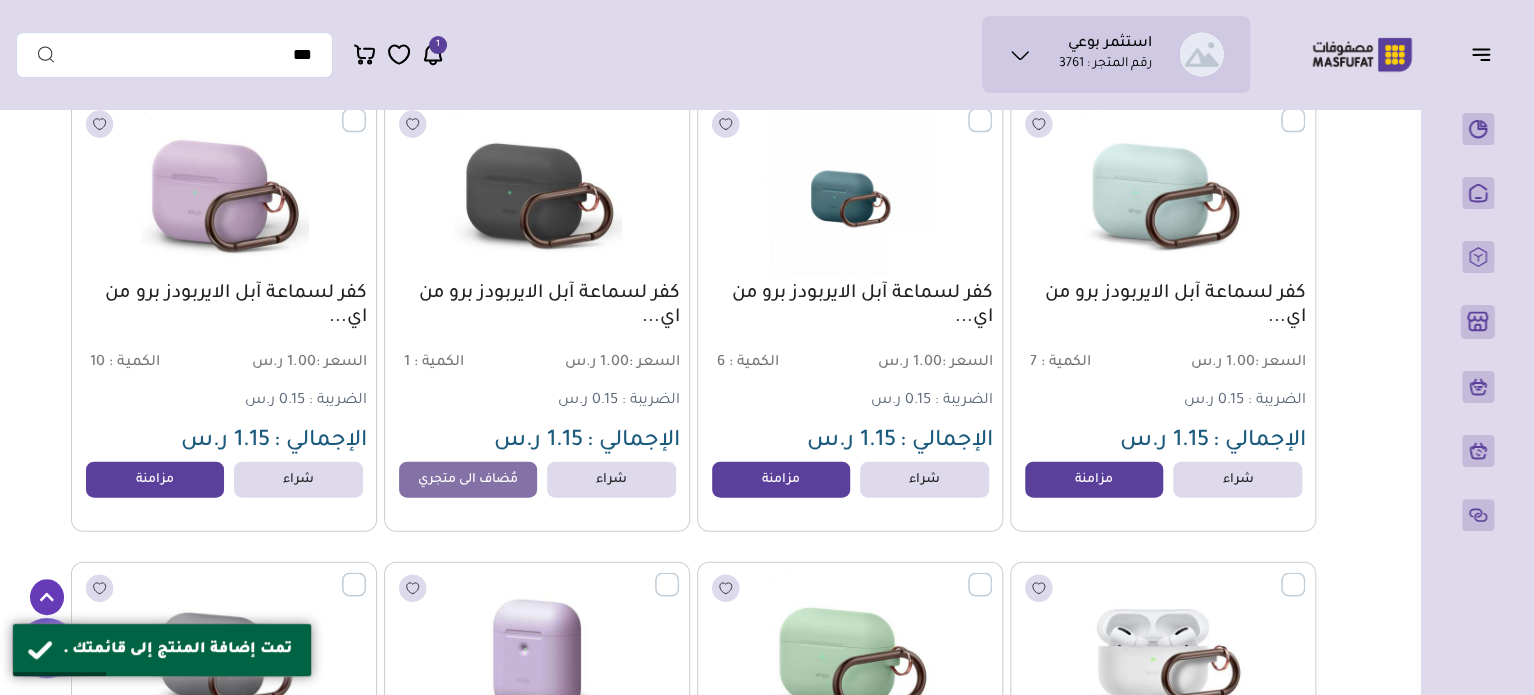scroll, scrollTop: 2120, scrollLeft: 0, axis: vertical 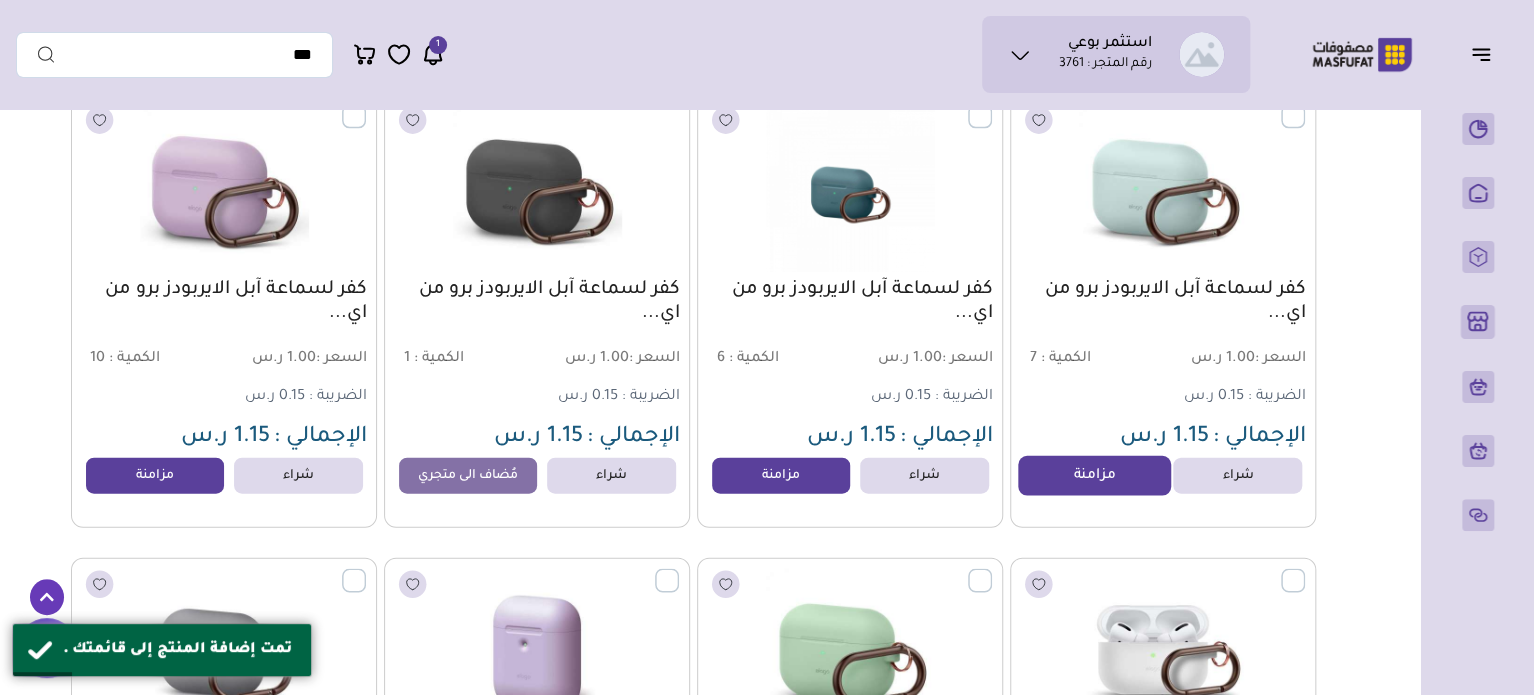 click on "مزامنة" at bounding box center (1094, 476) 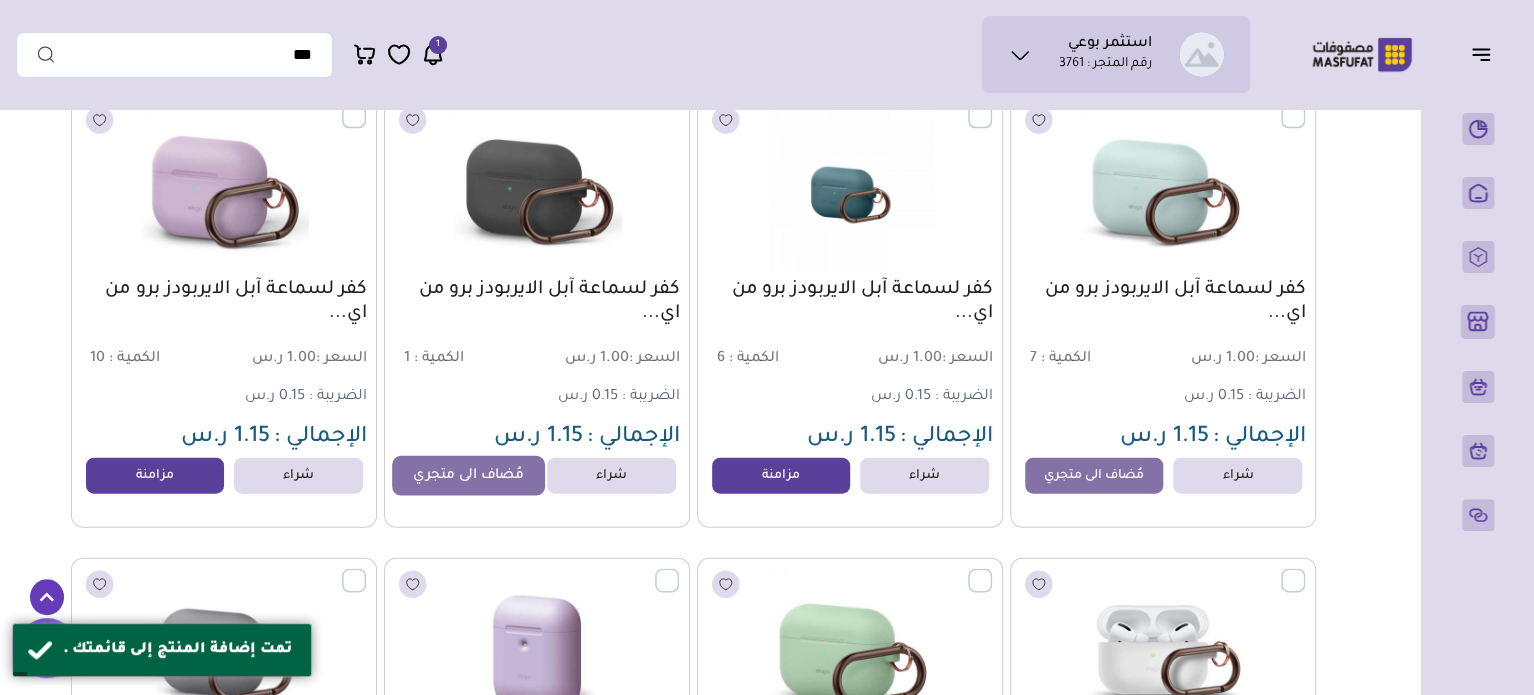 click on "مُضاف الى متجري" at bounding box center [468, 476] 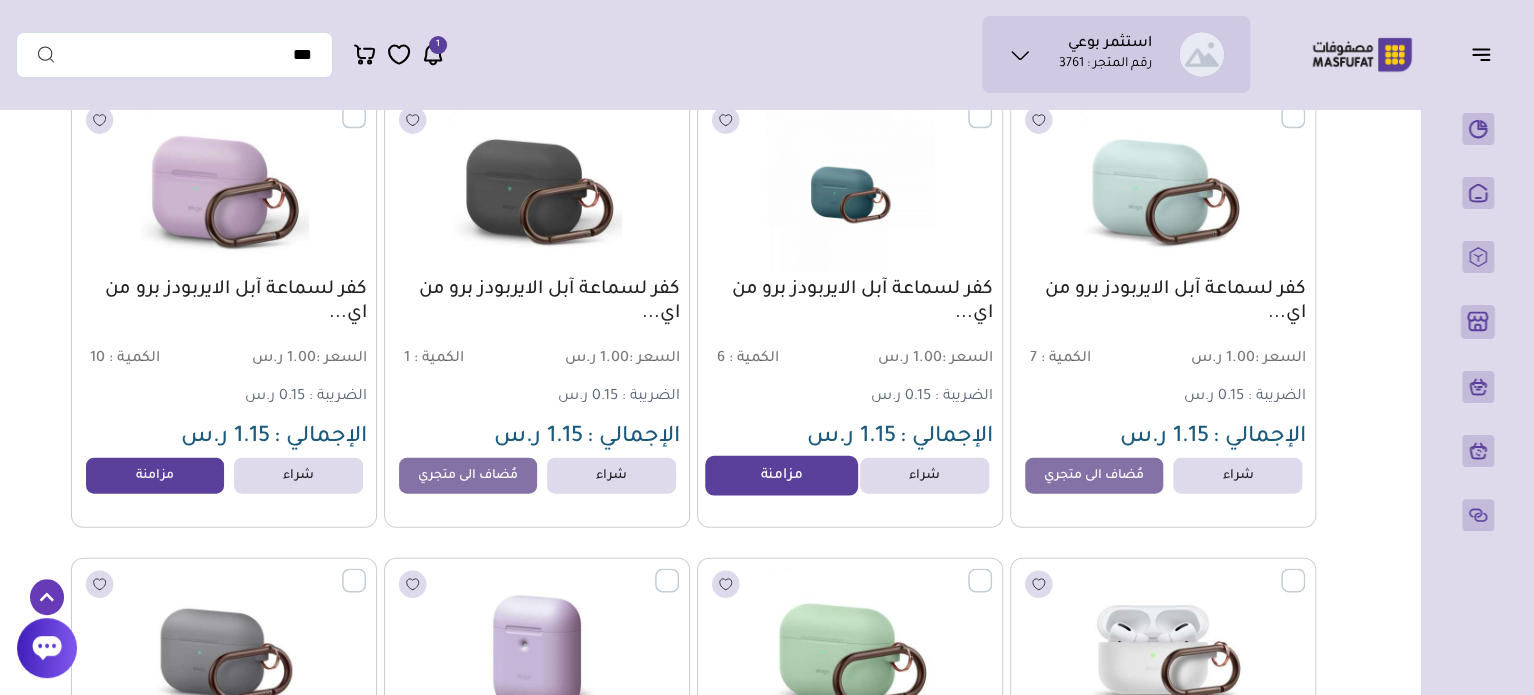 click on "مزامنة" at bounding box center [781, 476] 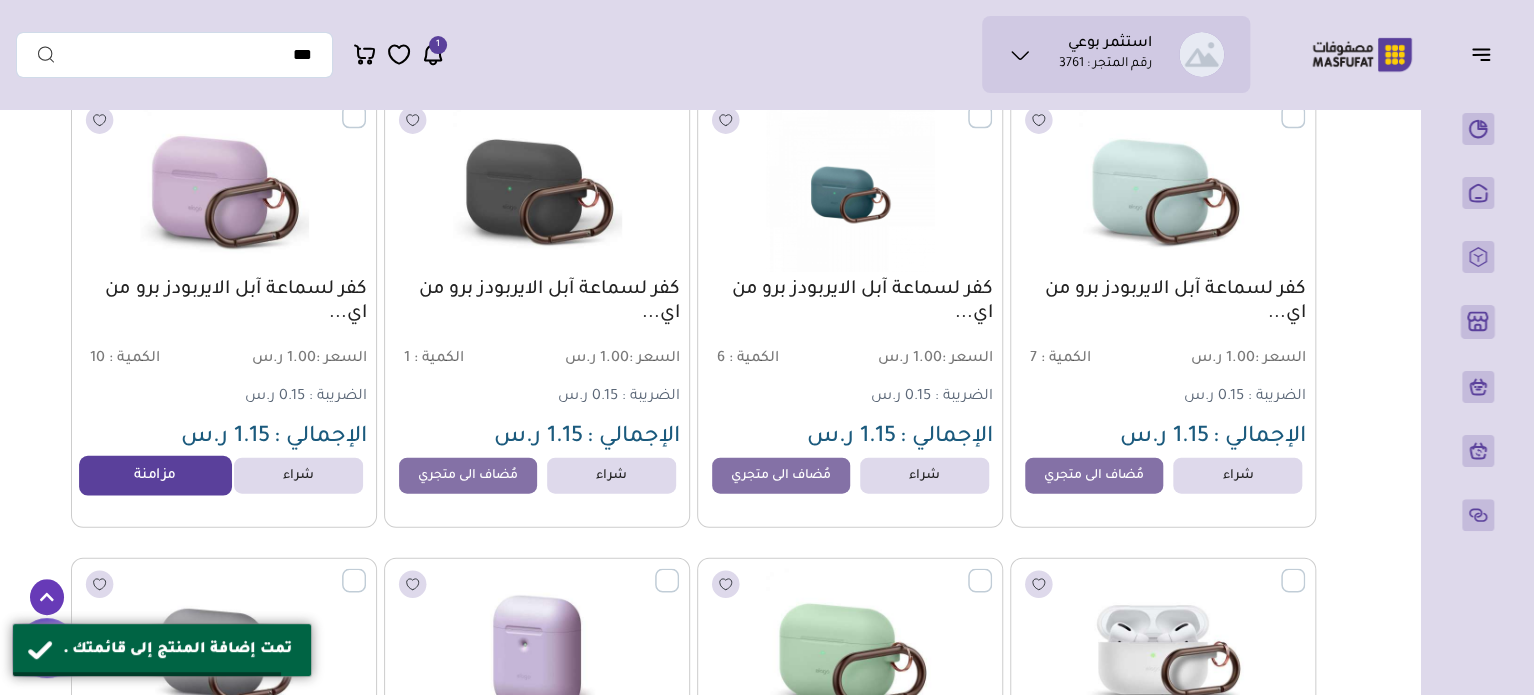 click on "مزامنة" at bounding box center (155, 476) 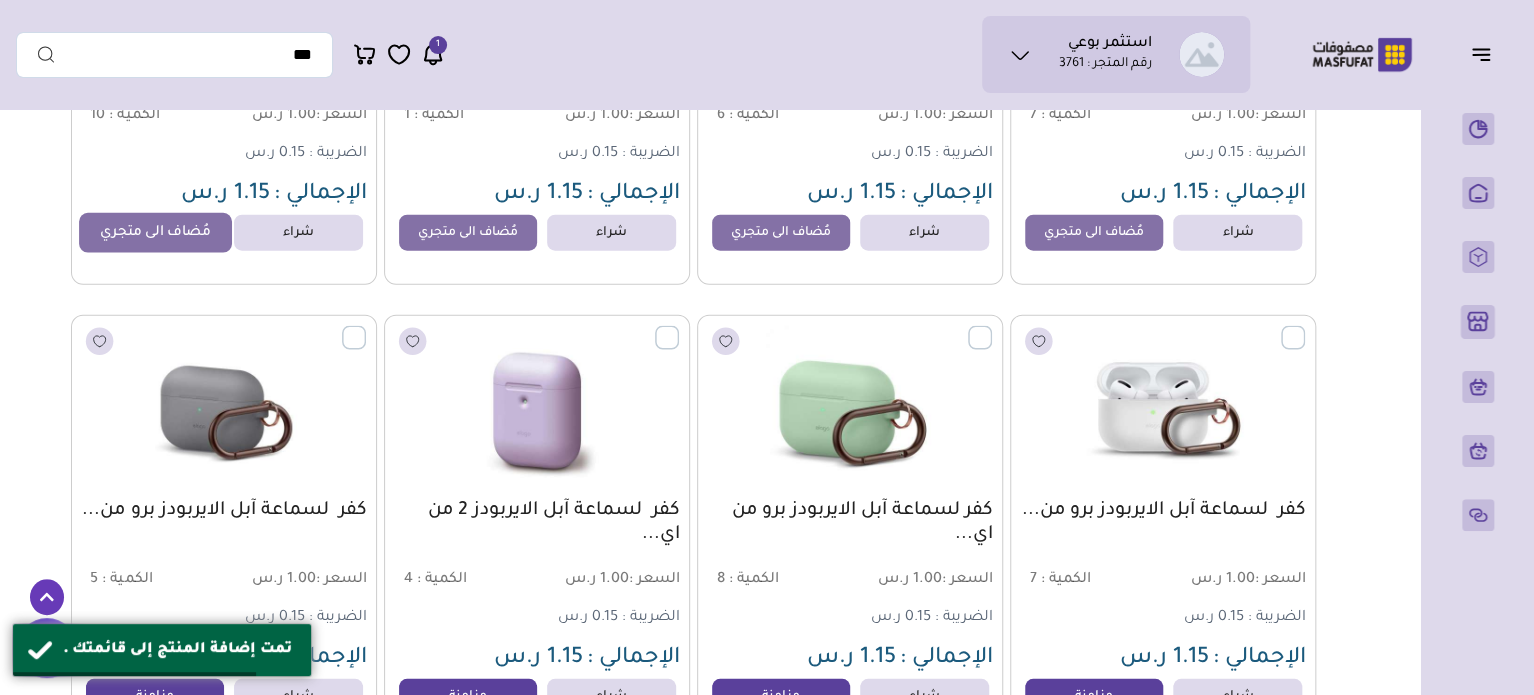 scroll, scrollTop: 2480, scrollLeft: 0, axis: vertical 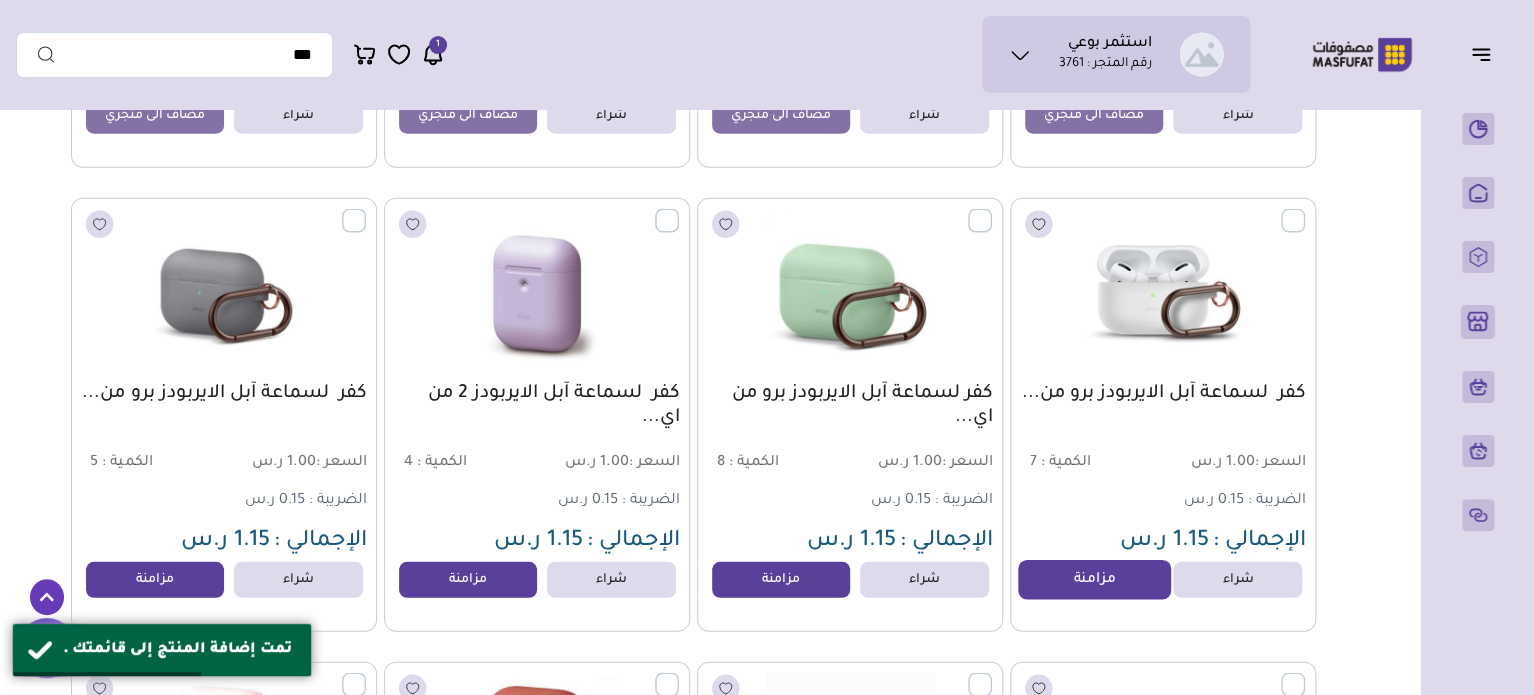 click on "مزامنة" at bounding box center [1094, 581] 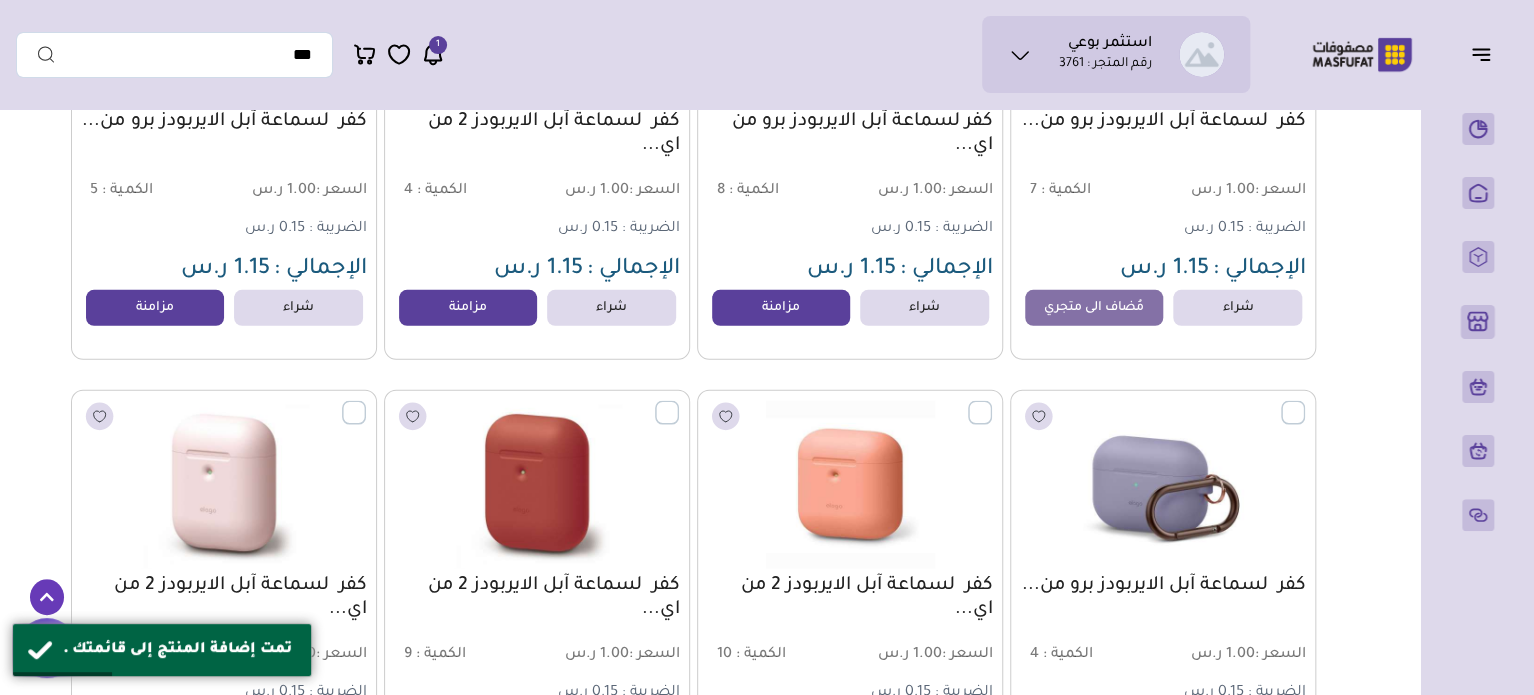 scroll, scrollTop: 3080, scrollLeft: 0, axis: vertical 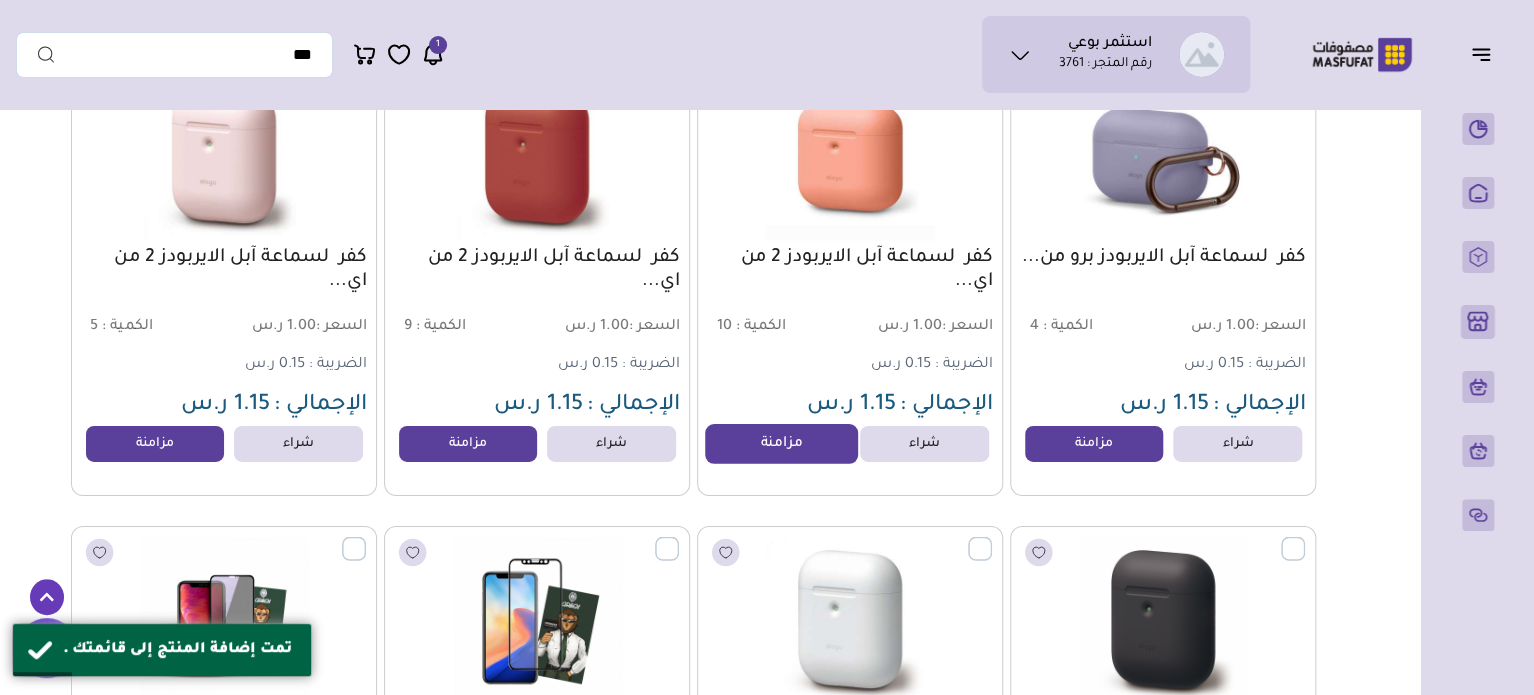 click on "مزامنة" at bounding box center [781, 445] 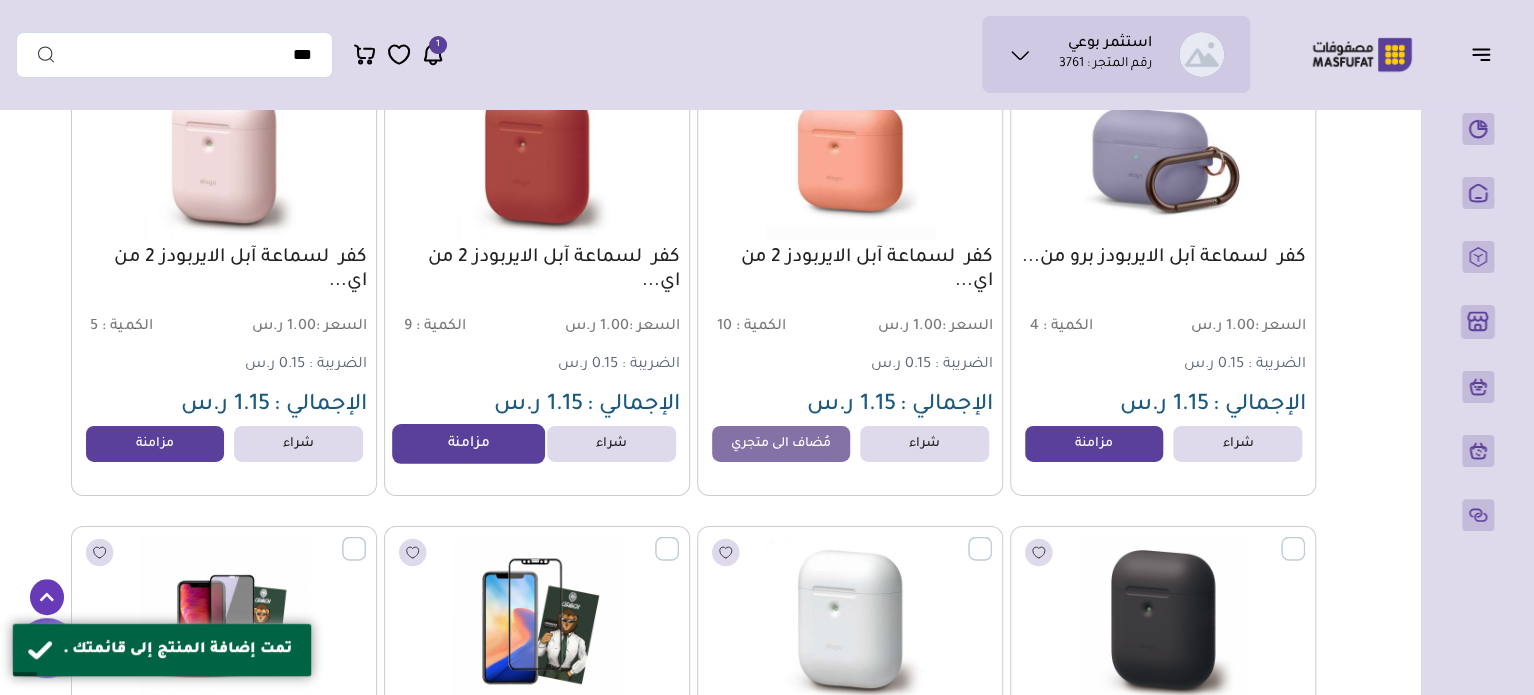 click on "مزامنة" at bounding box center (468, 445) 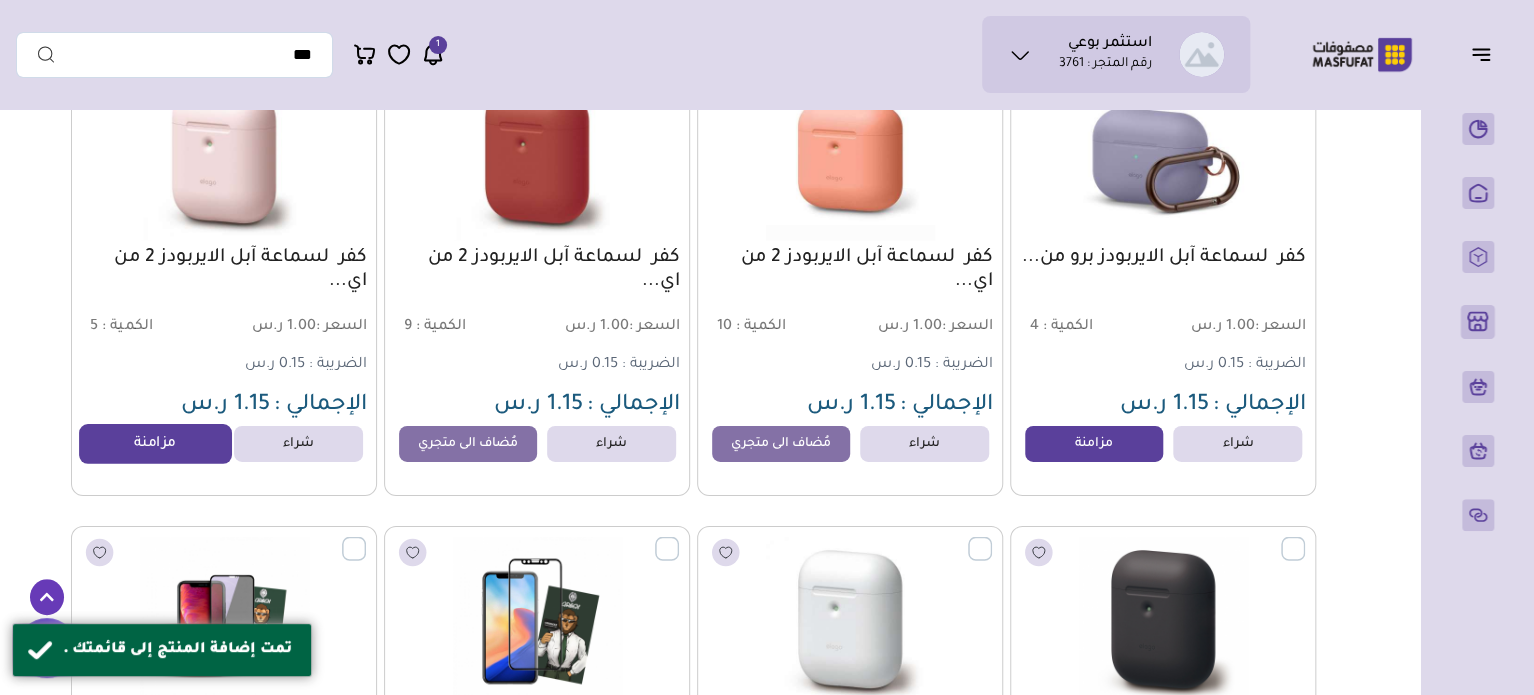 click on "مزامنة" at bounding box center [155, 445] 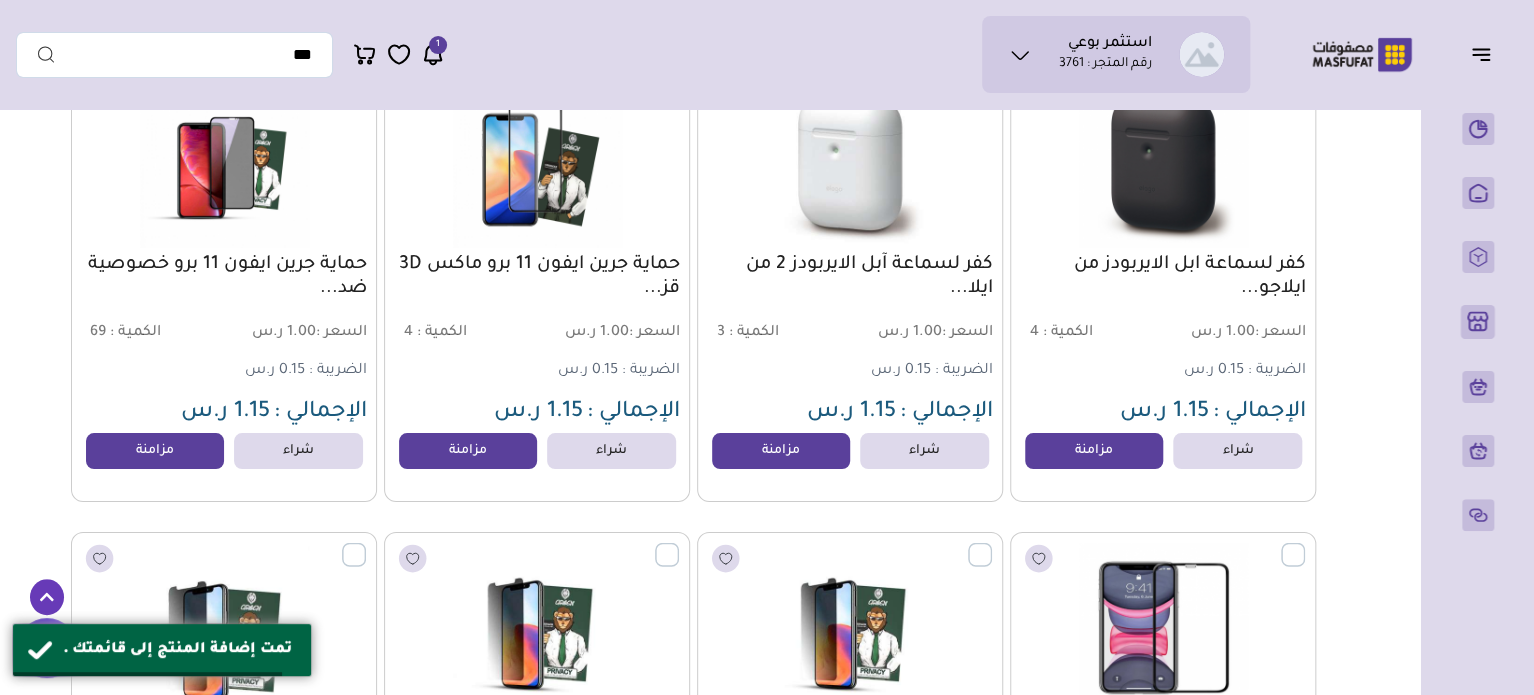 scroll, scrollTop: 3600, scrollLeft: 0, axis: vertical 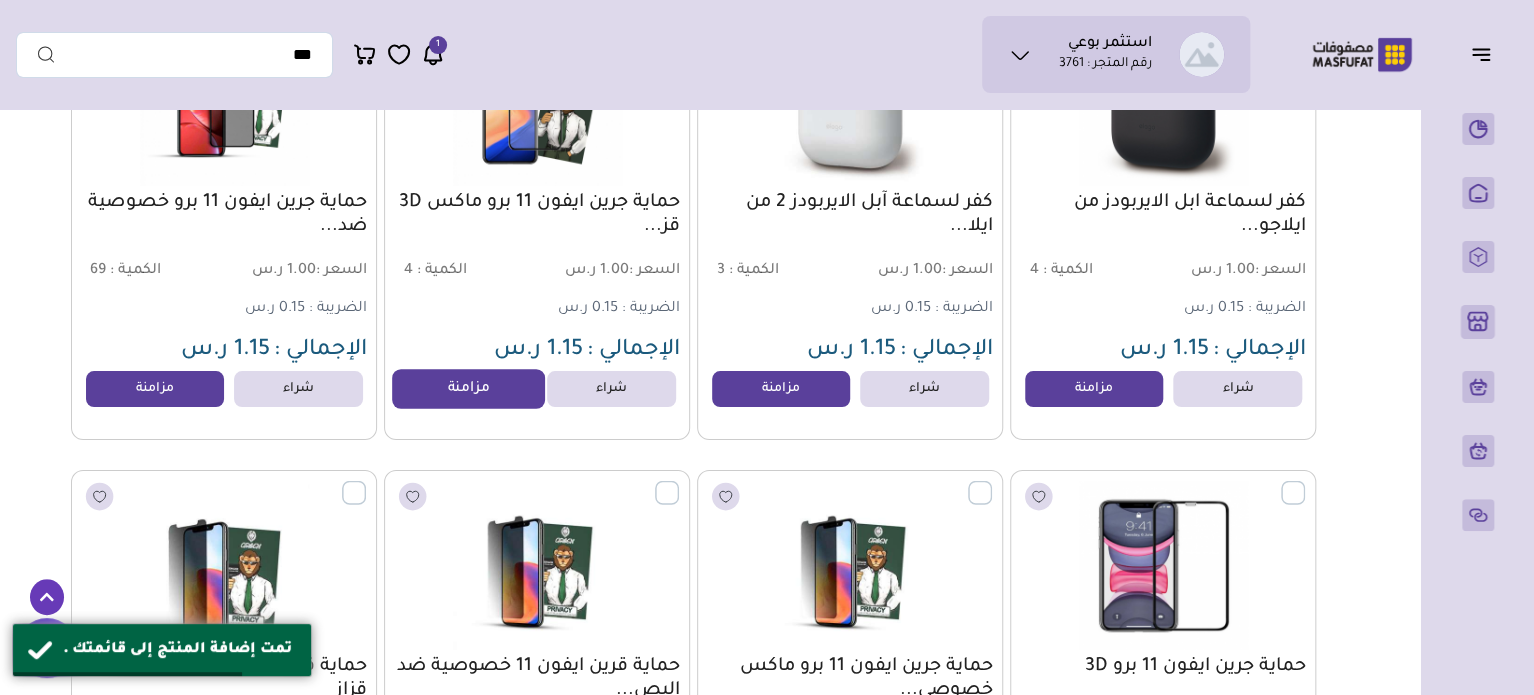 click on "مزامنة" at bounding box center [468, 389] 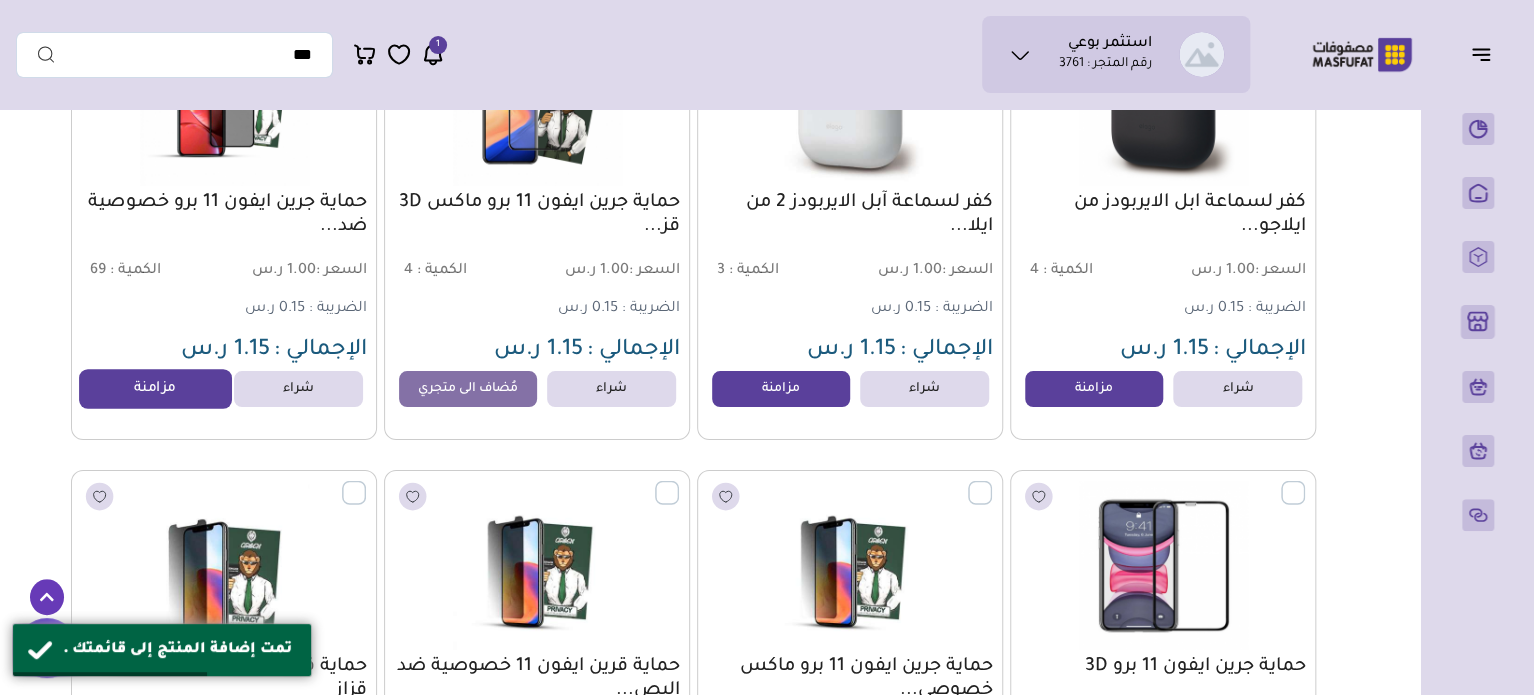 click on "مزامنة" at bounding box center [155, 389] 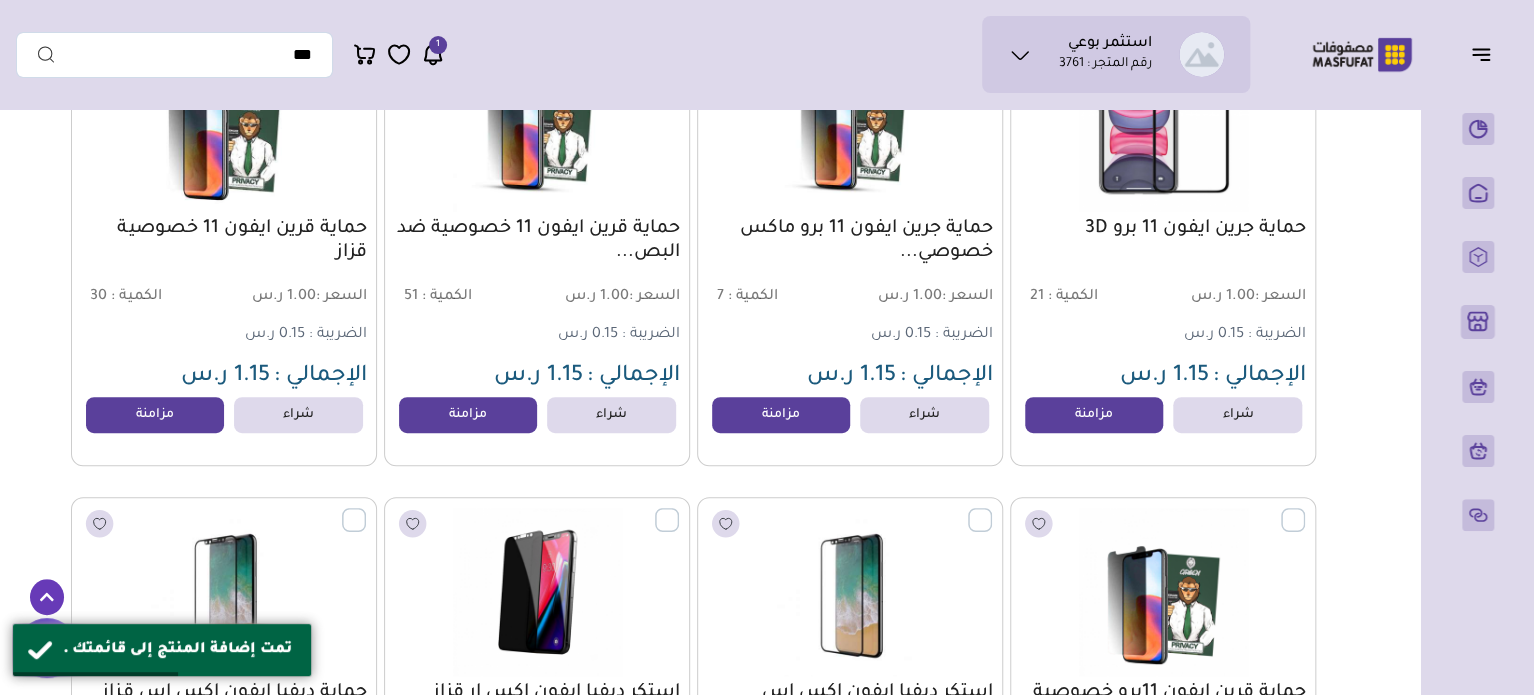 scroll, scrollTop: 4080, scrollLeft: 0, axis: vertical 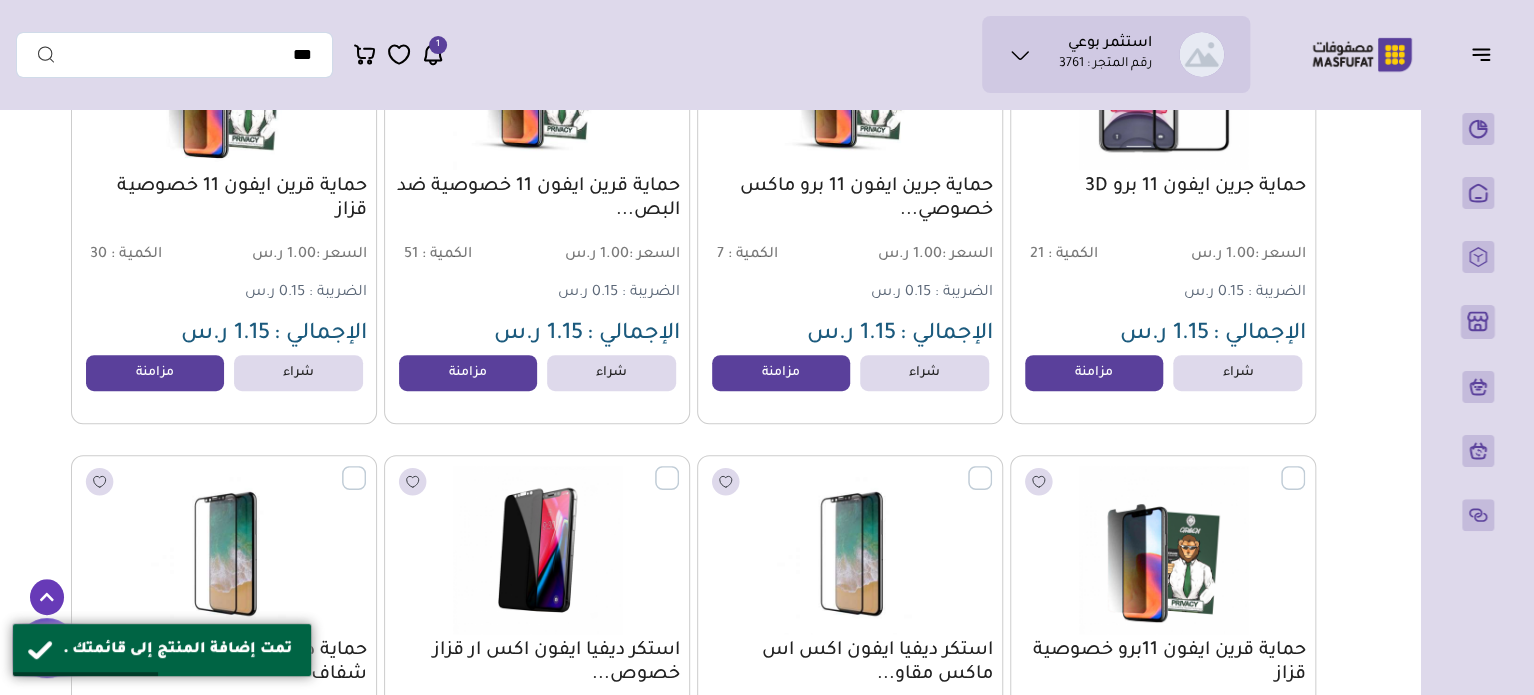 click on "حماية قرين ايفون 11 خصوصية قزاز
السعر :
1.00  ر.س
الكمية :
30" at bounding box center [224, 207] 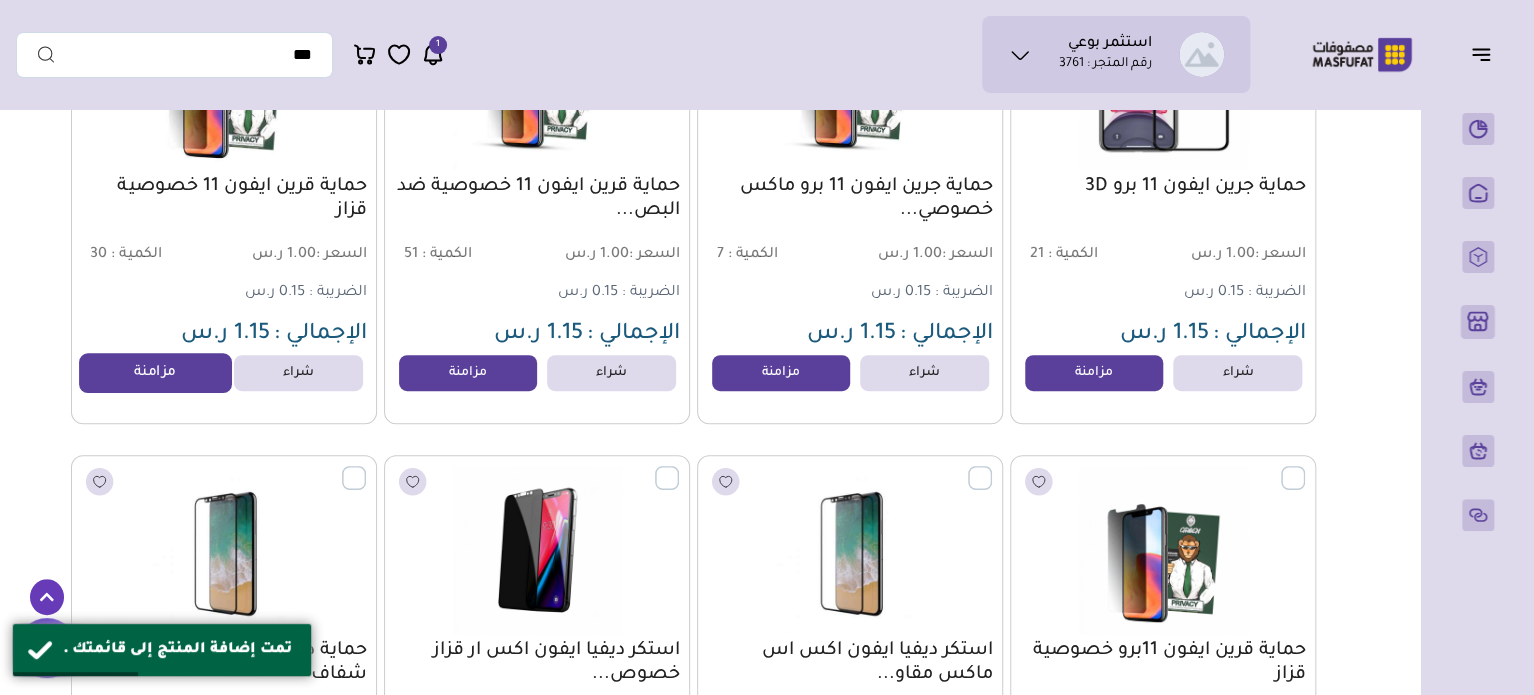 click on "مزامنة" at bounding box center (155, 373) 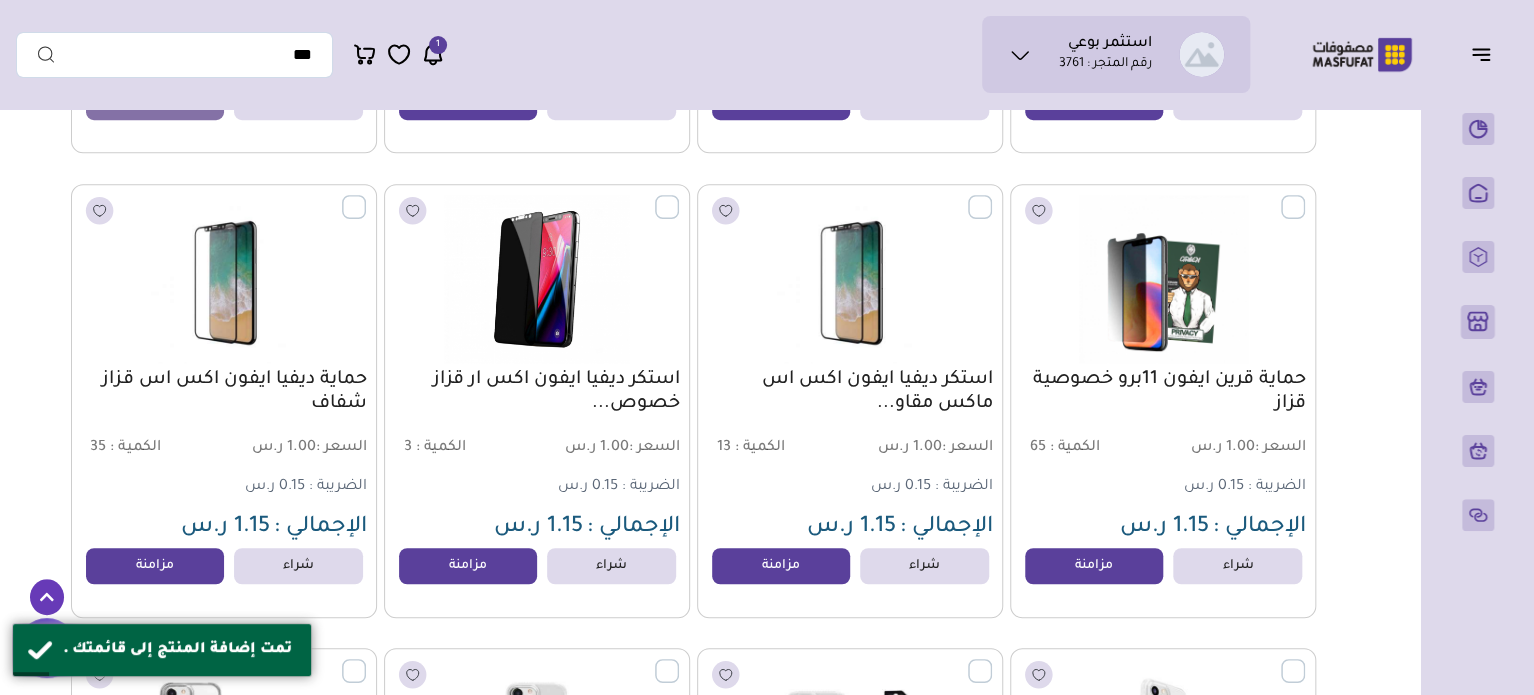 scroll, scrollTop: 4560, scrollLeft: 0, axis: vertical 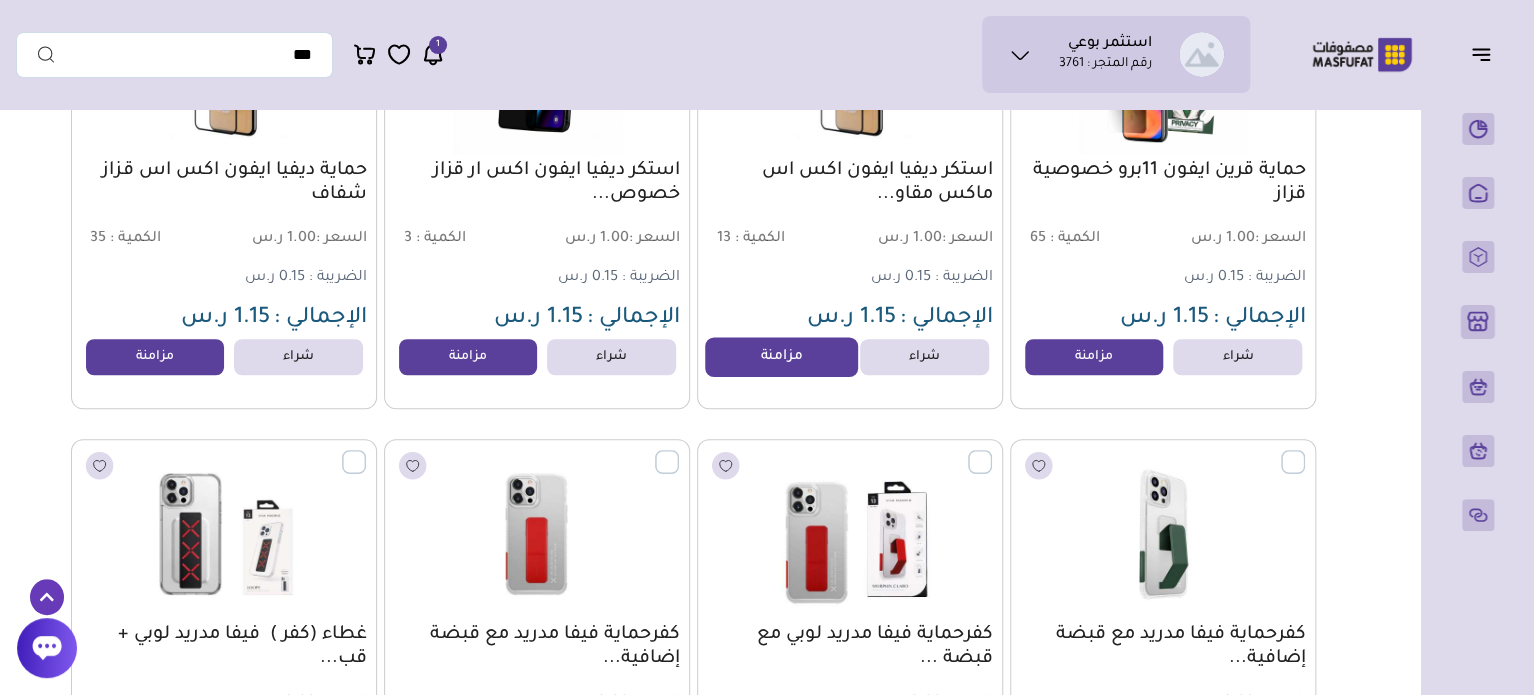 click on "مزامنة" at bounding box center (781, 357) 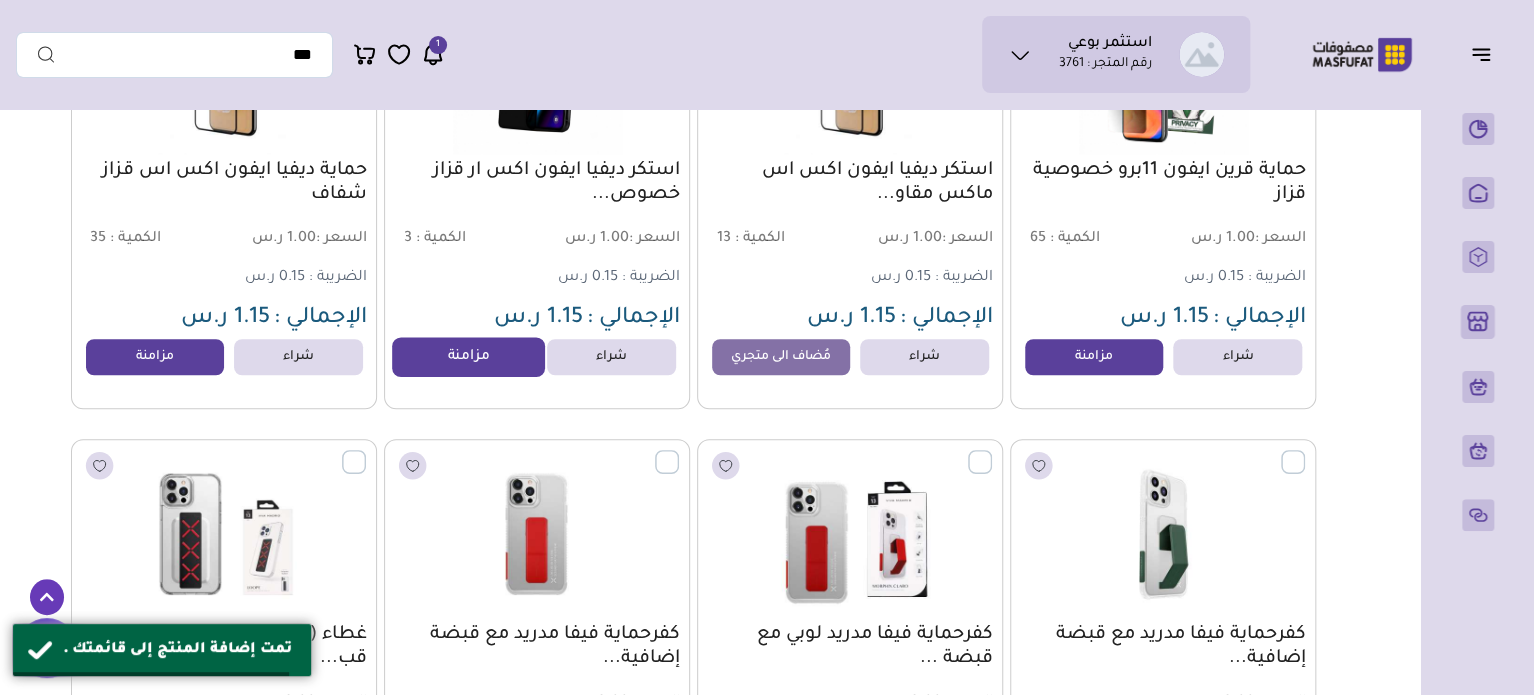 click on "مزامنة" at bounding box center [468, 357] 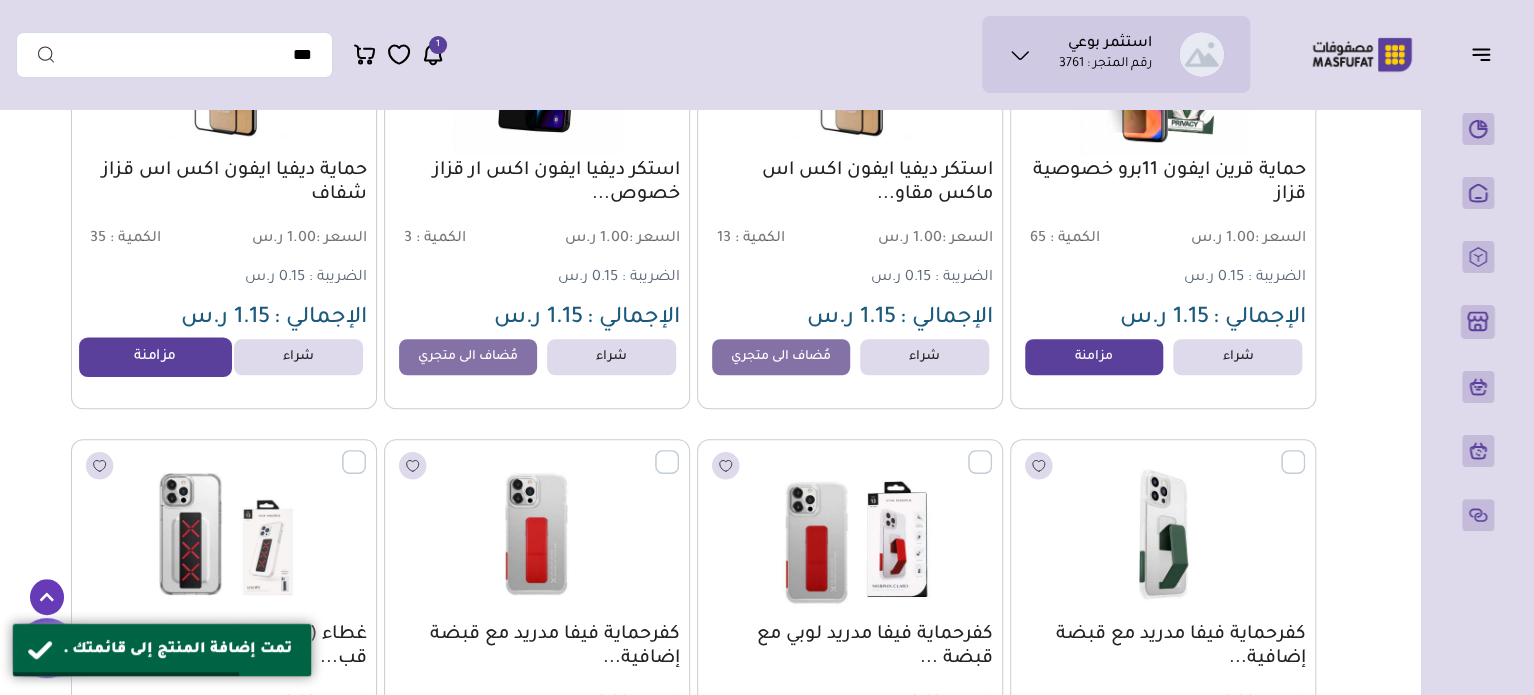 click on "مزامنة" at bounding box center [155, 357] 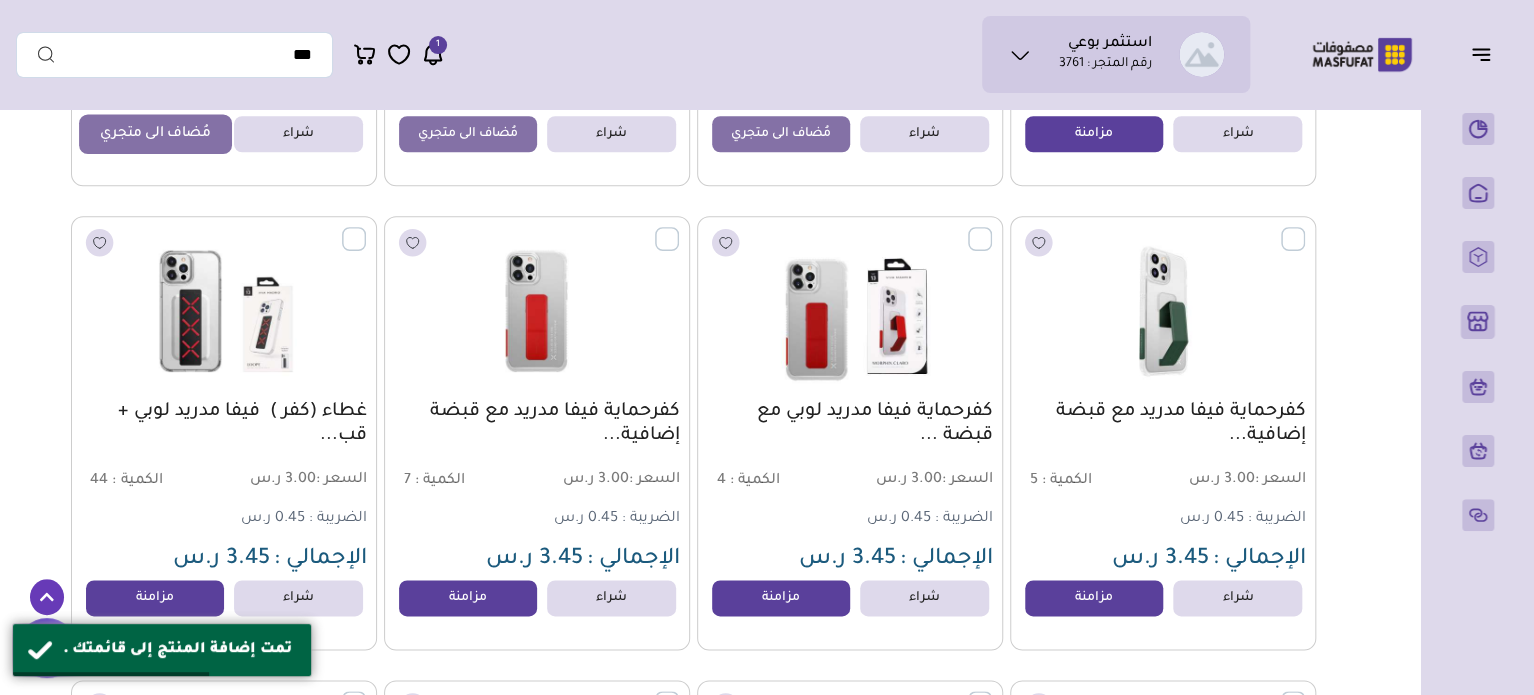 scroll, scrollTop: 4960, scrollLeft: 0, axis: vertical 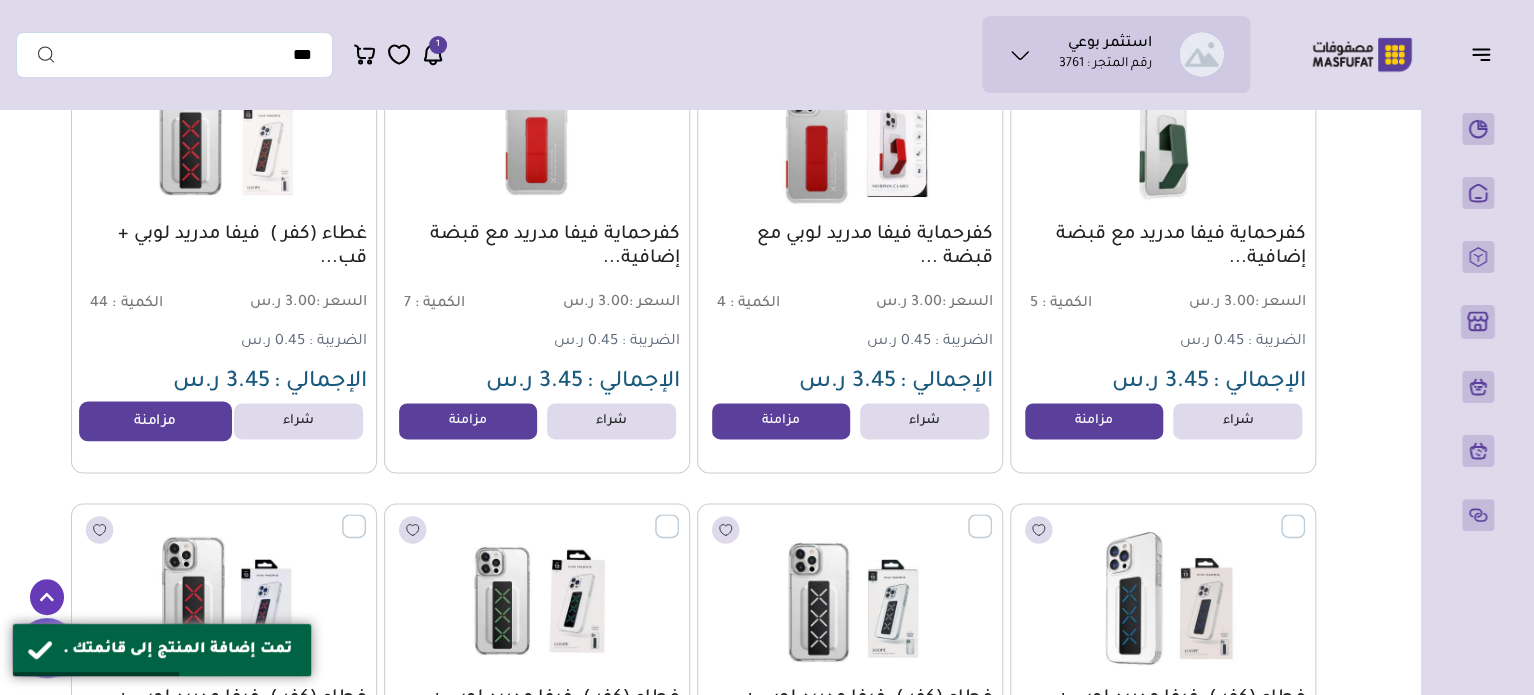 click on "مزامنة" at bounding box center (155, 421) 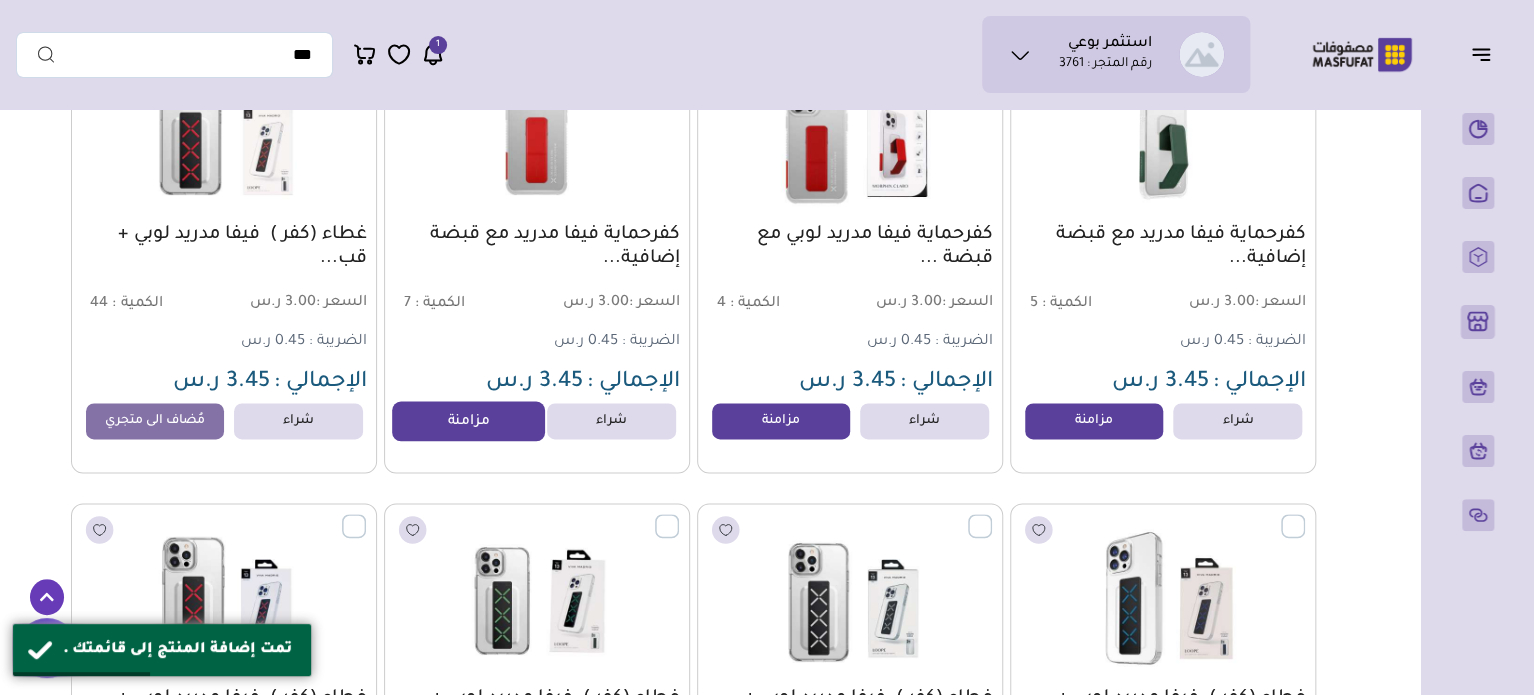 click on "مزامنة" at bounding box center [468, 421] 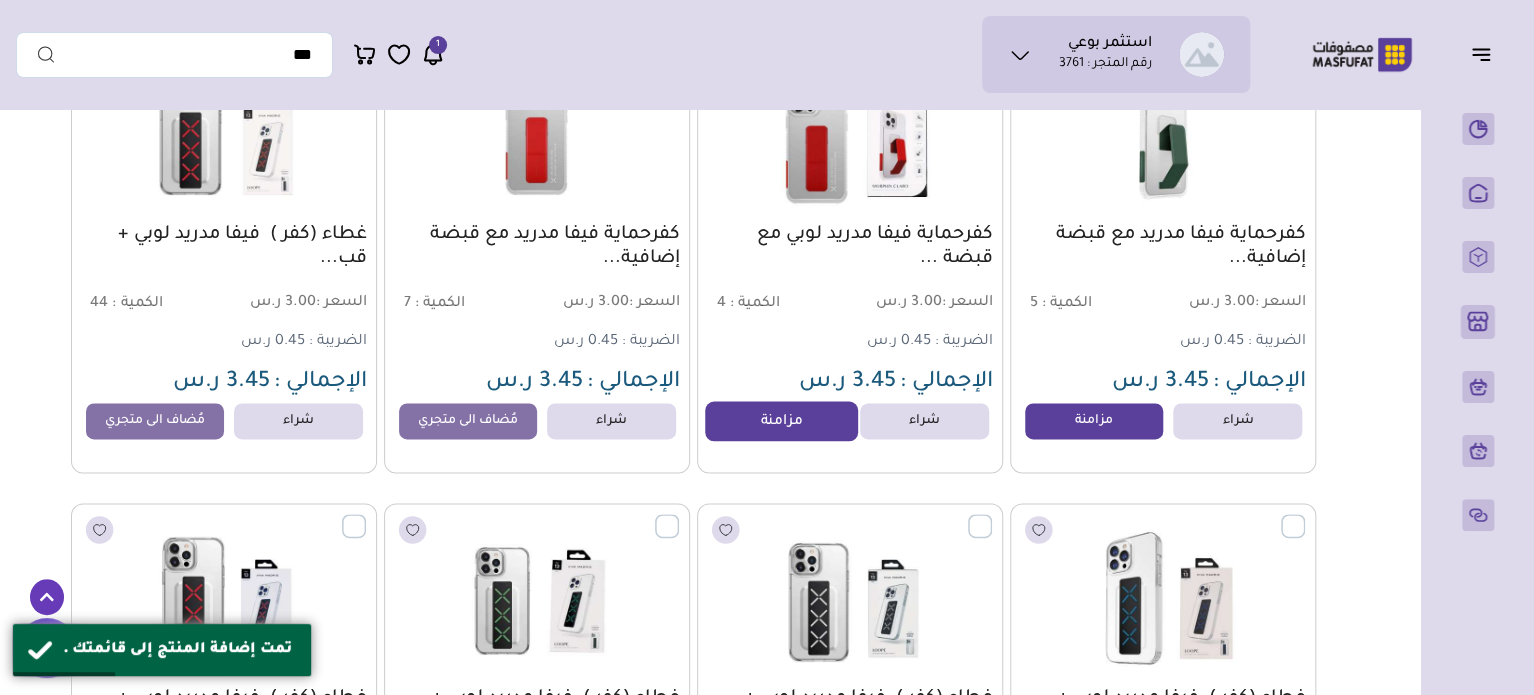 click on "مزامنة" at bounding box center [781, 421] 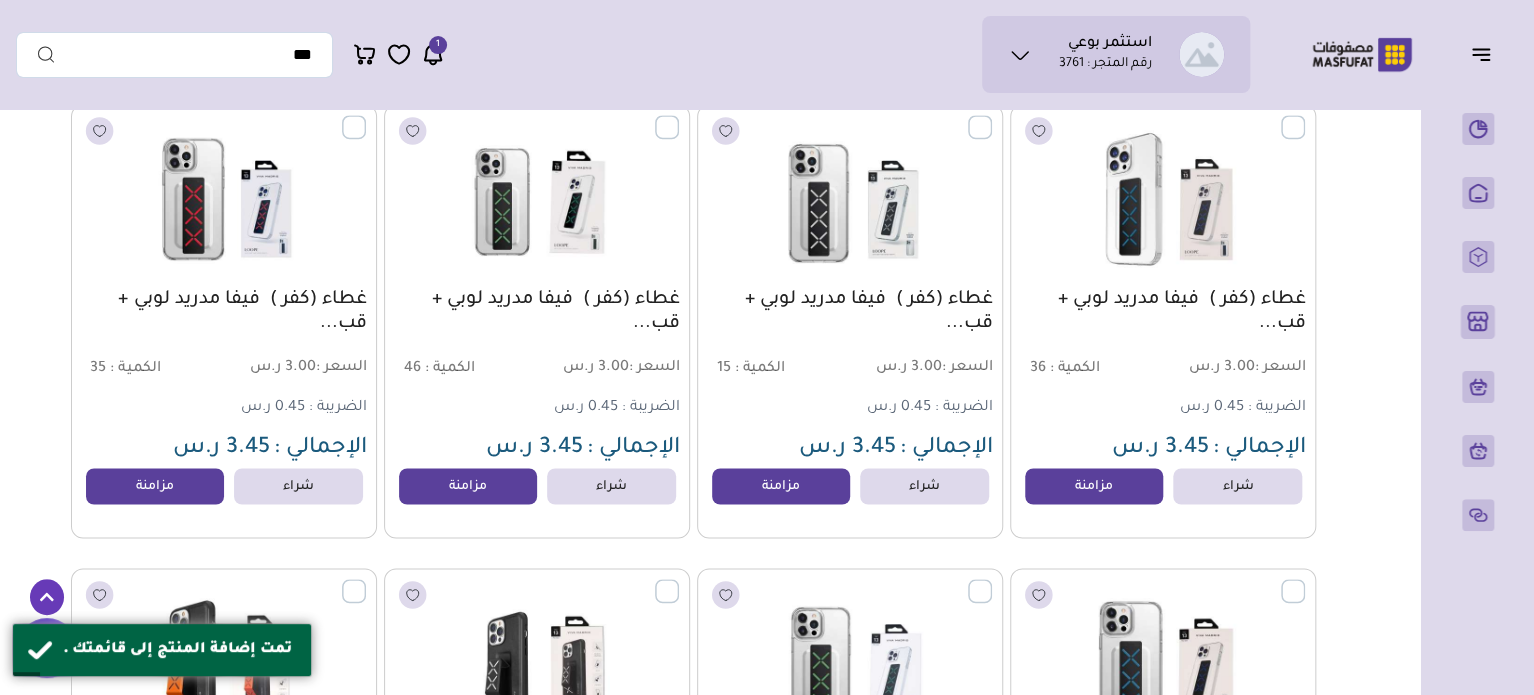 scroll, scrollTop: 5360, scrollLeft: 0, axis: vertical 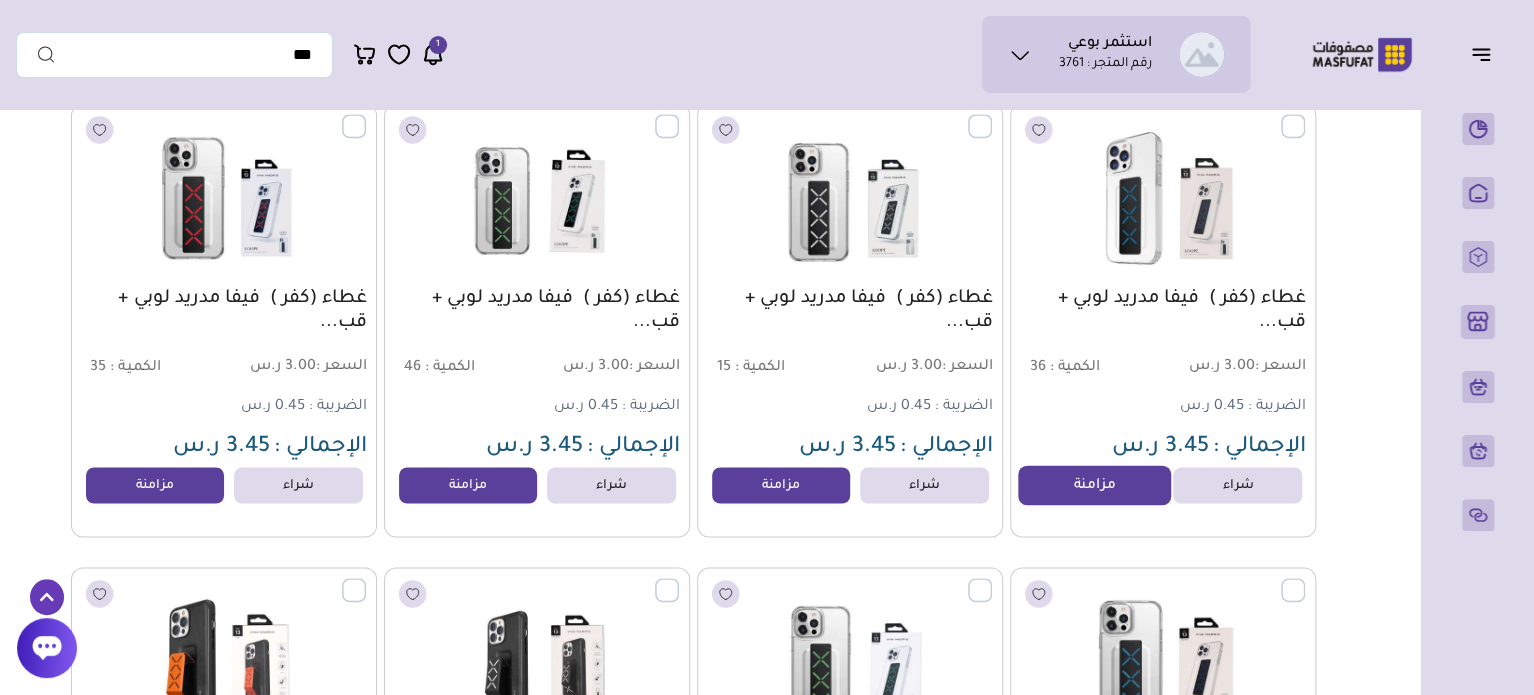 click on "مزامنة" at bounding box center (1094, 485) 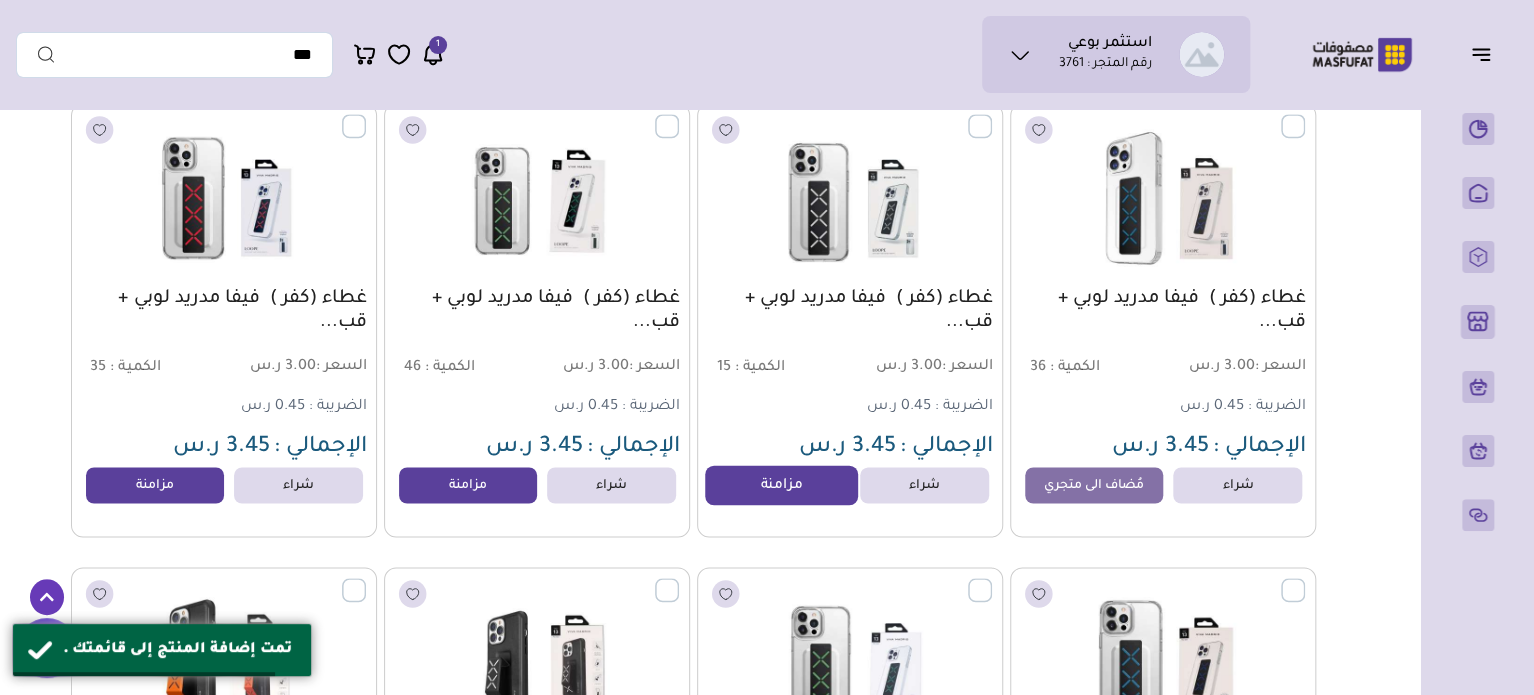 click on "مزامنة" at bounding box center (781, 485) 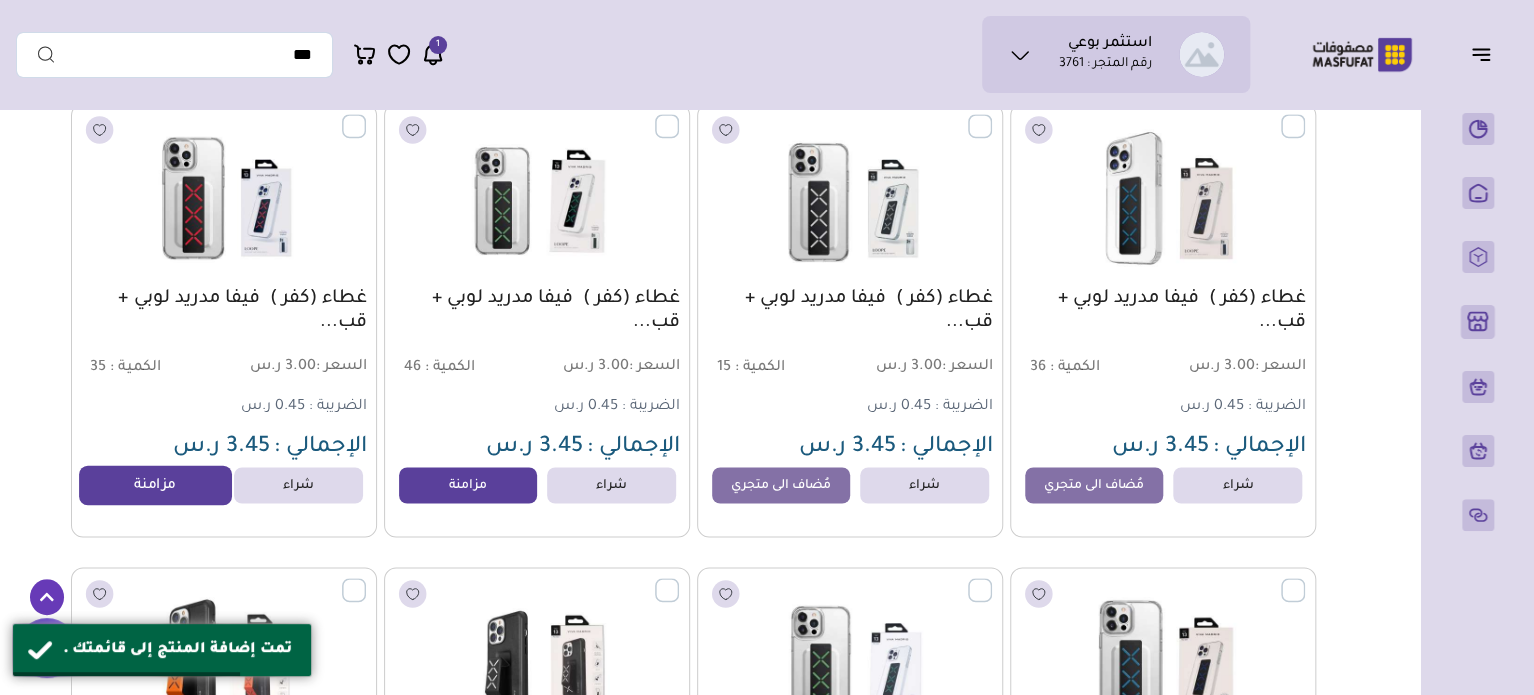 click on "مزامنة" at bounding box center (155, 485) 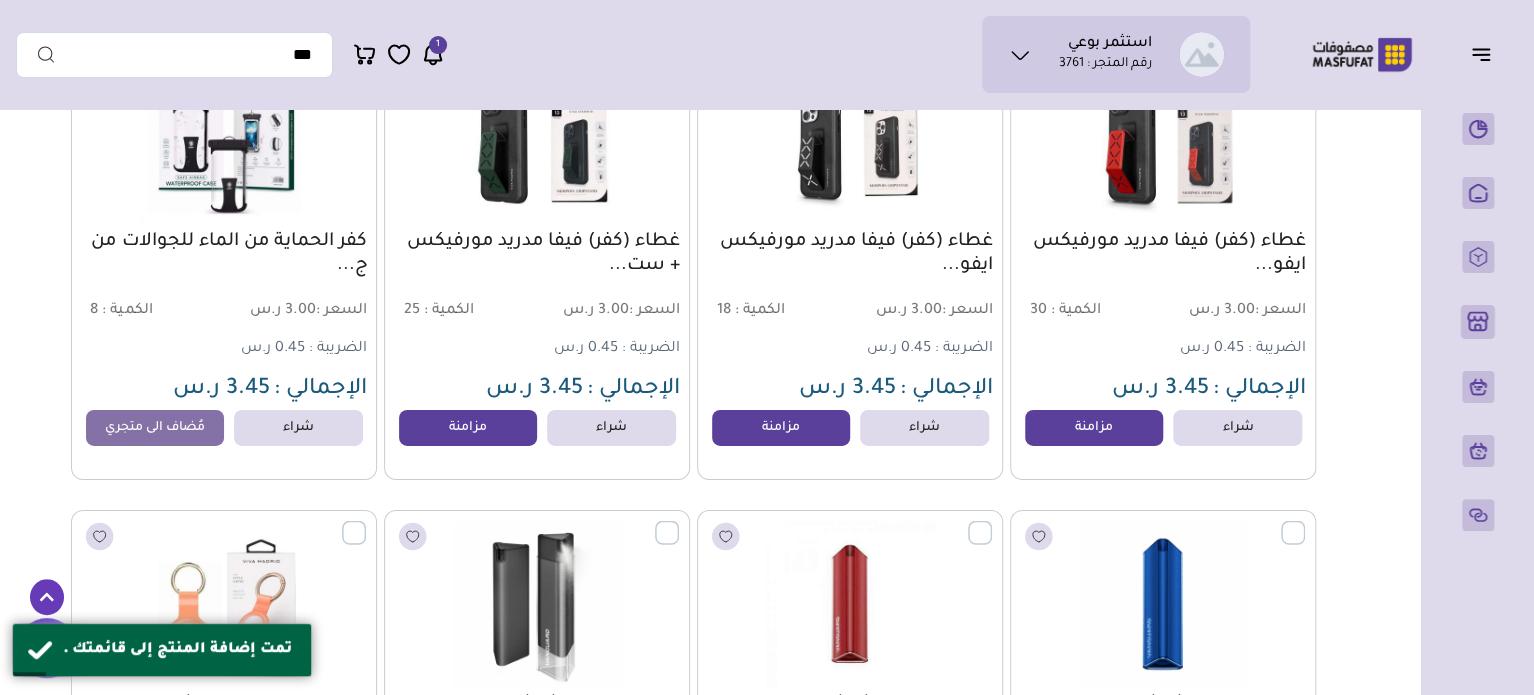 scroll, scrollTop: 6840, scrollLeft: 0, axis: vertical 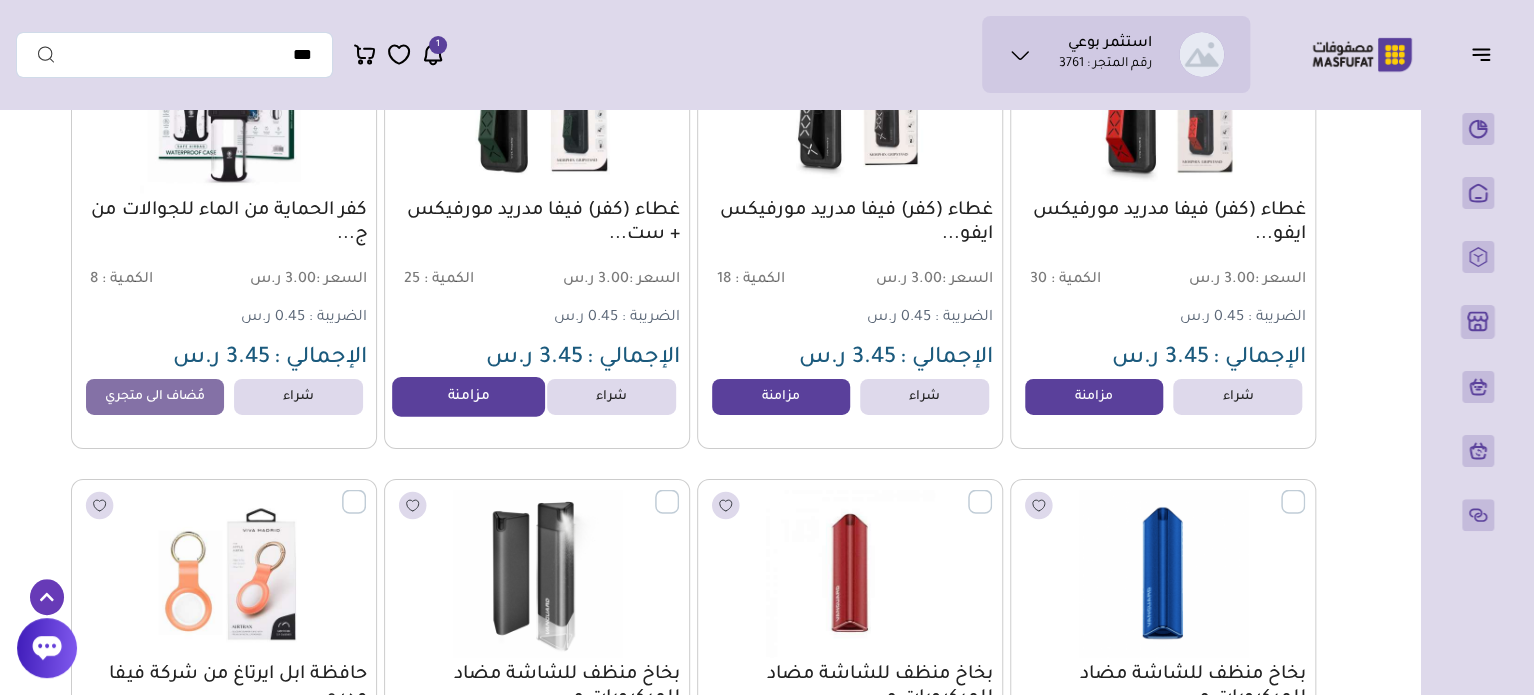 click on "مزامنة" at bounding box center [468, 397] 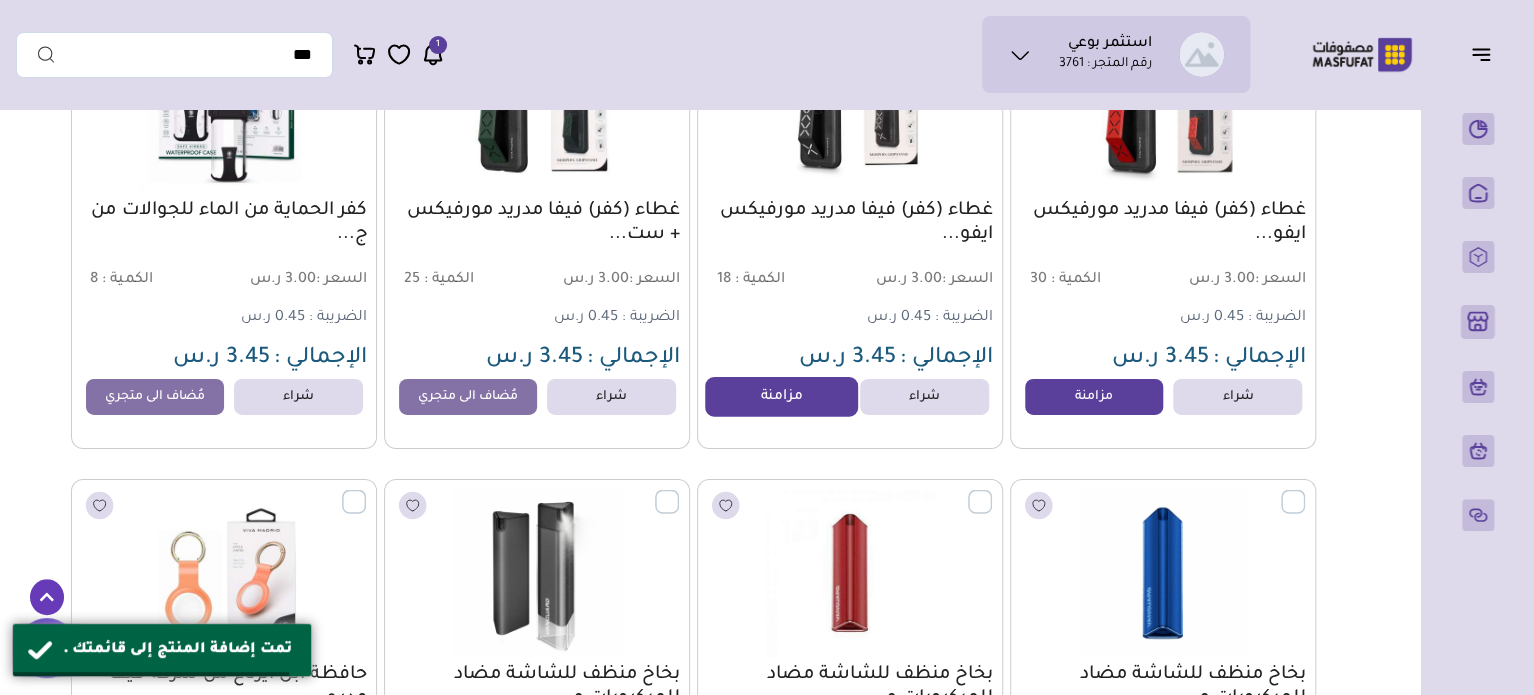 click on "مزامنة" at bounding box center [781, 397] 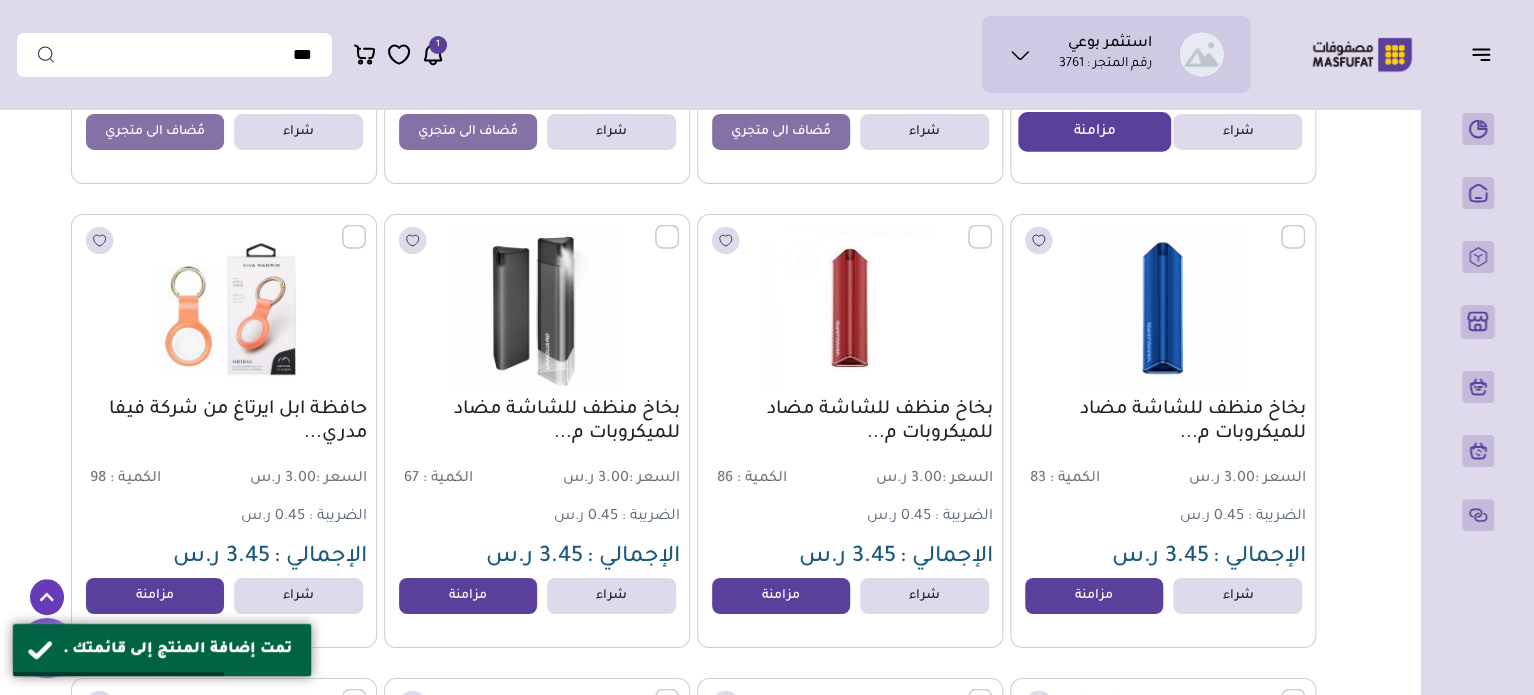 scroll, scrollTop: 7200, scrollLeft: 0, axis: vertical 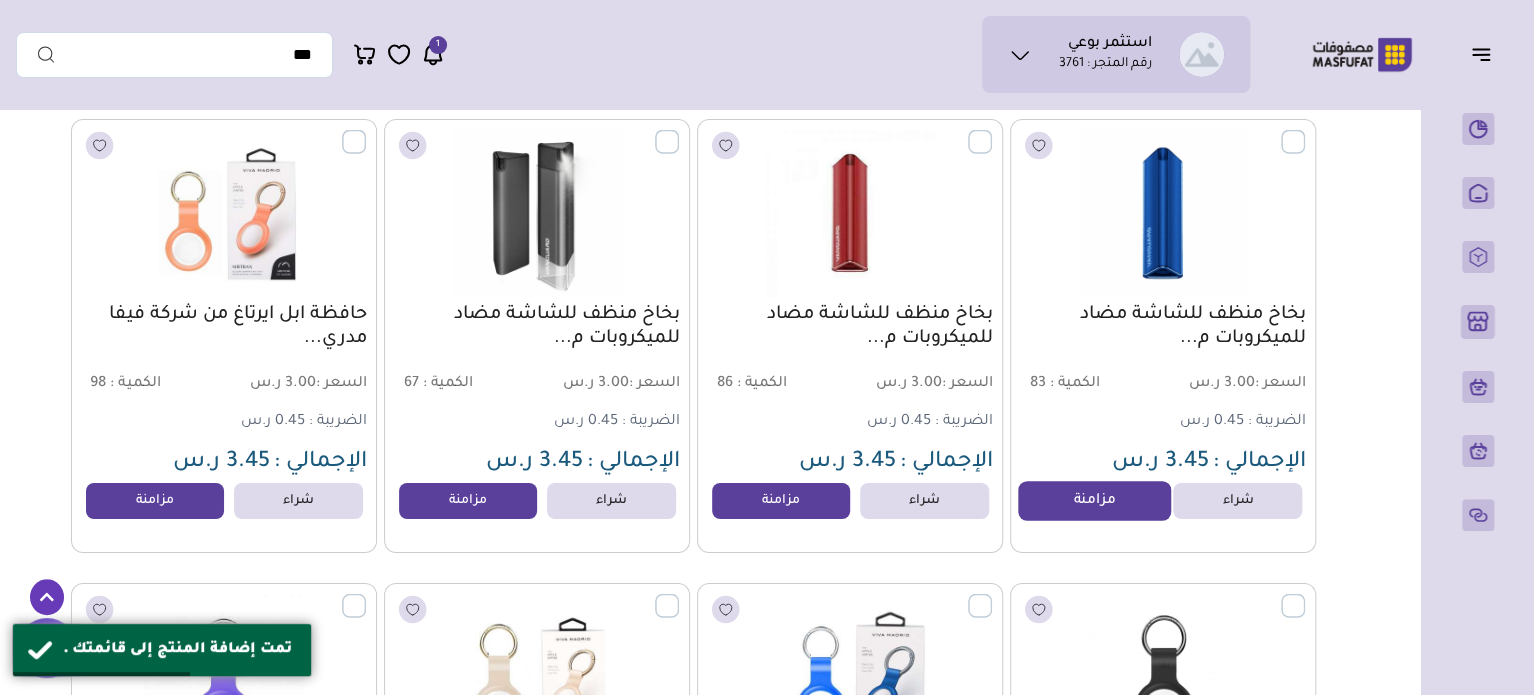 click on "مزامنة" at bounding box center (1094, 501) 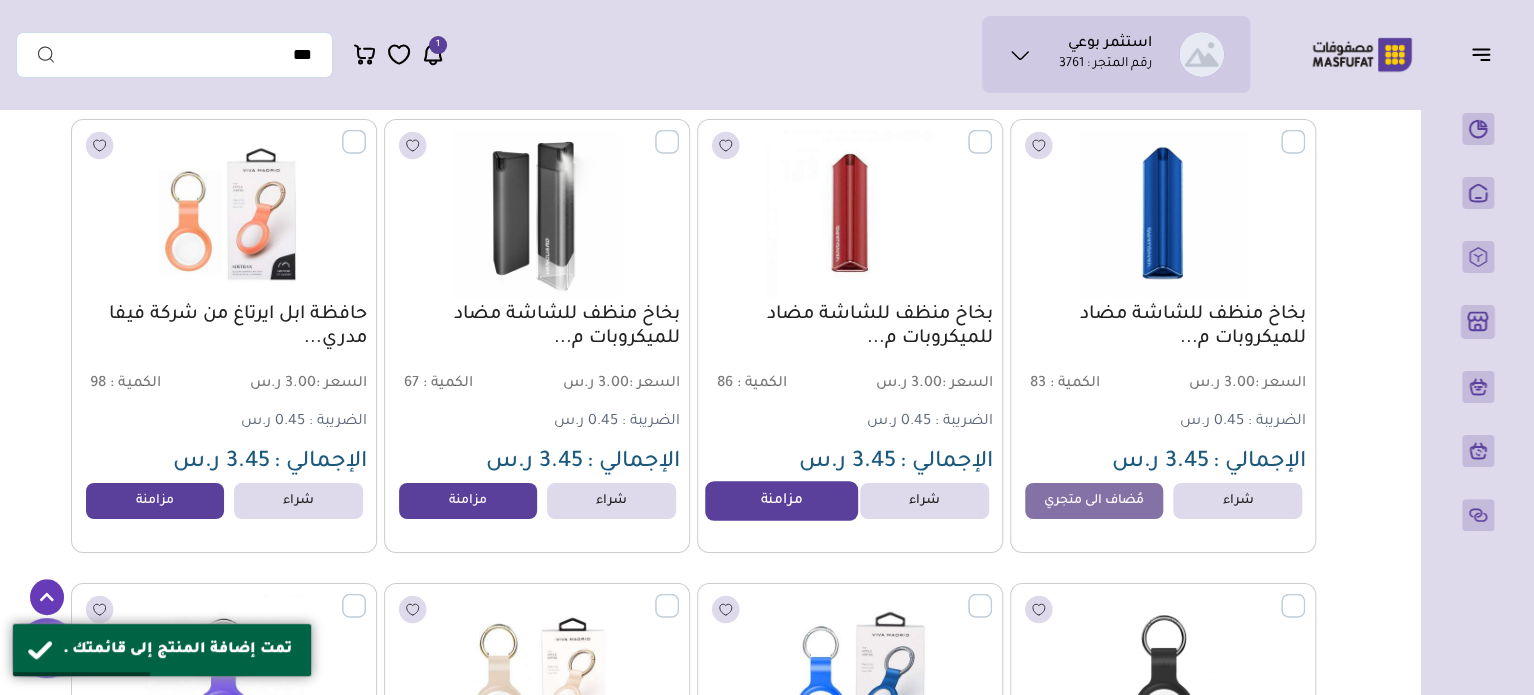click on "مزامنة" at bounding box center [781, 501] 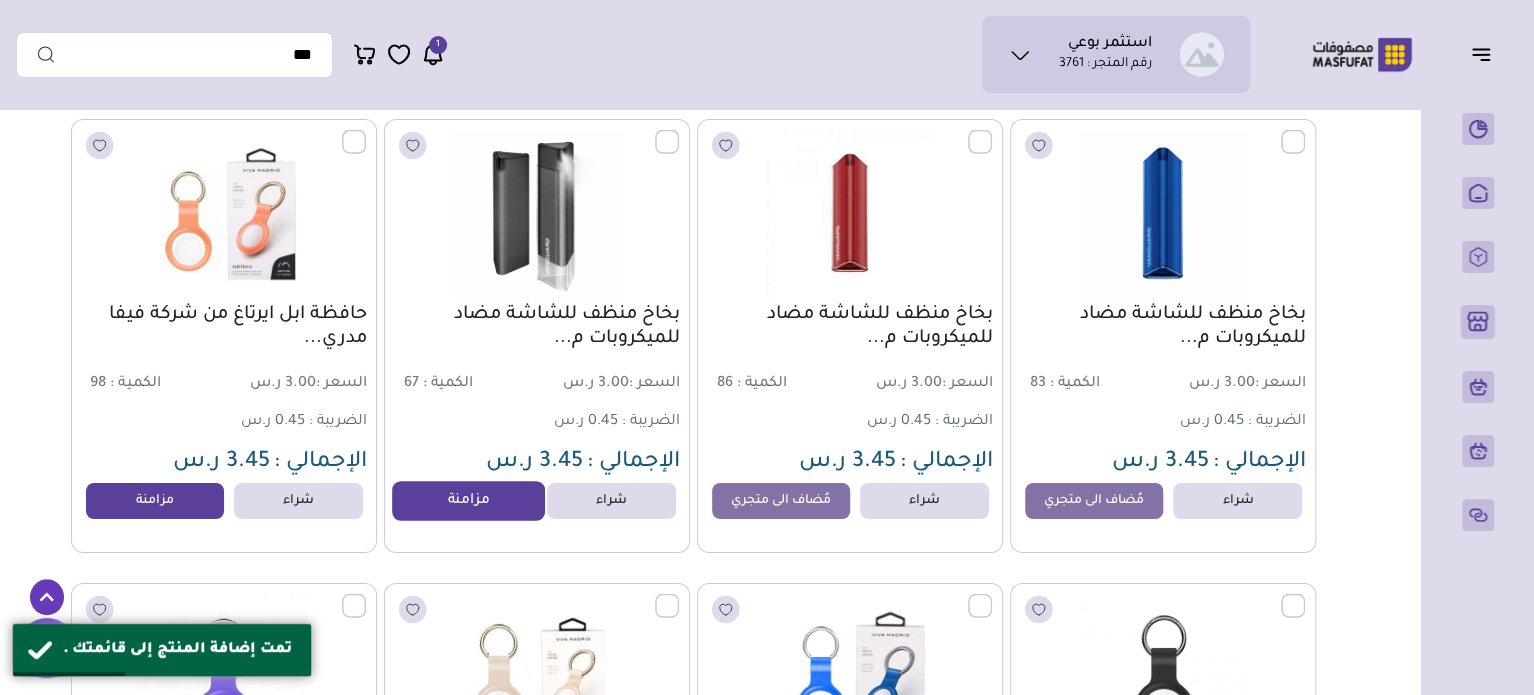 click on "مزامنة" at bounding box center [468, 501] 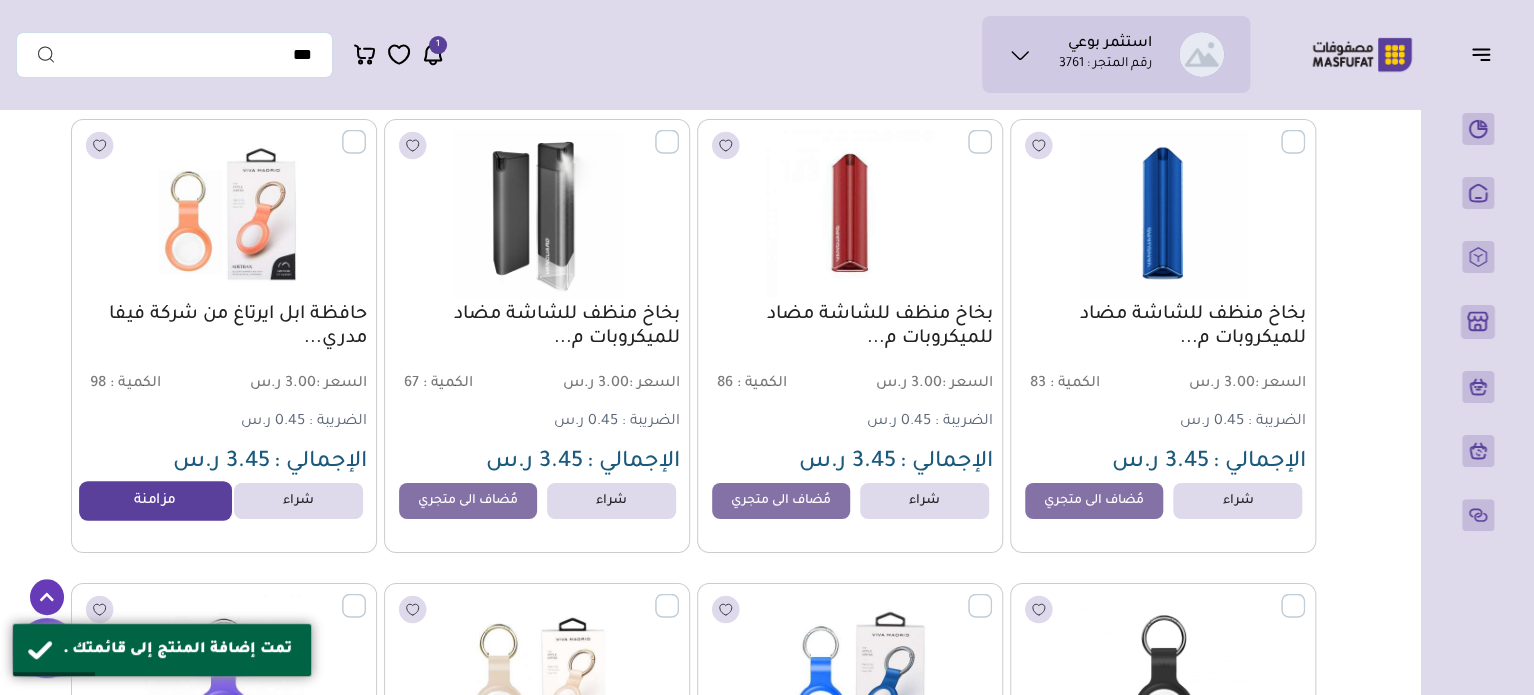 click on "مزامنة" at bounding box center [155, 501] 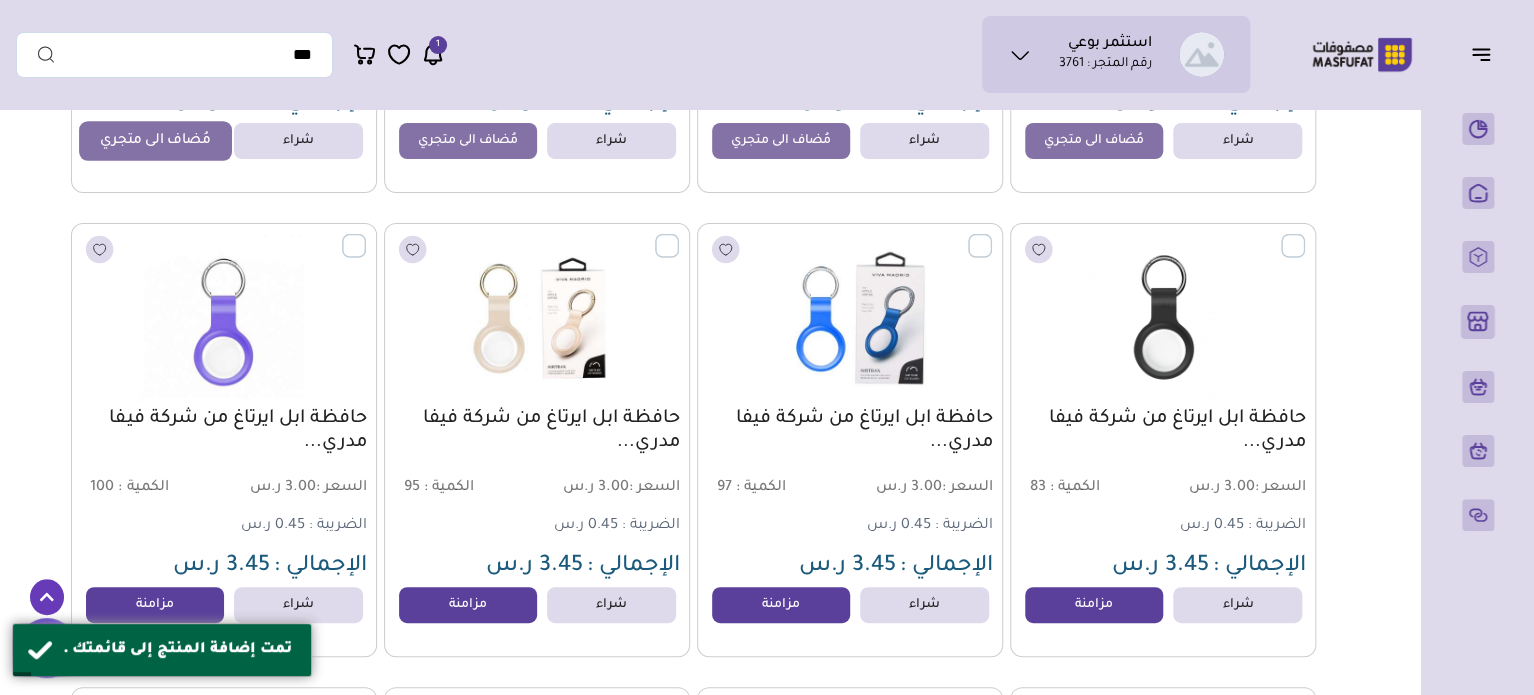 scroll, scrollTop: 7720, scrollLeft: 0, axis: vertical 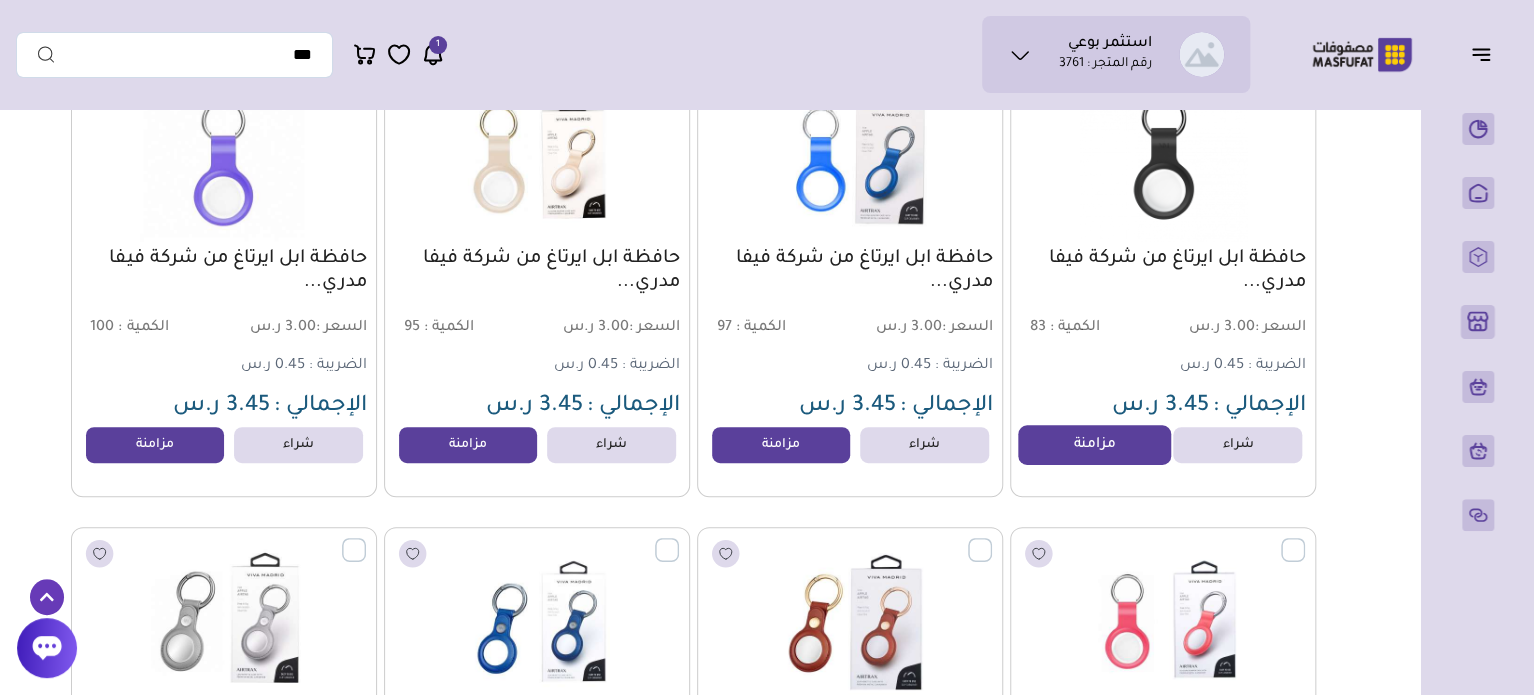 drag, startPoint x: 148, startPoint y: 484, endPoint x: 1040, endPoint y: 465, distance: 892.20233 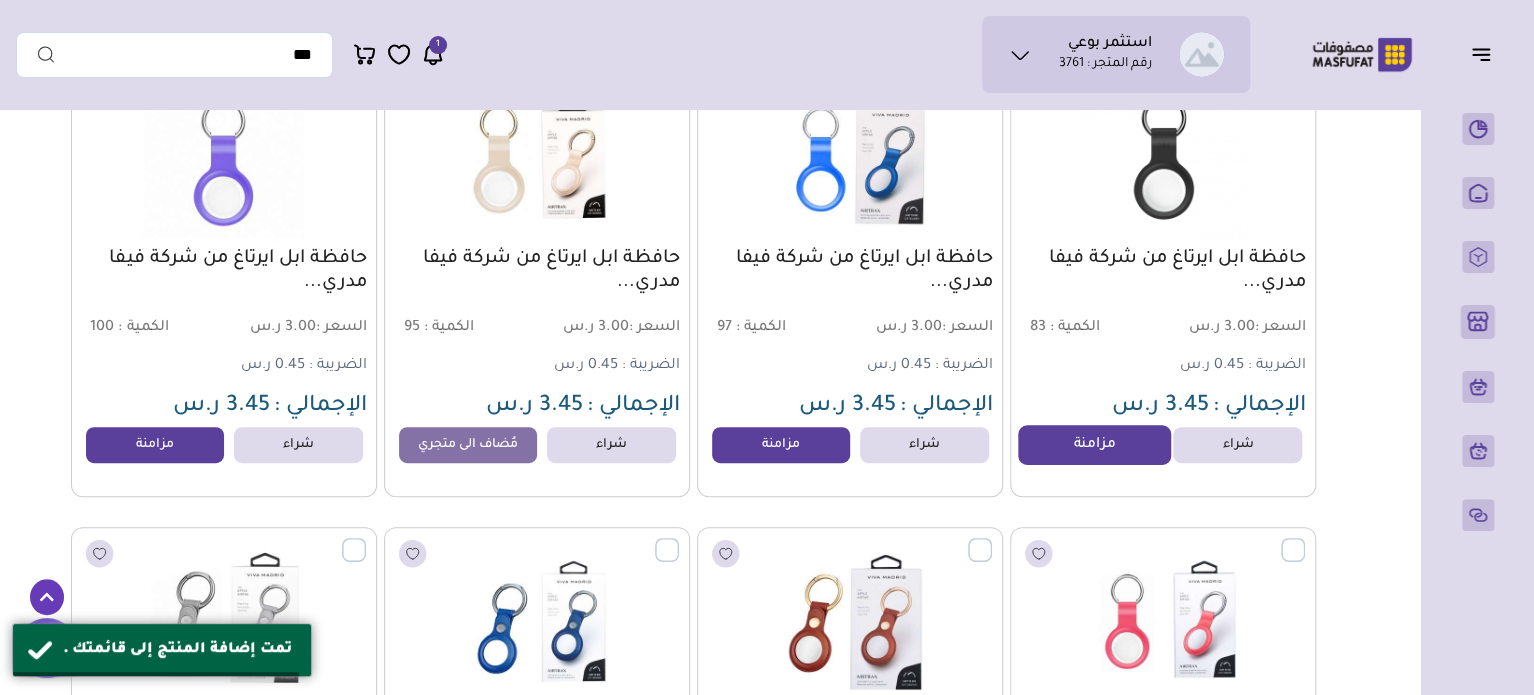 click on "مزامنة" at bounding box center (1094, 445) 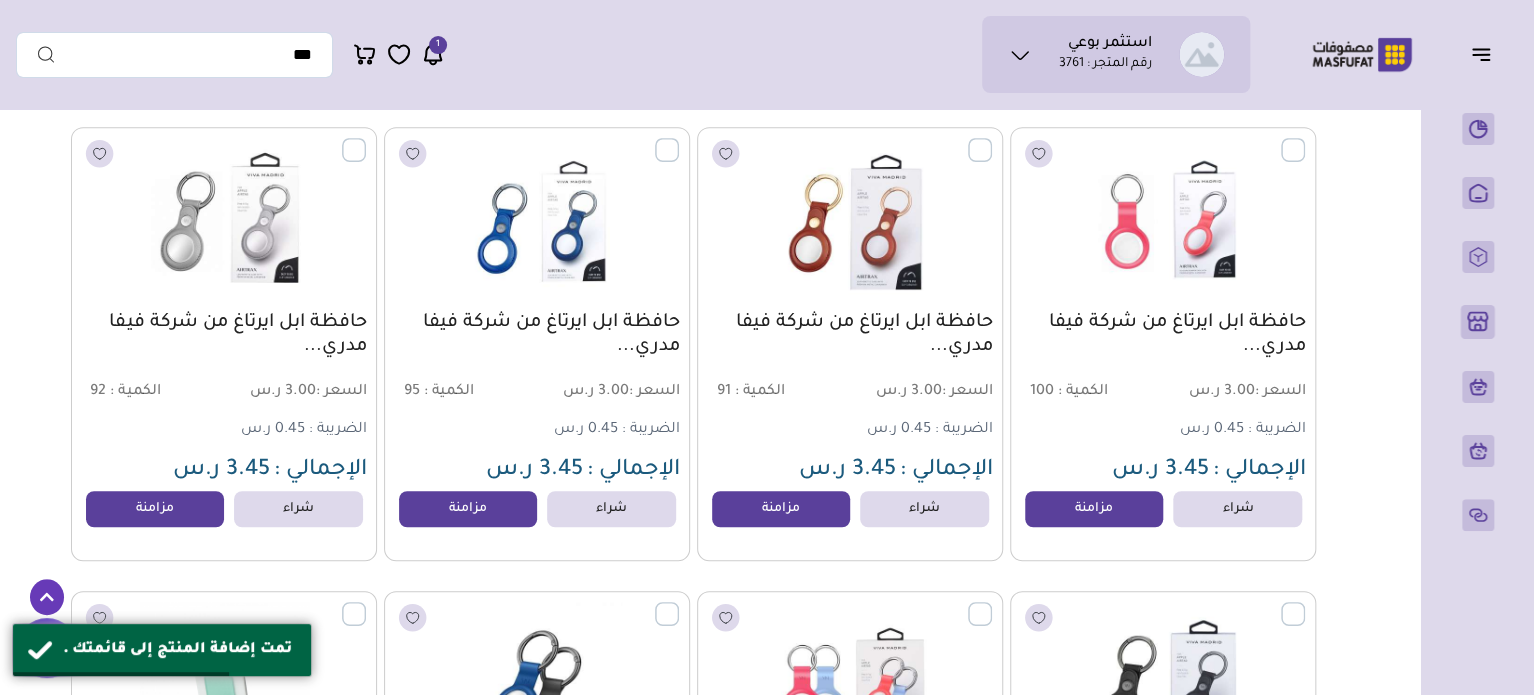 scroll, scrollTop: 8120, scrollLeft: 0, axis: vertical 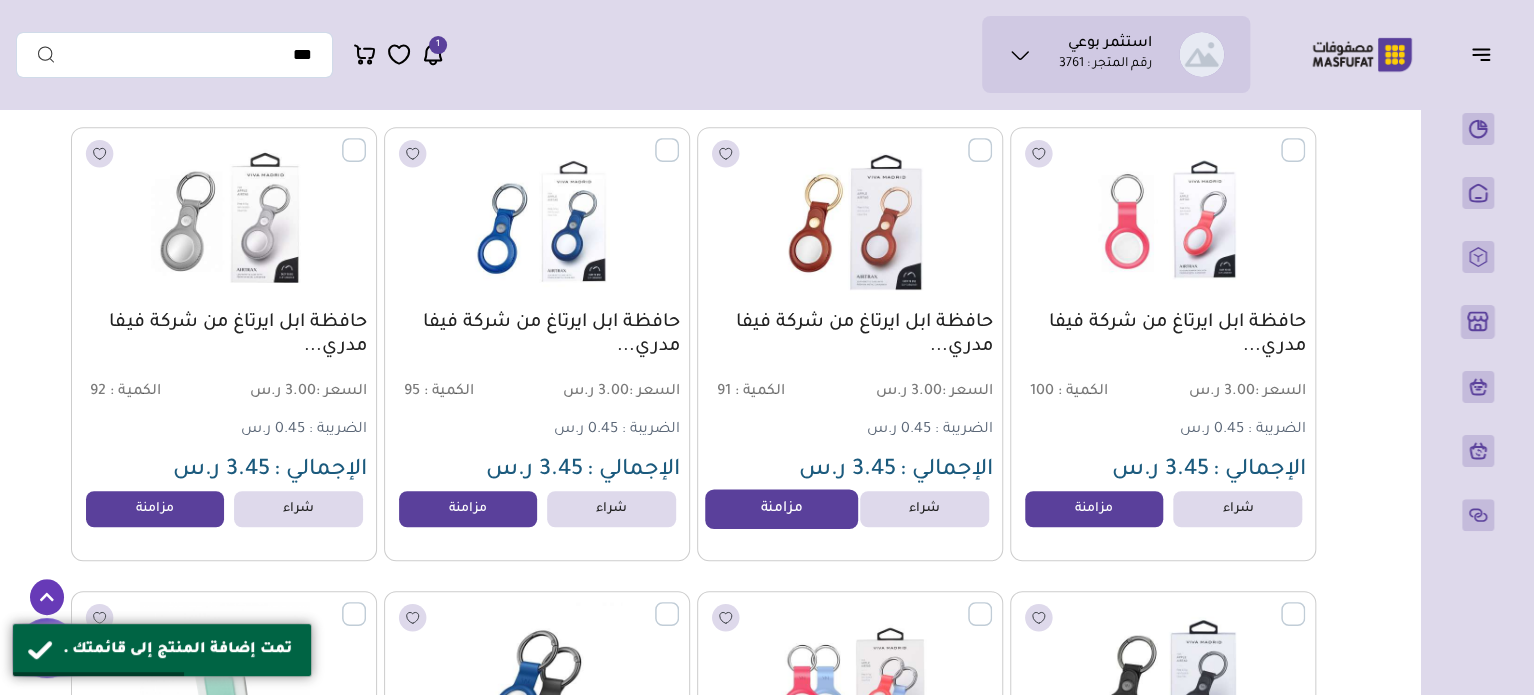 click on "مزامنة" at bounding box center (781, 509) 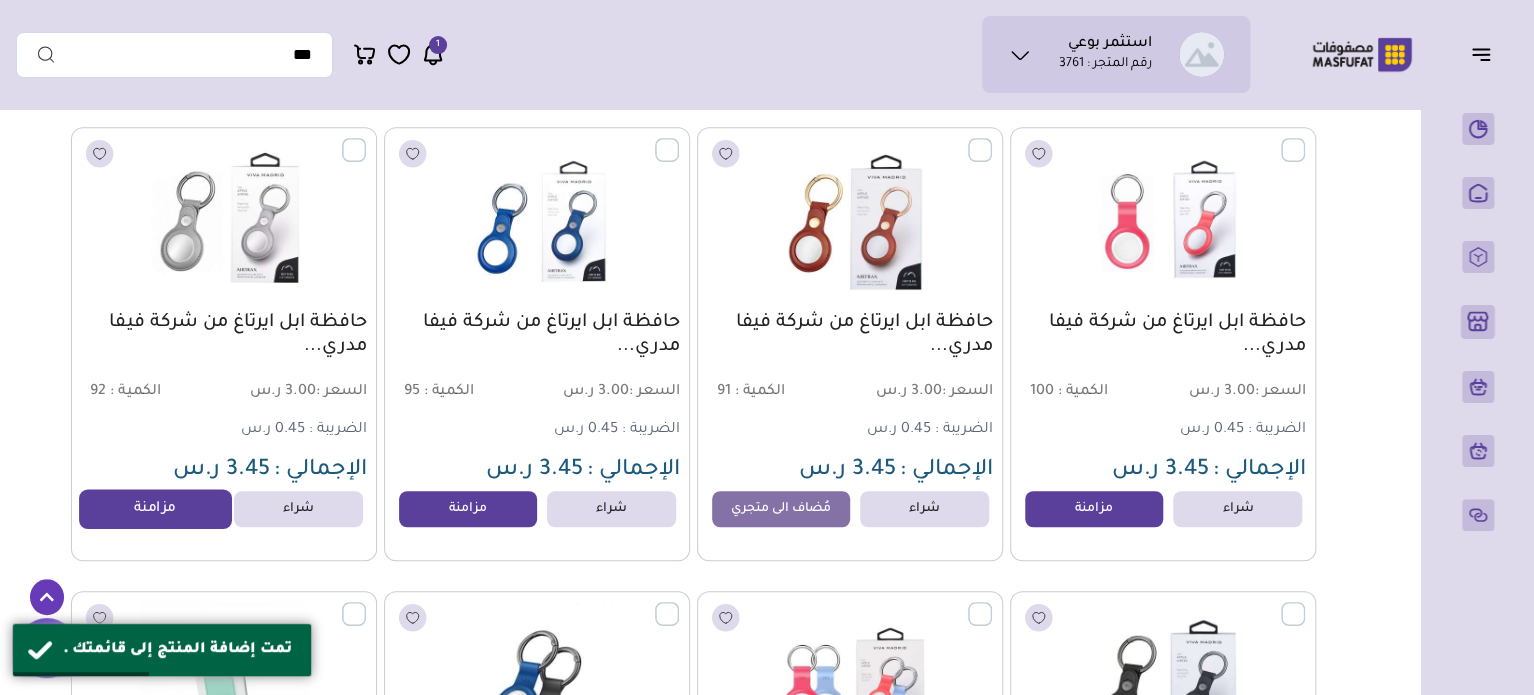 click on "مزامنة" at bounding box center (155, 509) 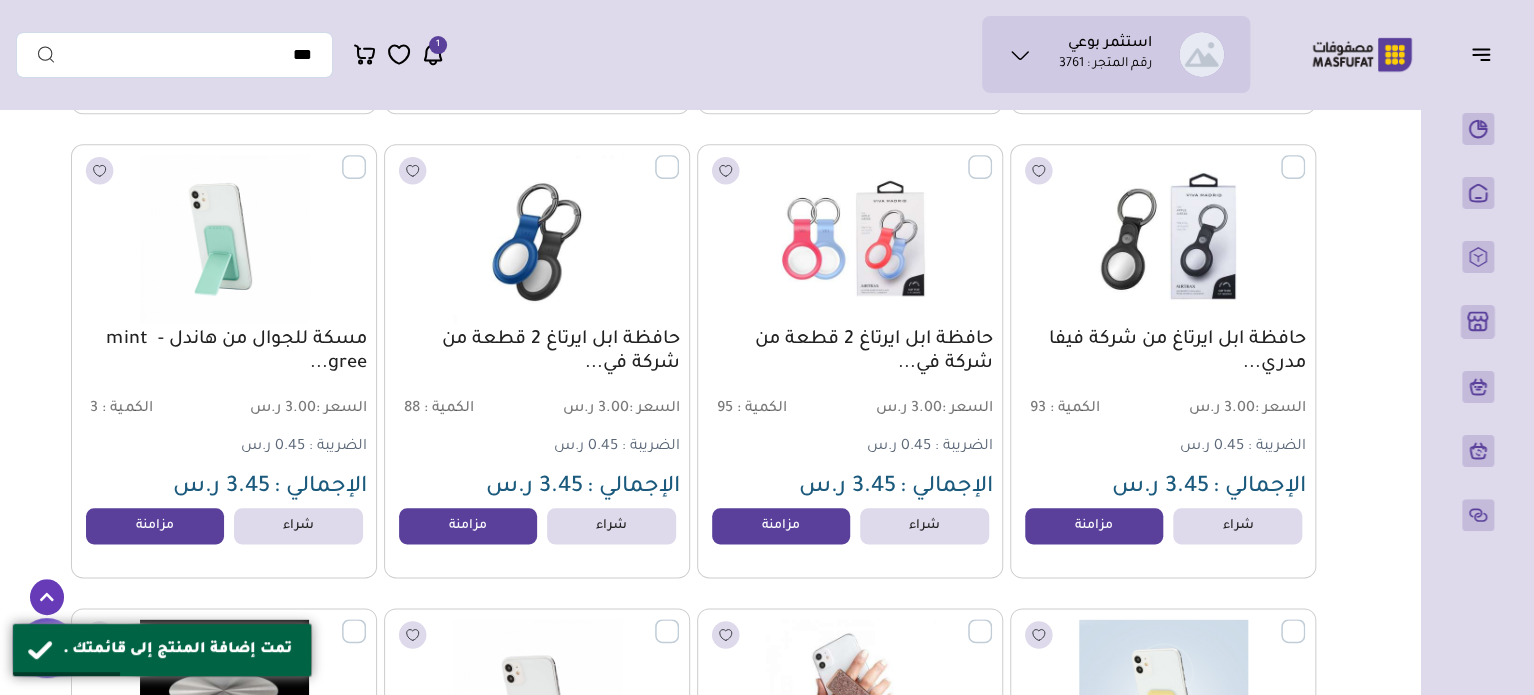 scroll, scrollTop: 8640, scrollLeft: 0, axis: vertical 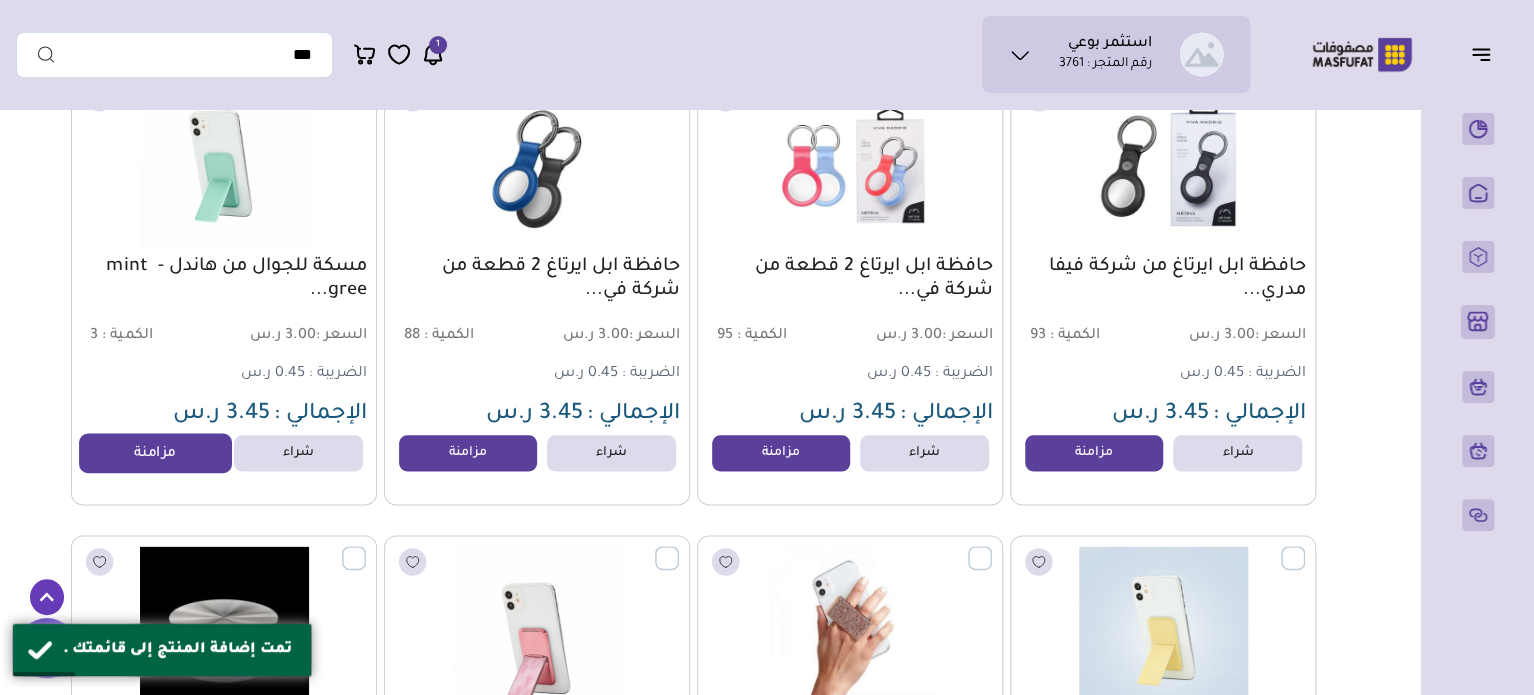 click on "مزامنة" at bounding box center (155, 454) 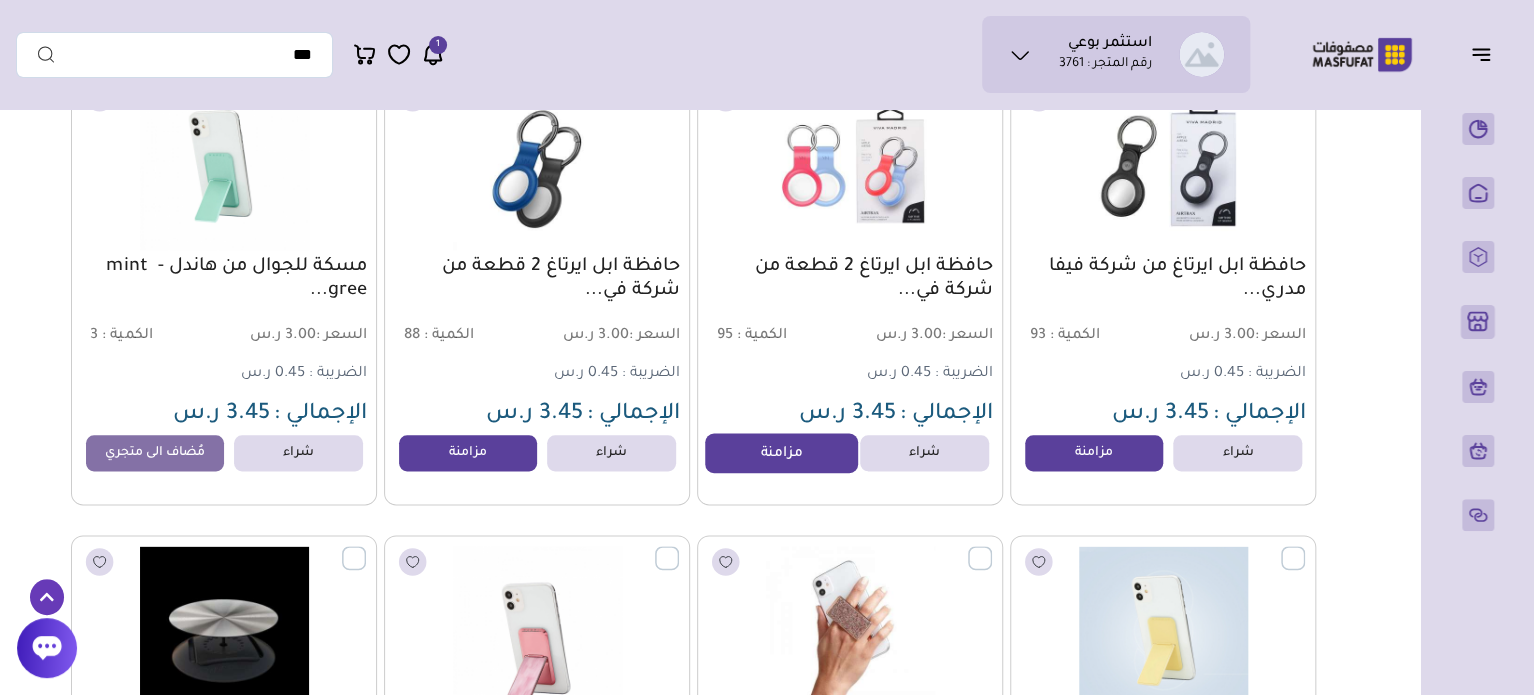 click on "مزامنة" at bounding box center [781, 454] 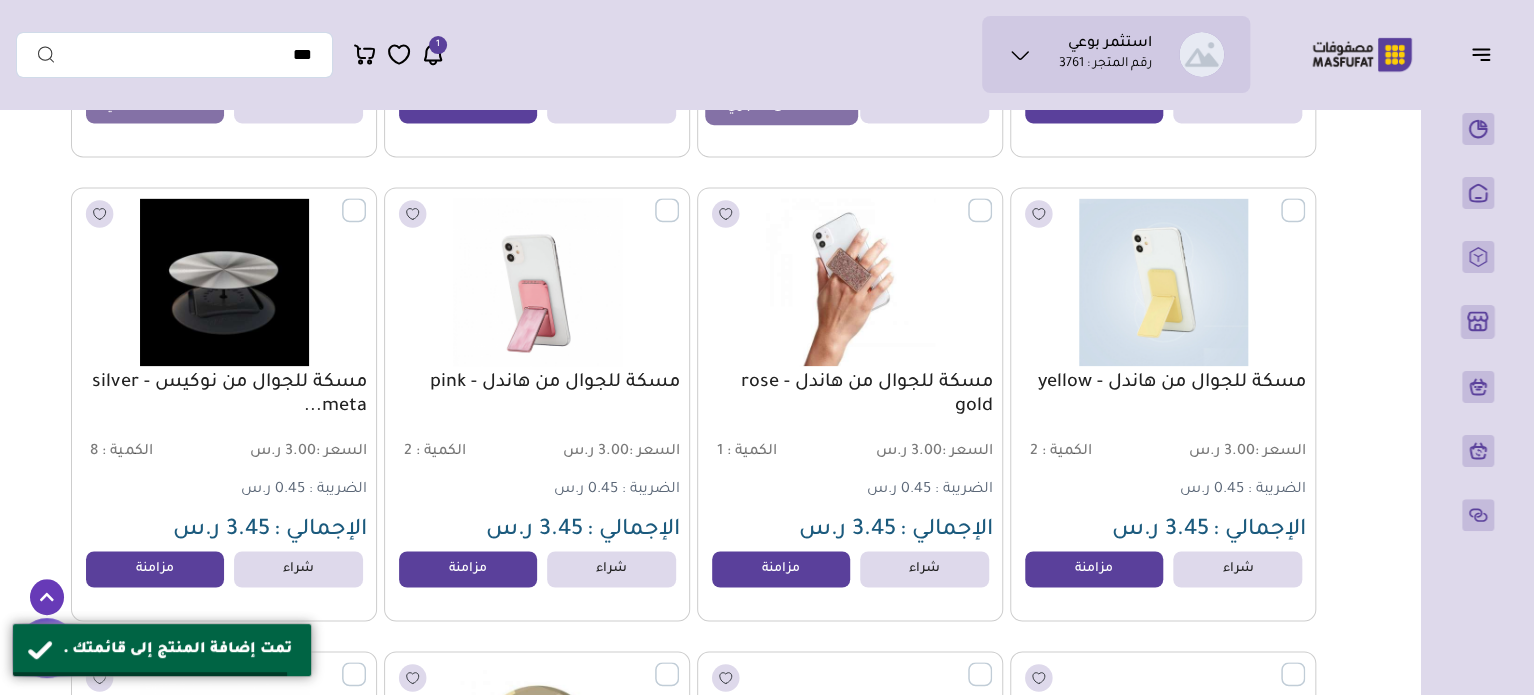 scroll, scrollTop: 9000, scrollLeft: 0, axis: vertical 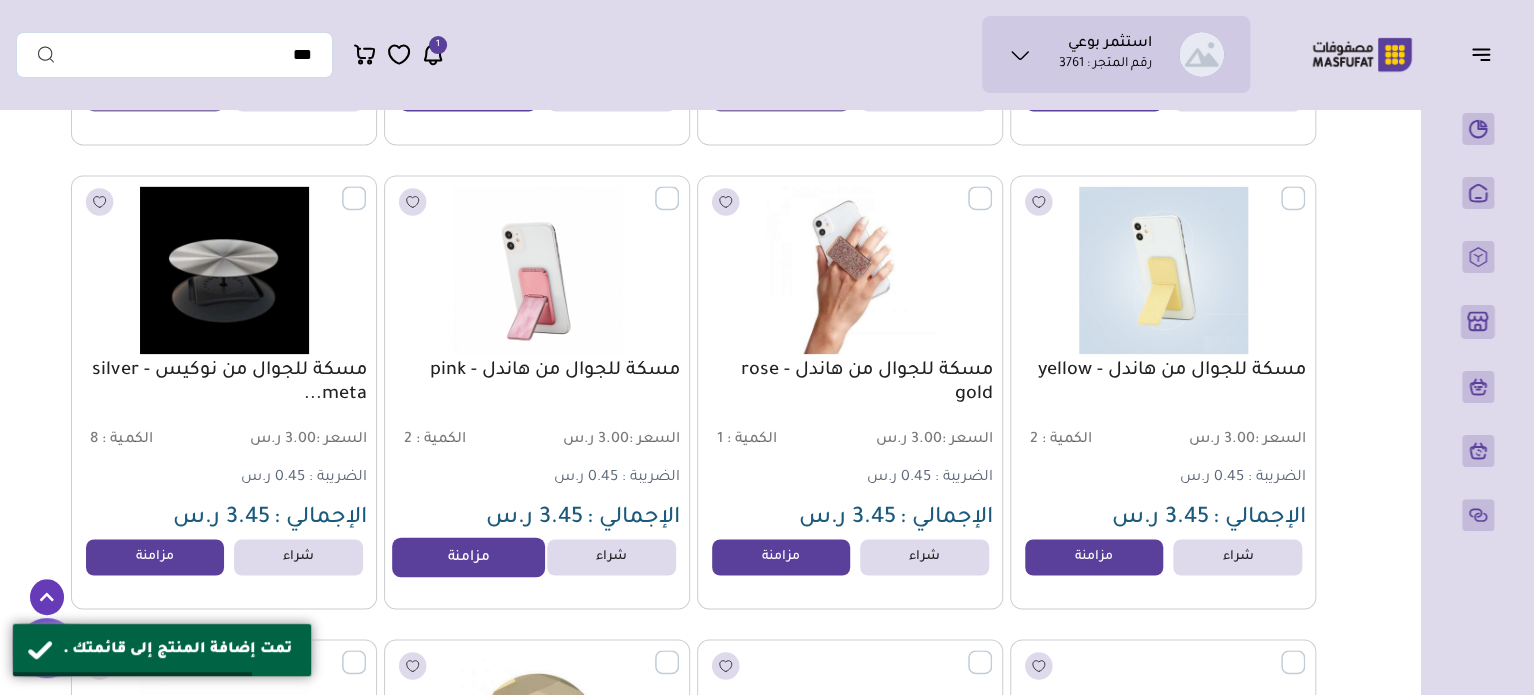 click on "مزامنة" at bounding box center (468, 558) 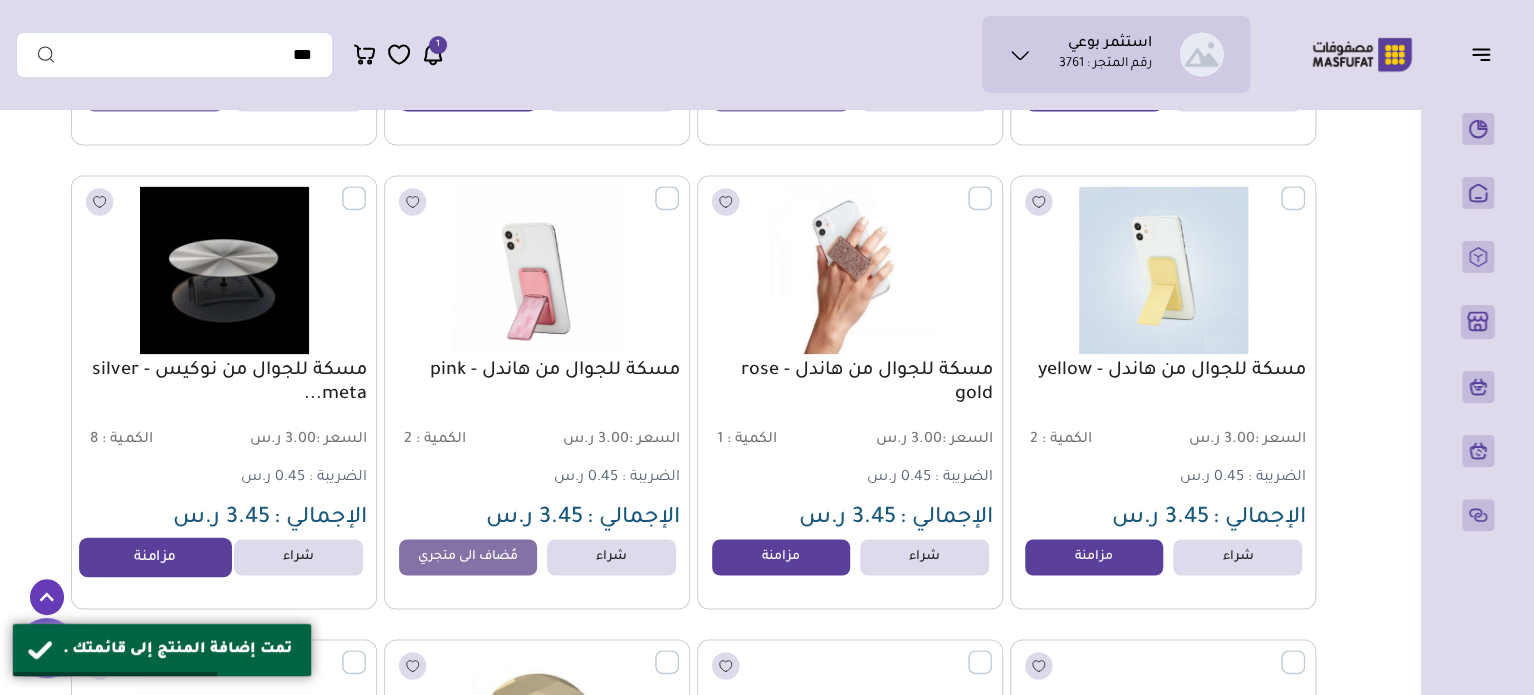 click on "مزامنة" at bounding box center [155, 558] 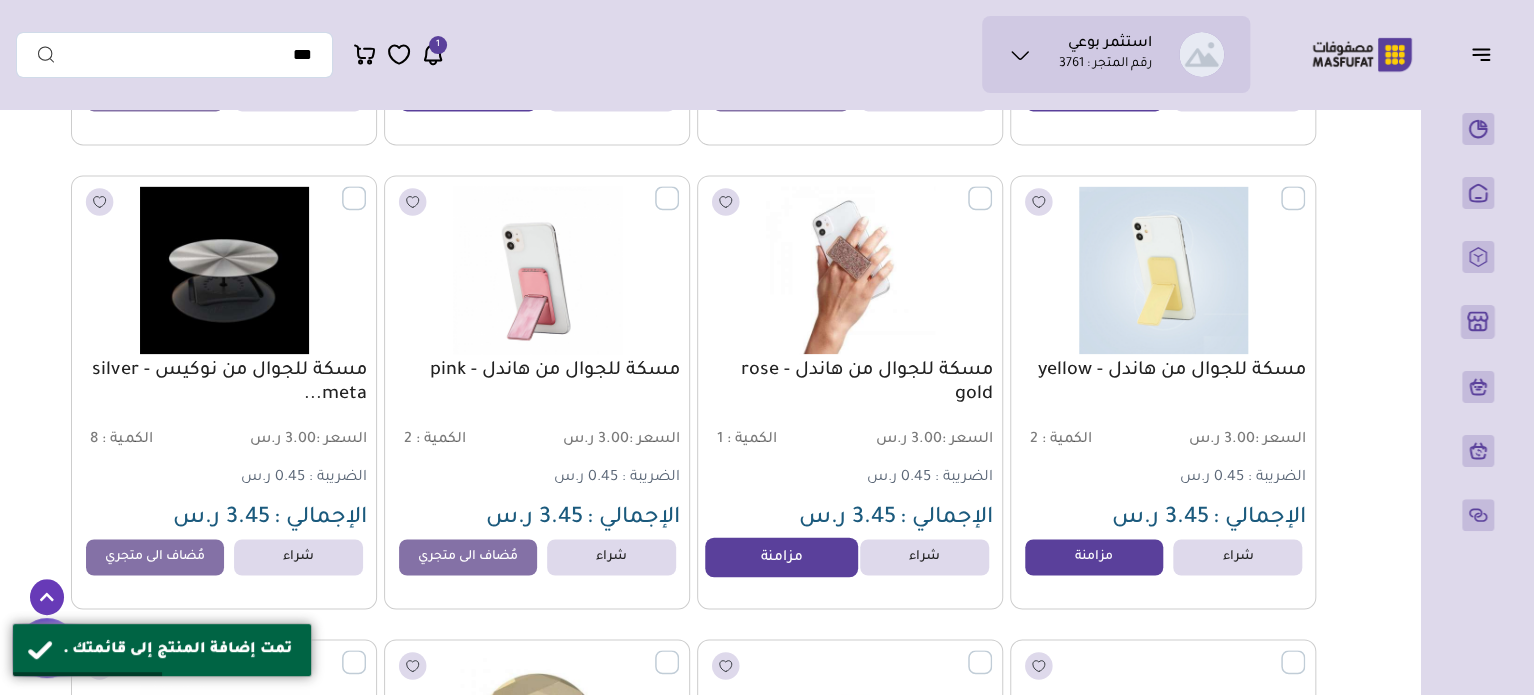 click on "مزامنة" at bounding box center (781, 558) 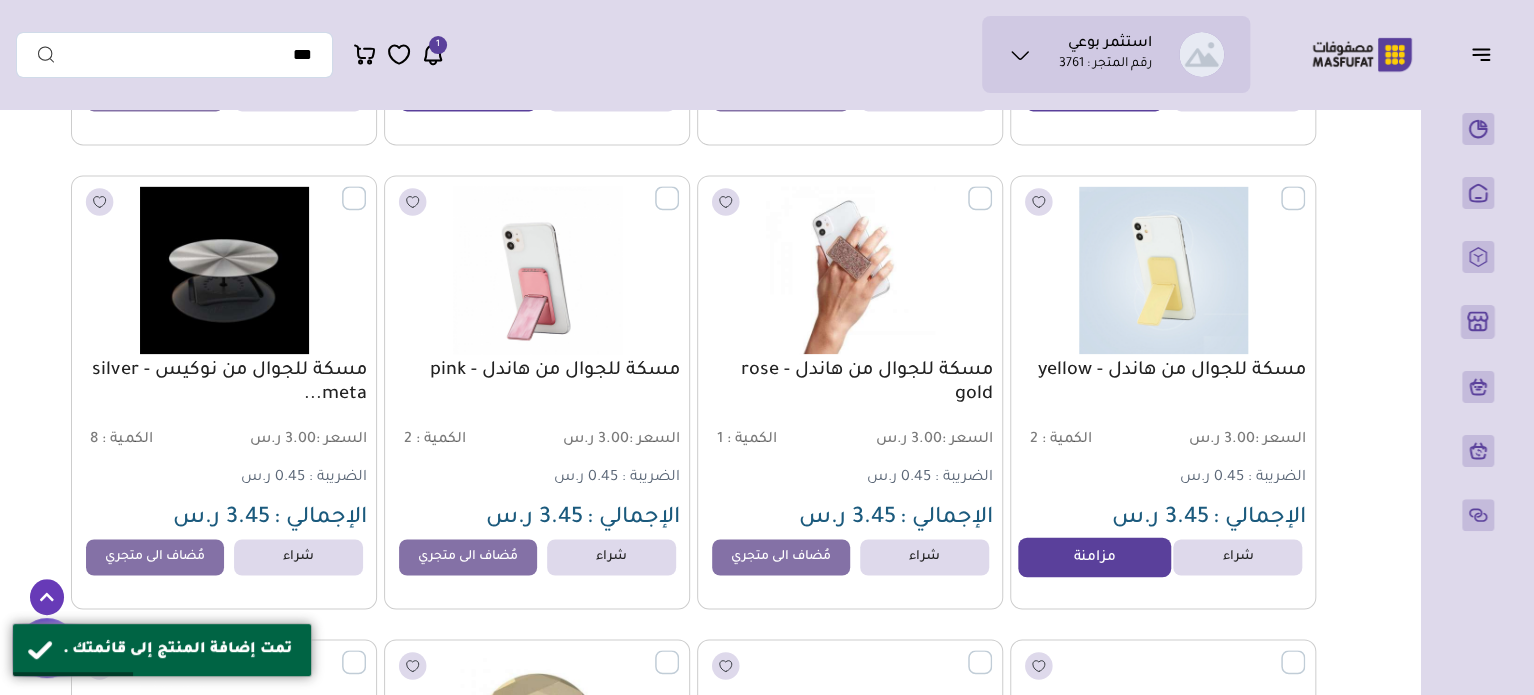 click on "مزامنة" at bounding box center [1094, 558] 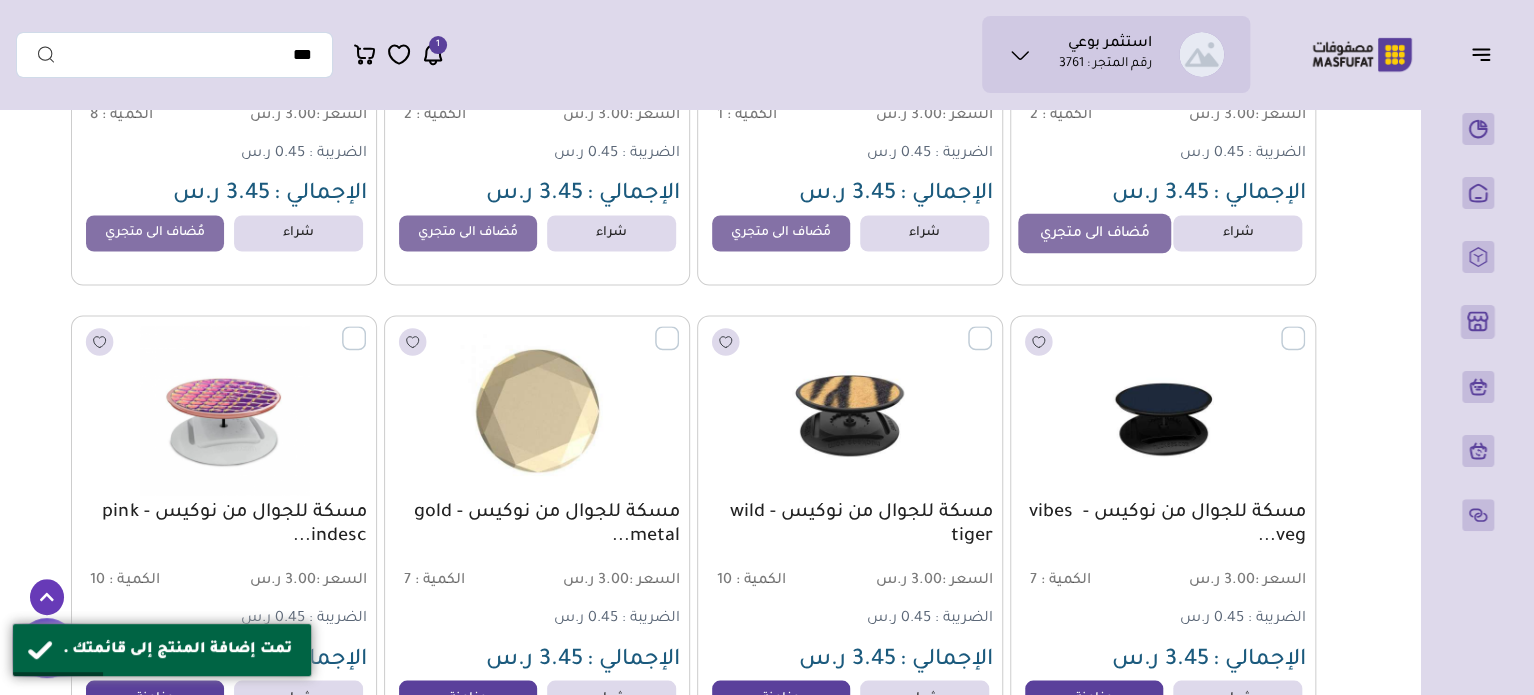 scroll, scrollTop: 9400, scrollLeft: 0, axis: vertical 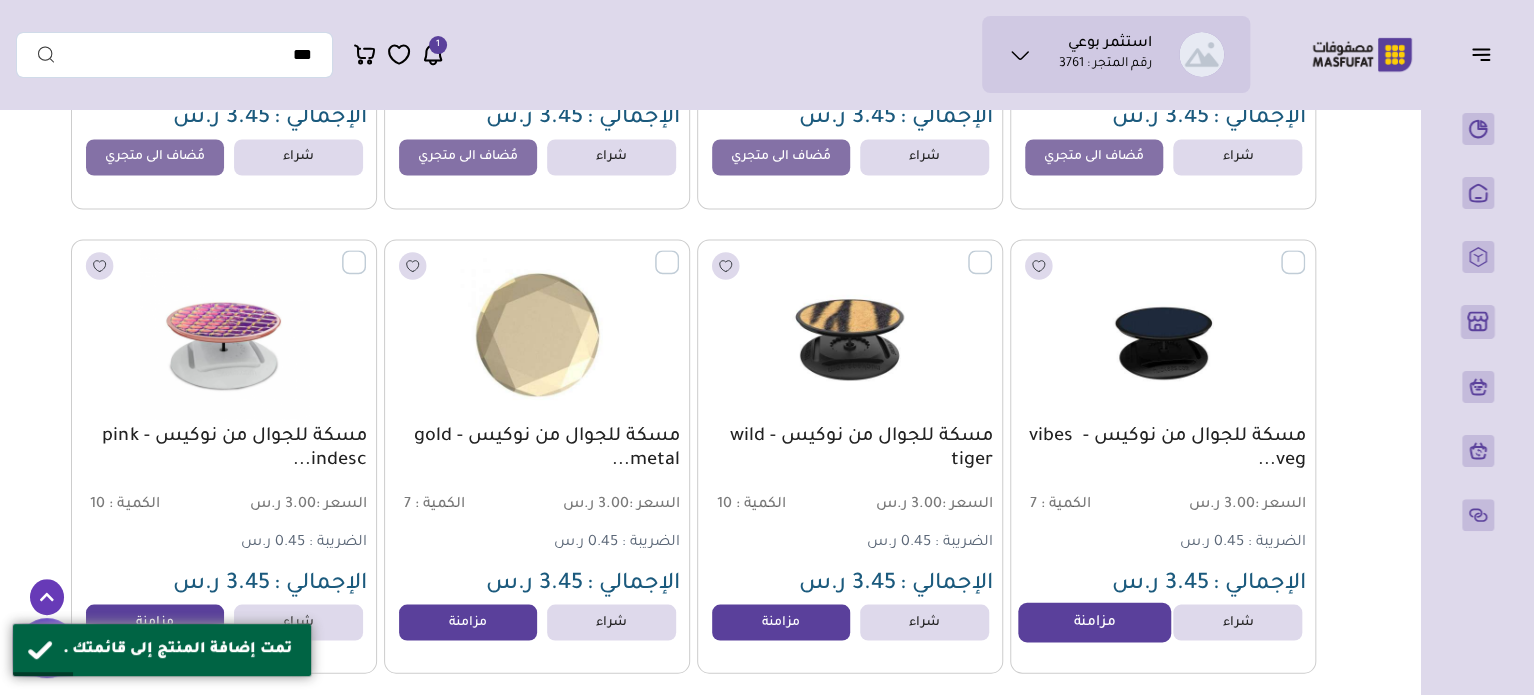 click on "مزامنة" at bounding box center (1094, 622) 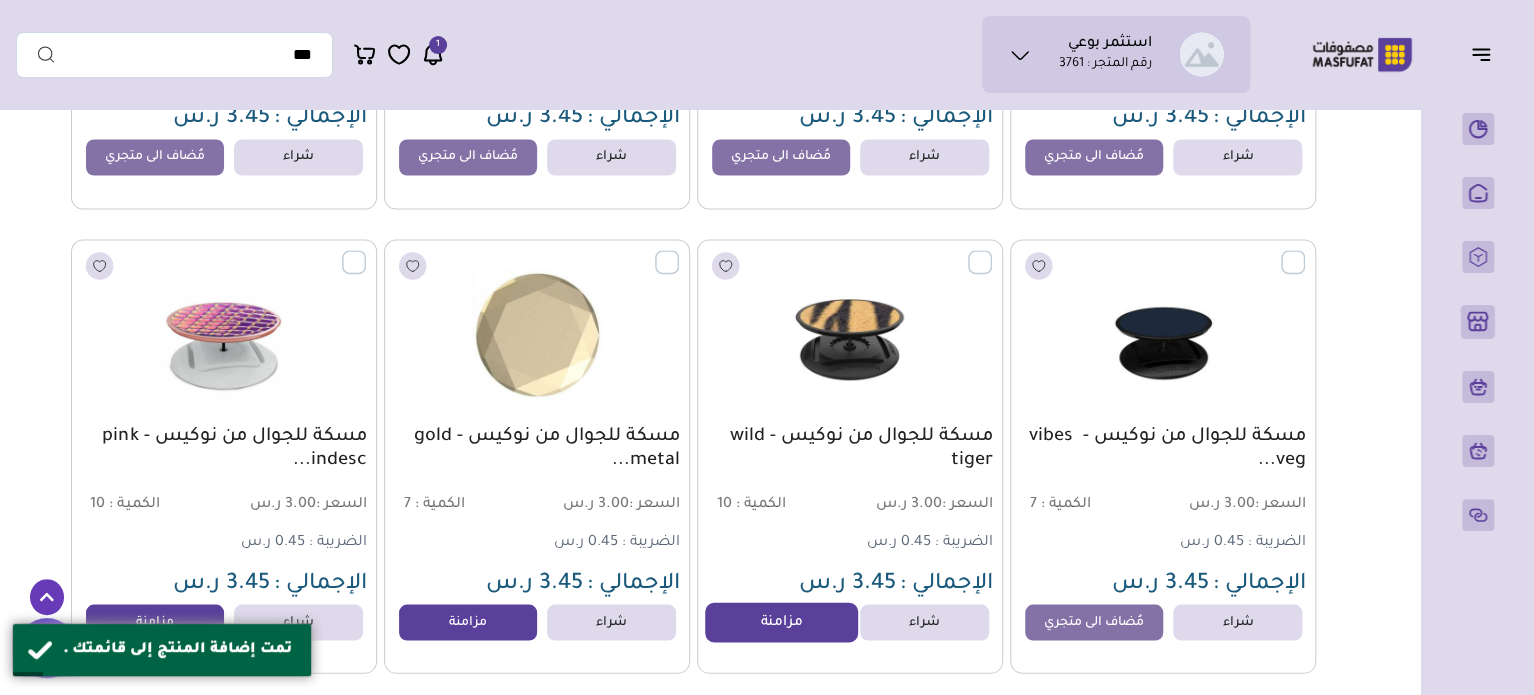 click on "مزامنة" at bounding box center (781, 622) 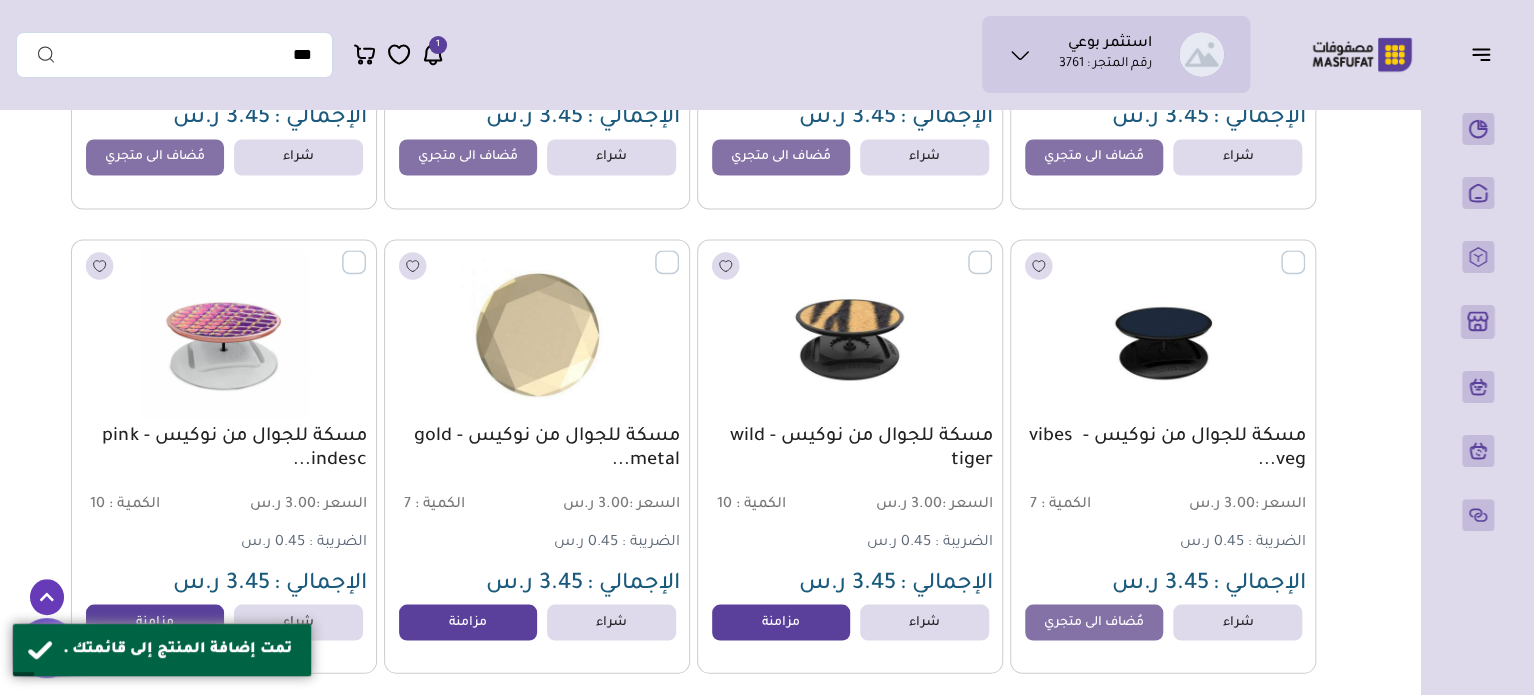 click on "مزامنة" at bounding box center [468, 622] 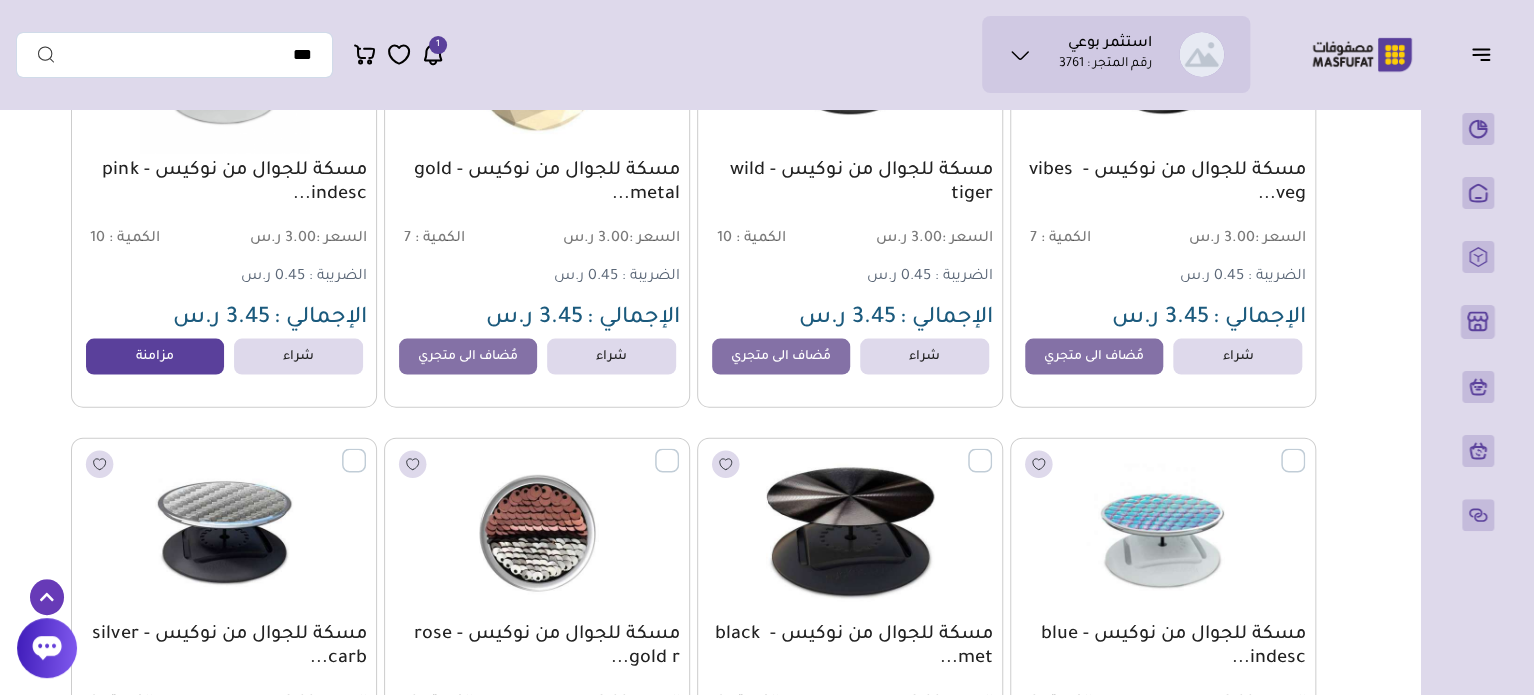 scroll, scrollTop: 9760, scrollLeft: 0, axis: vertical 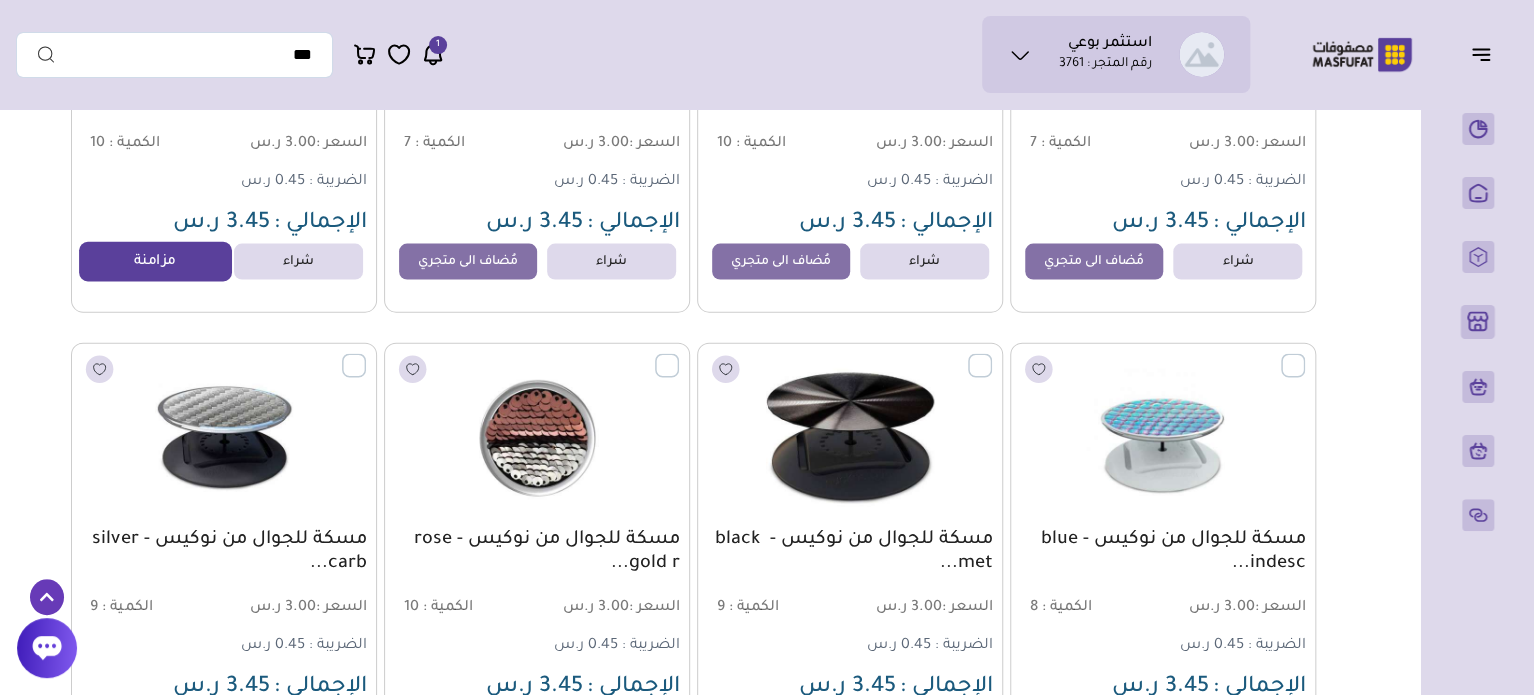 click on "مزامنة" at bounding box center [155, 262] 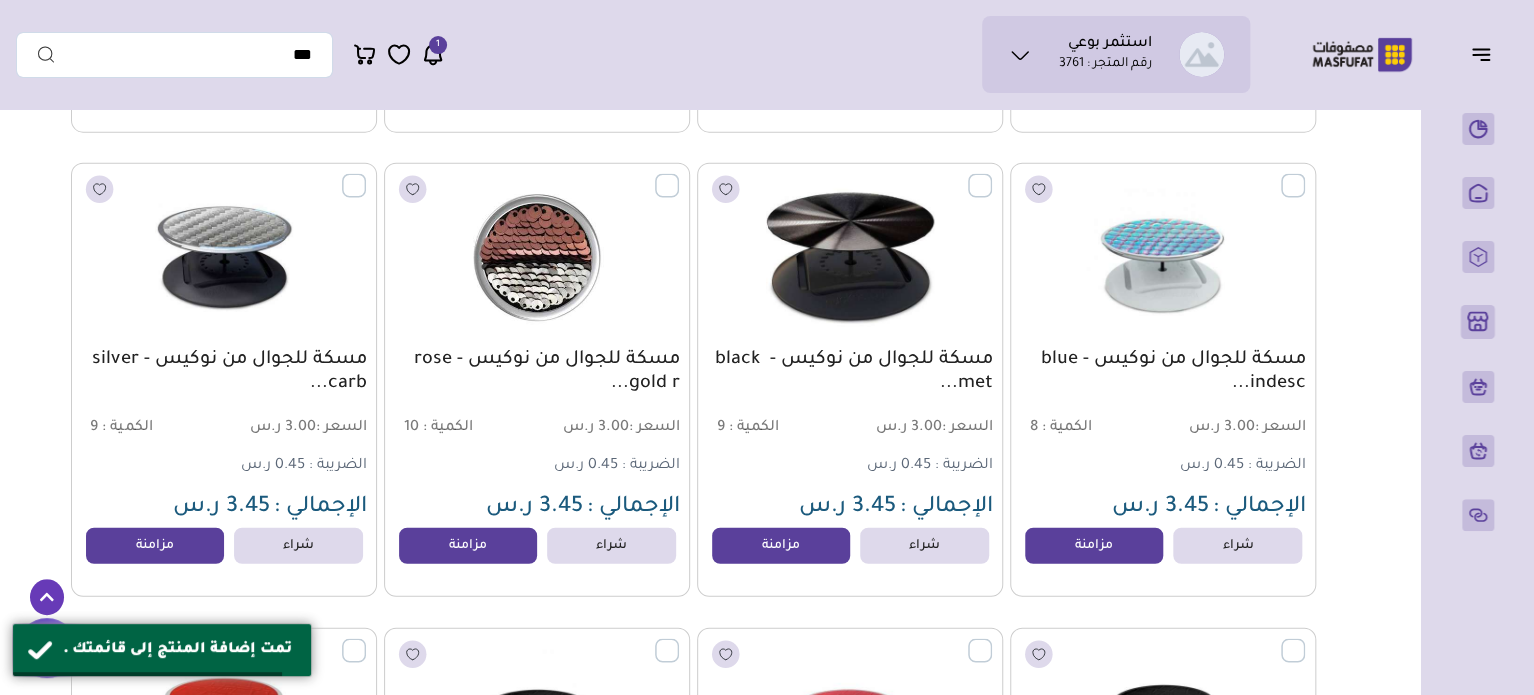 scroll, scrollTop: 10160, scrollLeft: 0, axis: vertical 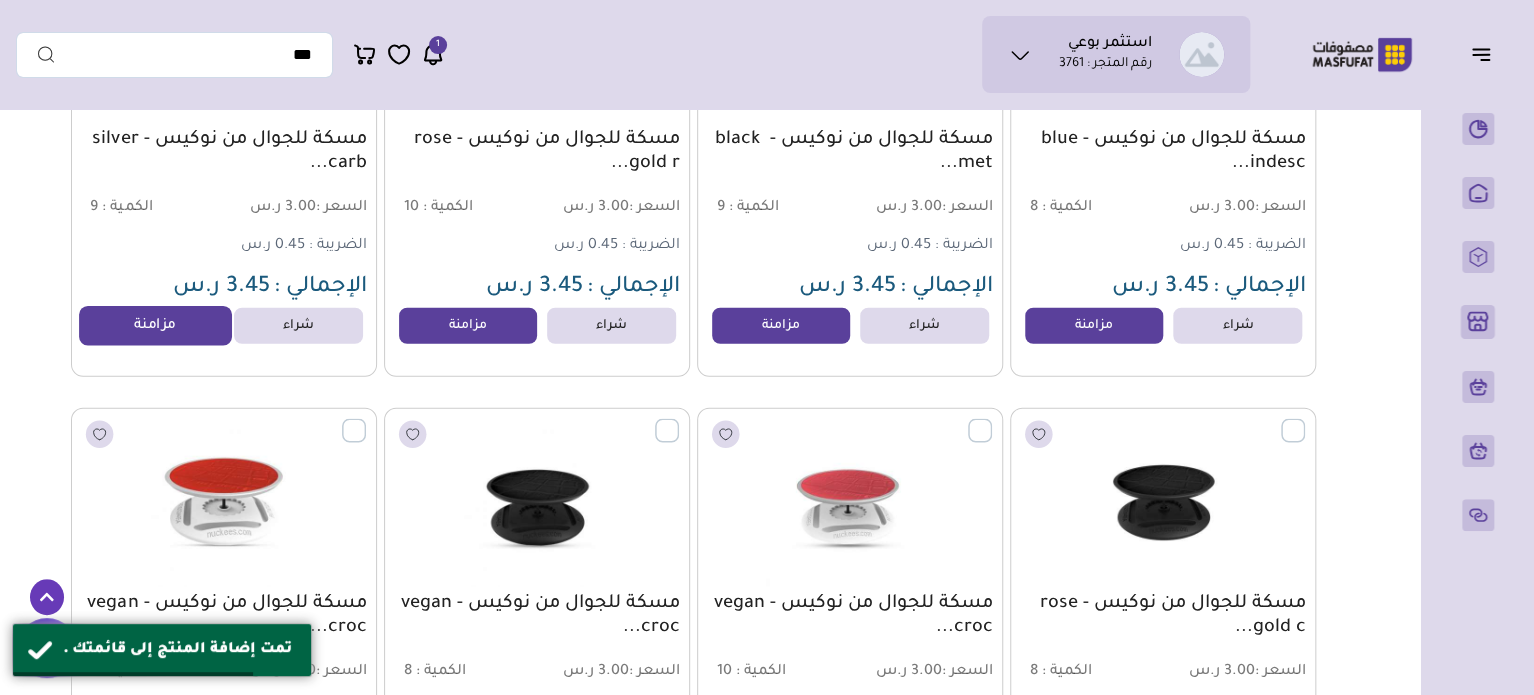 click on "مزامنة" at bounding box center [155, 326] 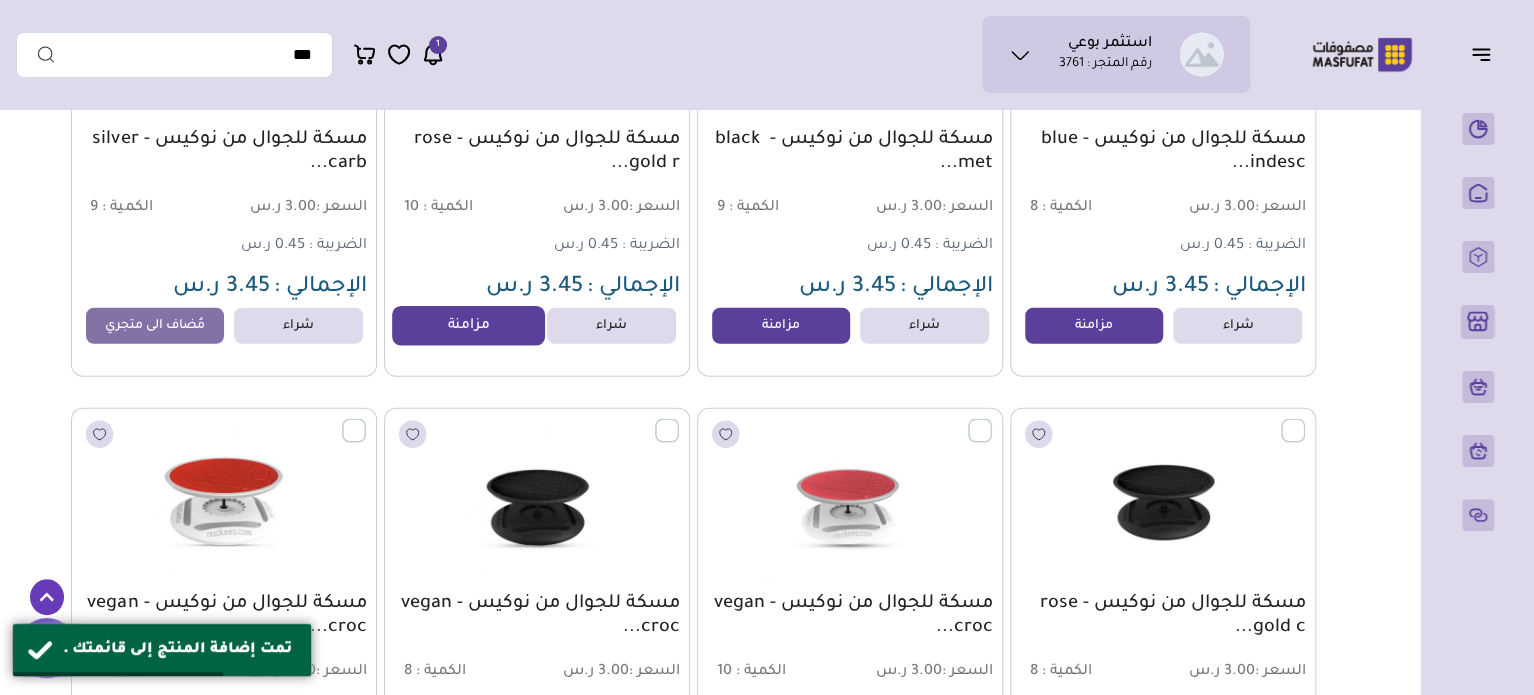 click on "مزامنة" at bounding box center (468, 326) 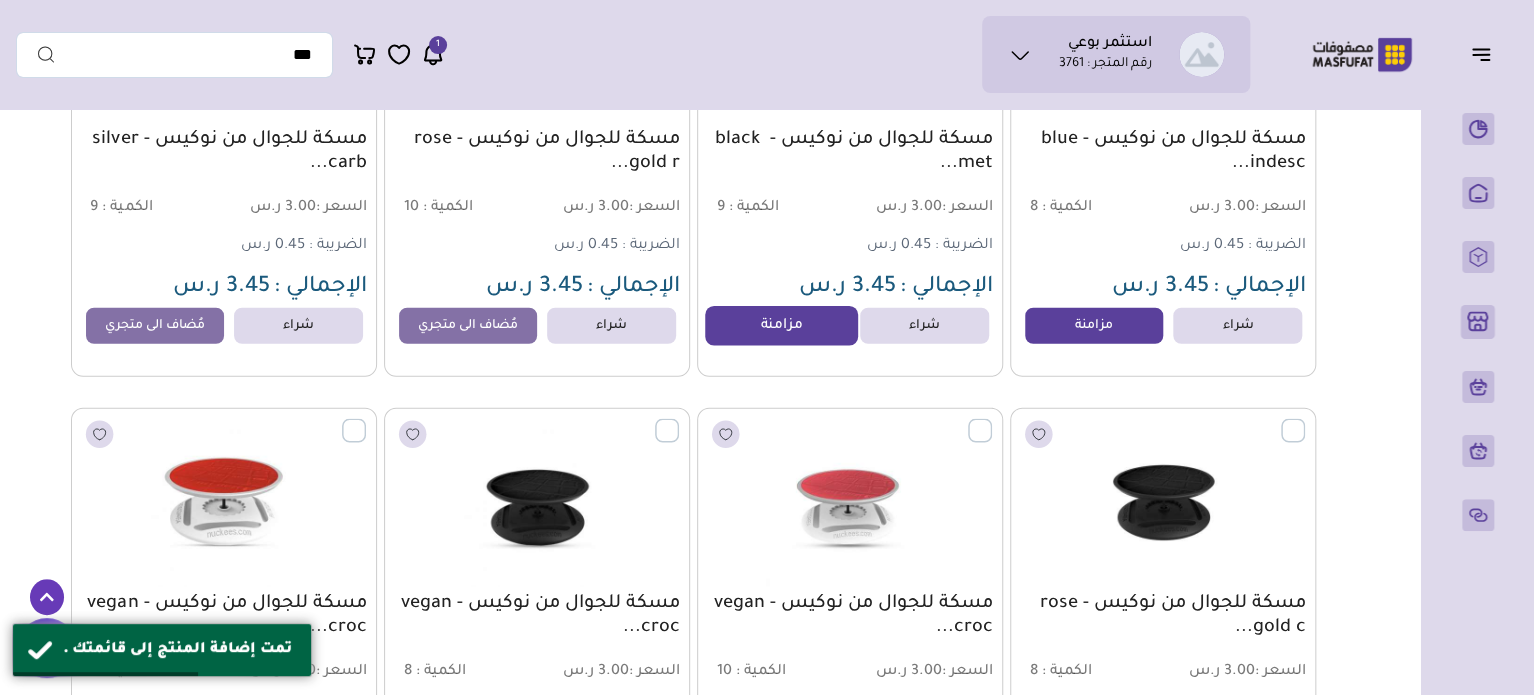click on "مزامنة" at bounding box center (781, 326) 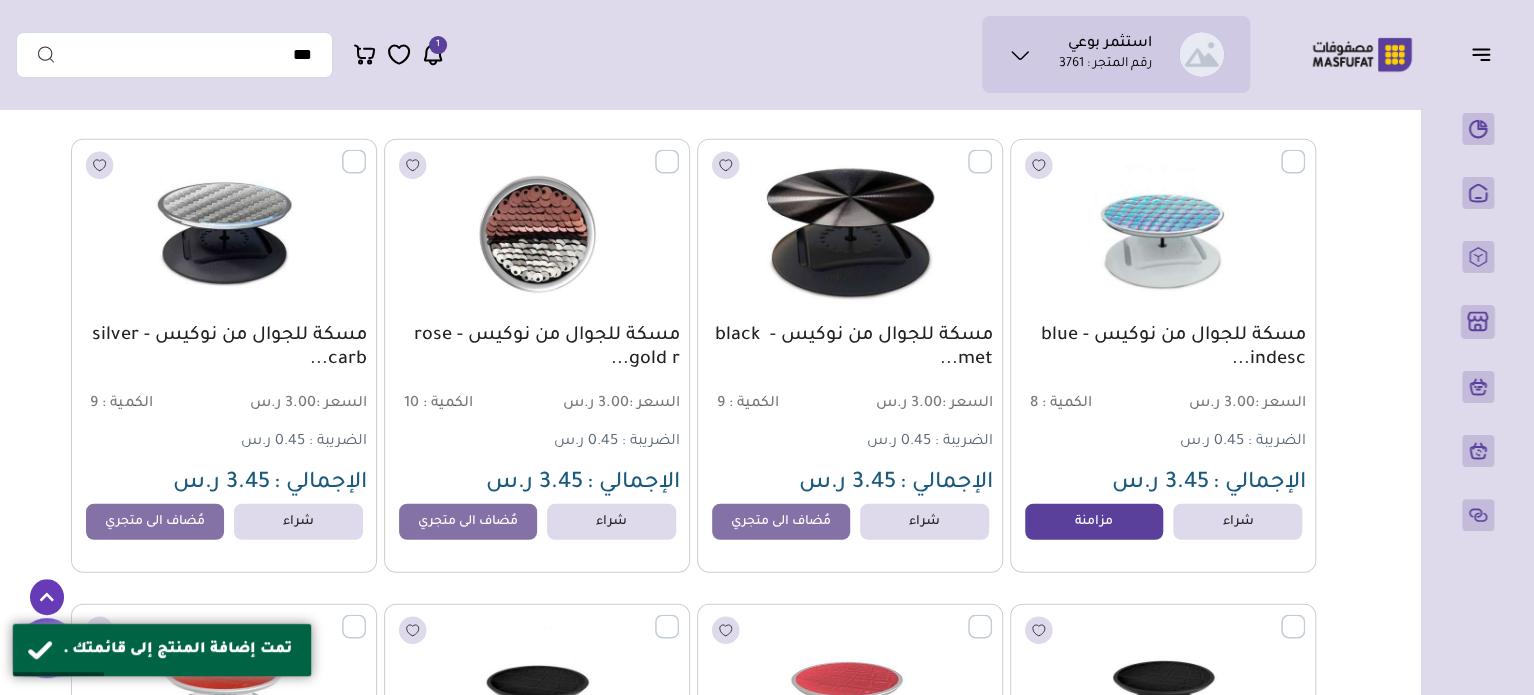 scroll, scrollTop: 9960, scrollLeft: 0, axis: vertical 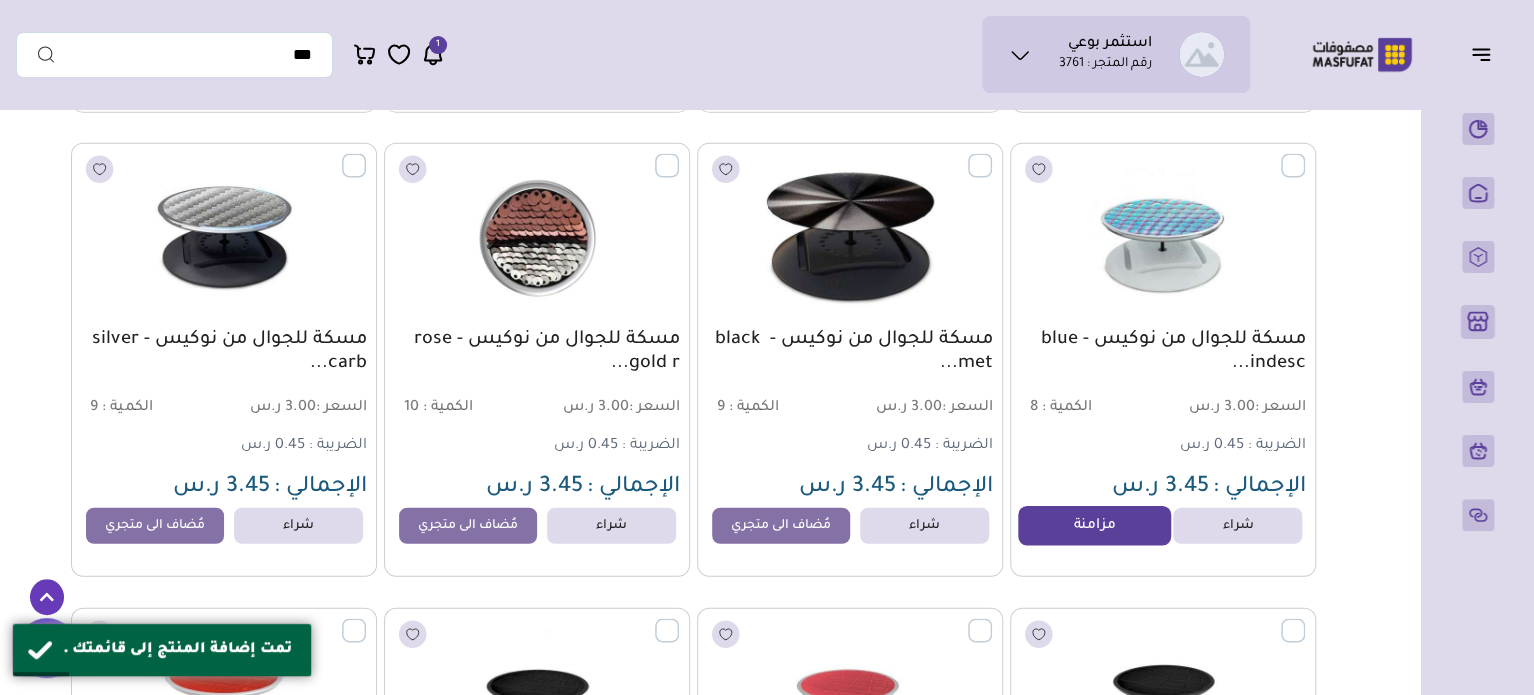 click on "مزامنة" at bounding box center [1094, 526] 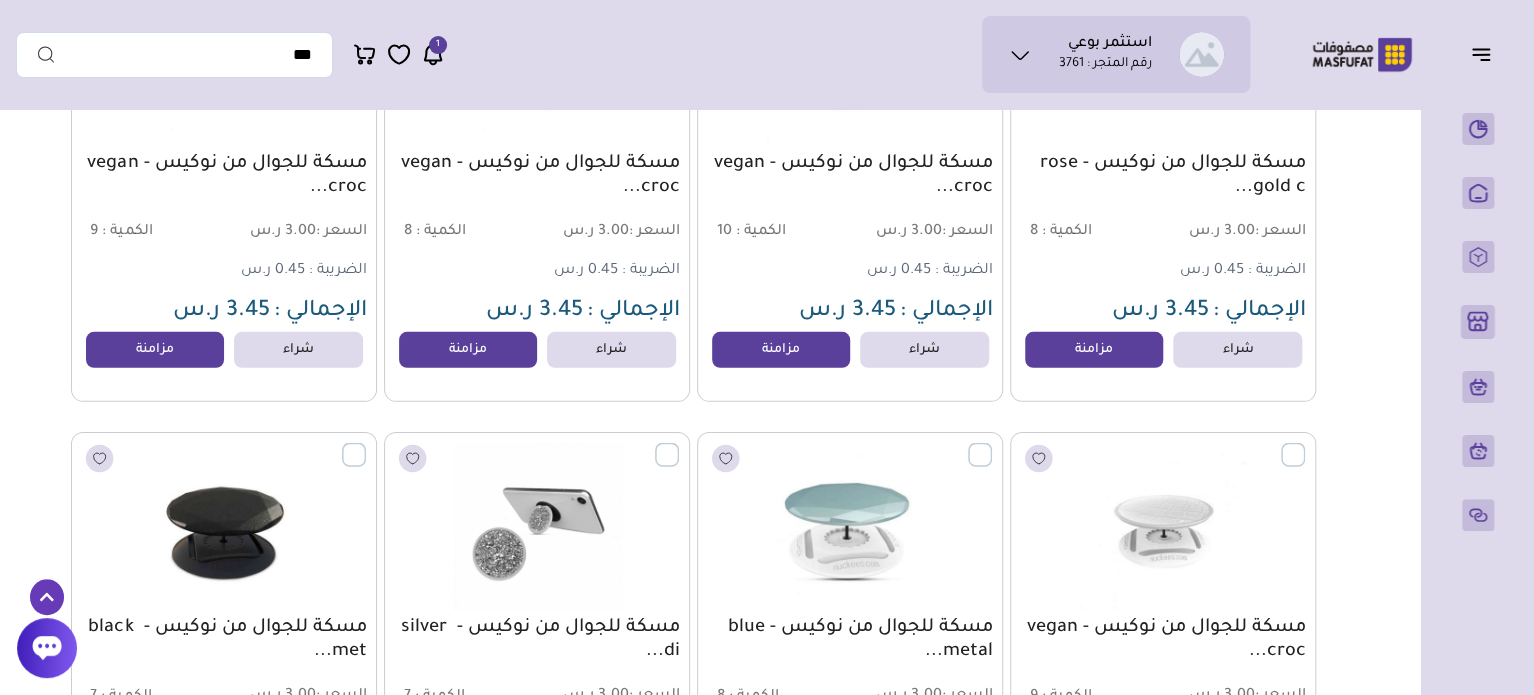 scroll, scrollTop: 10640, scrollLeft: 0, axis: vertical 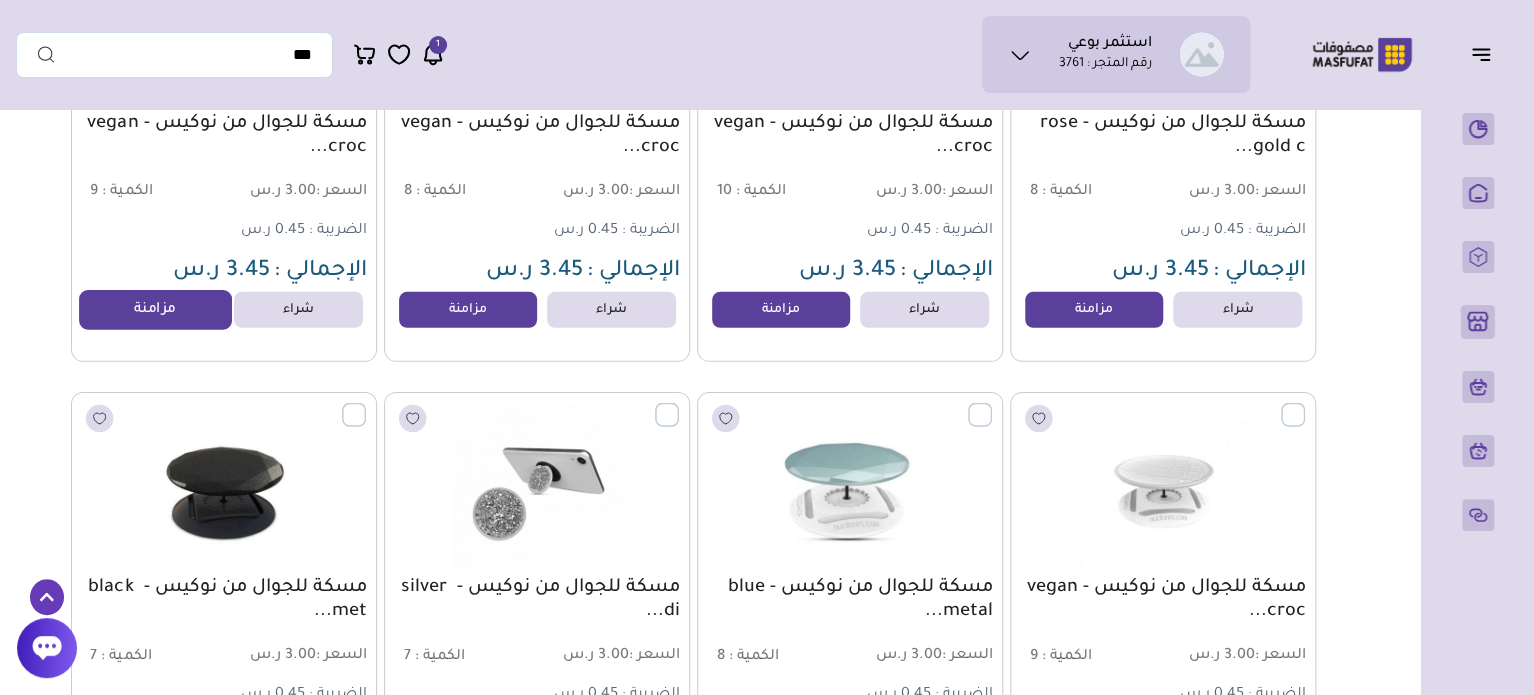 click on "مزامنة" at bounding box center [155, 310] 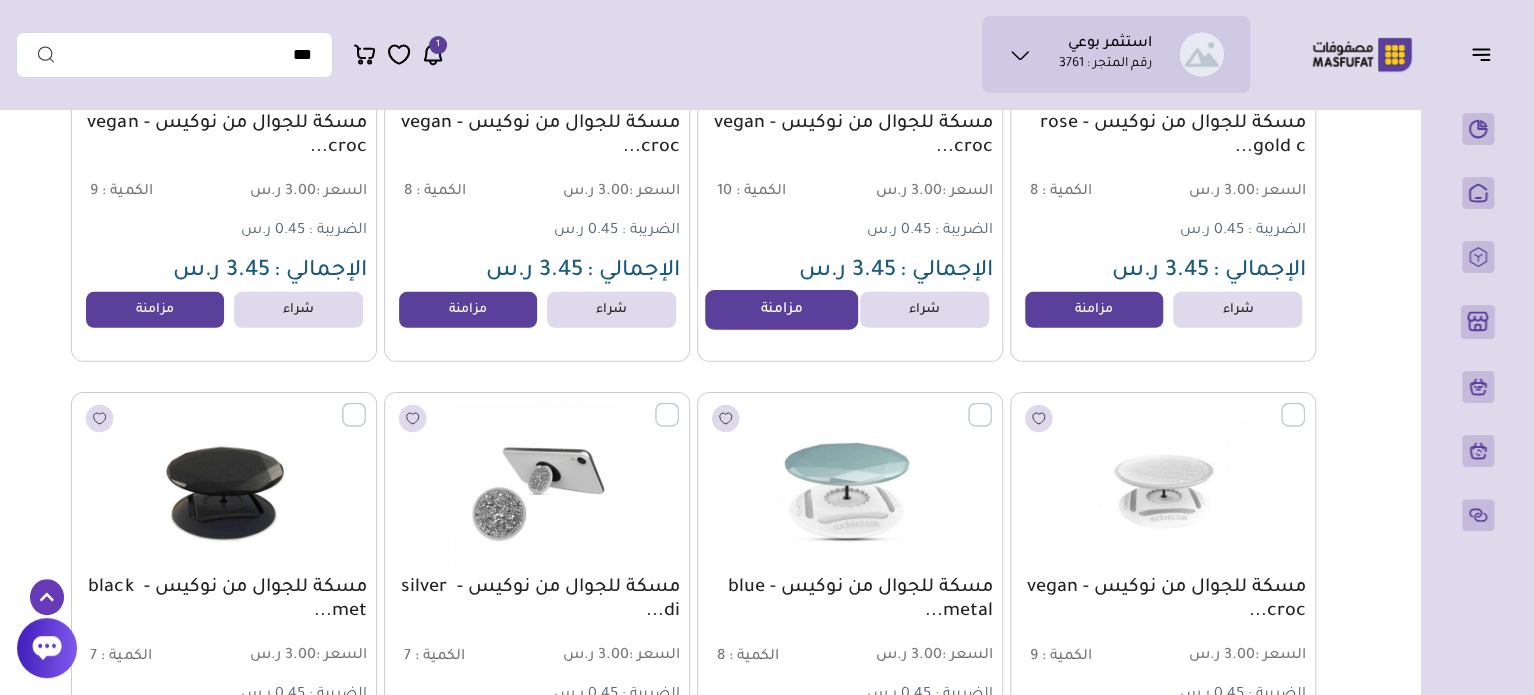 click on "مزامنة" at bounding box center [468, 310] 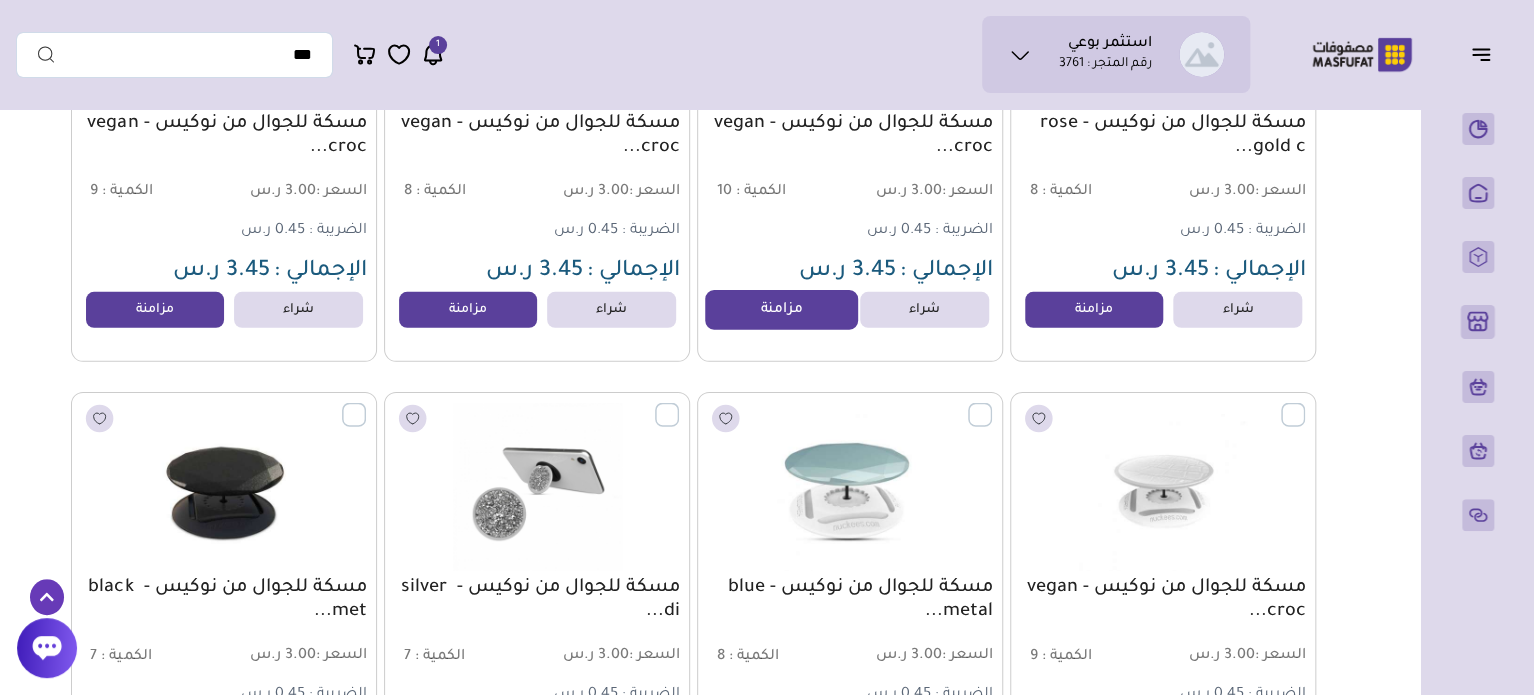 click on "مزامنة" at bounding box center [781, 310] 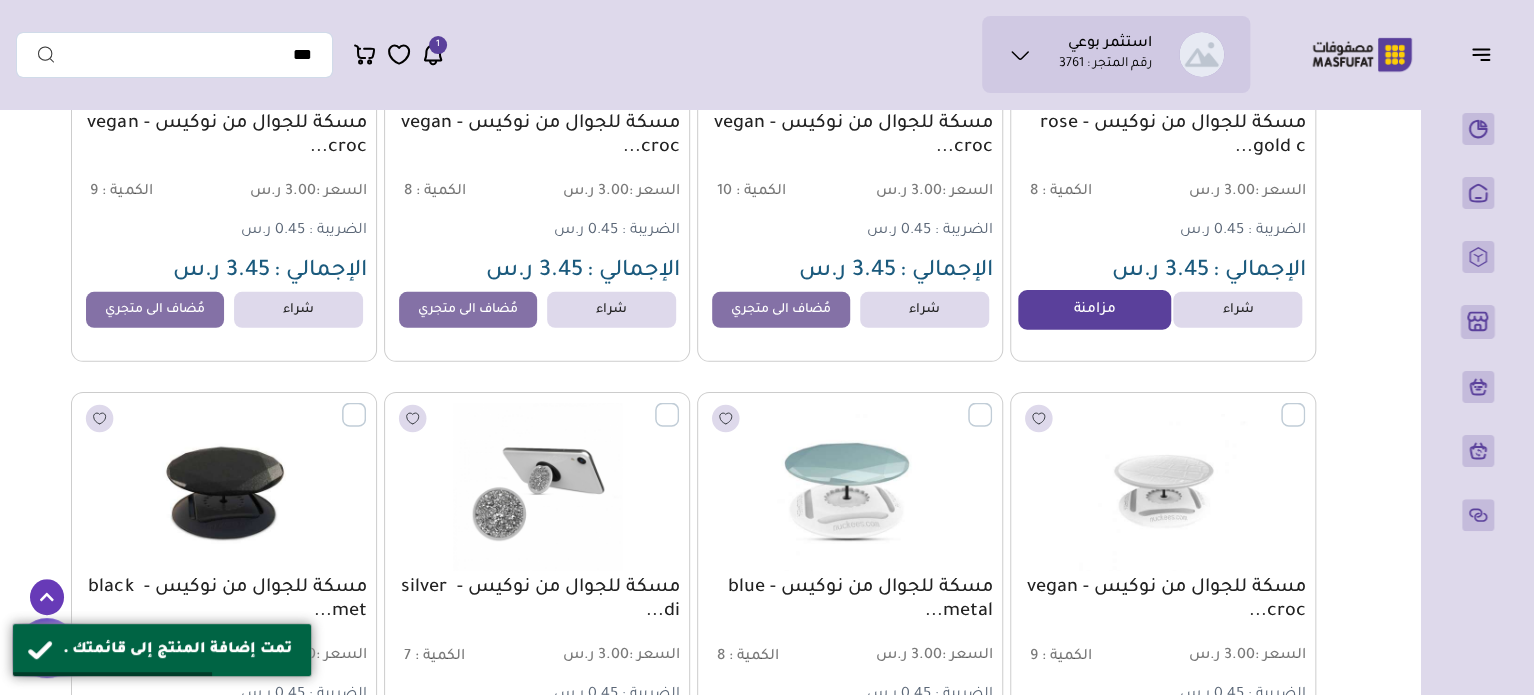 click on "مزامنة" at bounding box center [1094, 310] 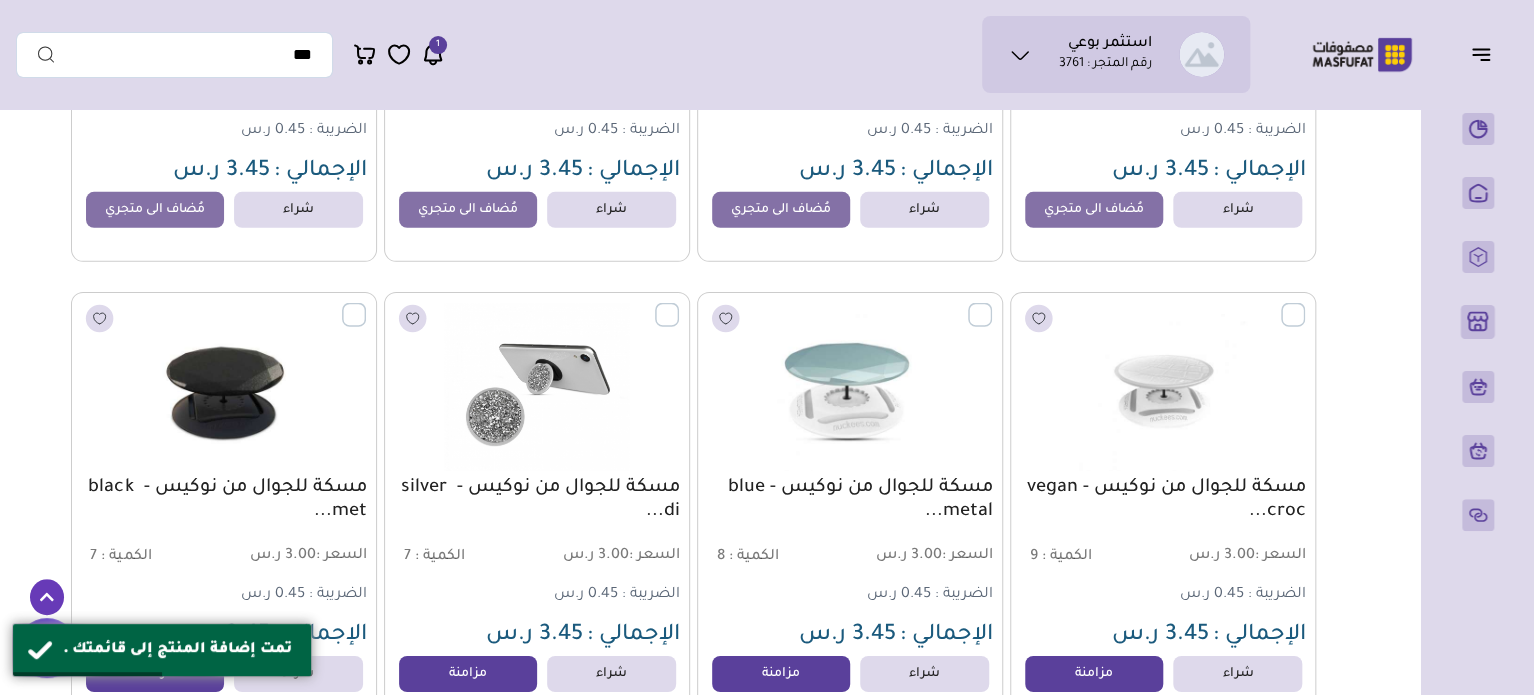 scroll, scrollTop: 11000, scrollLeft: 0, axis: vertical 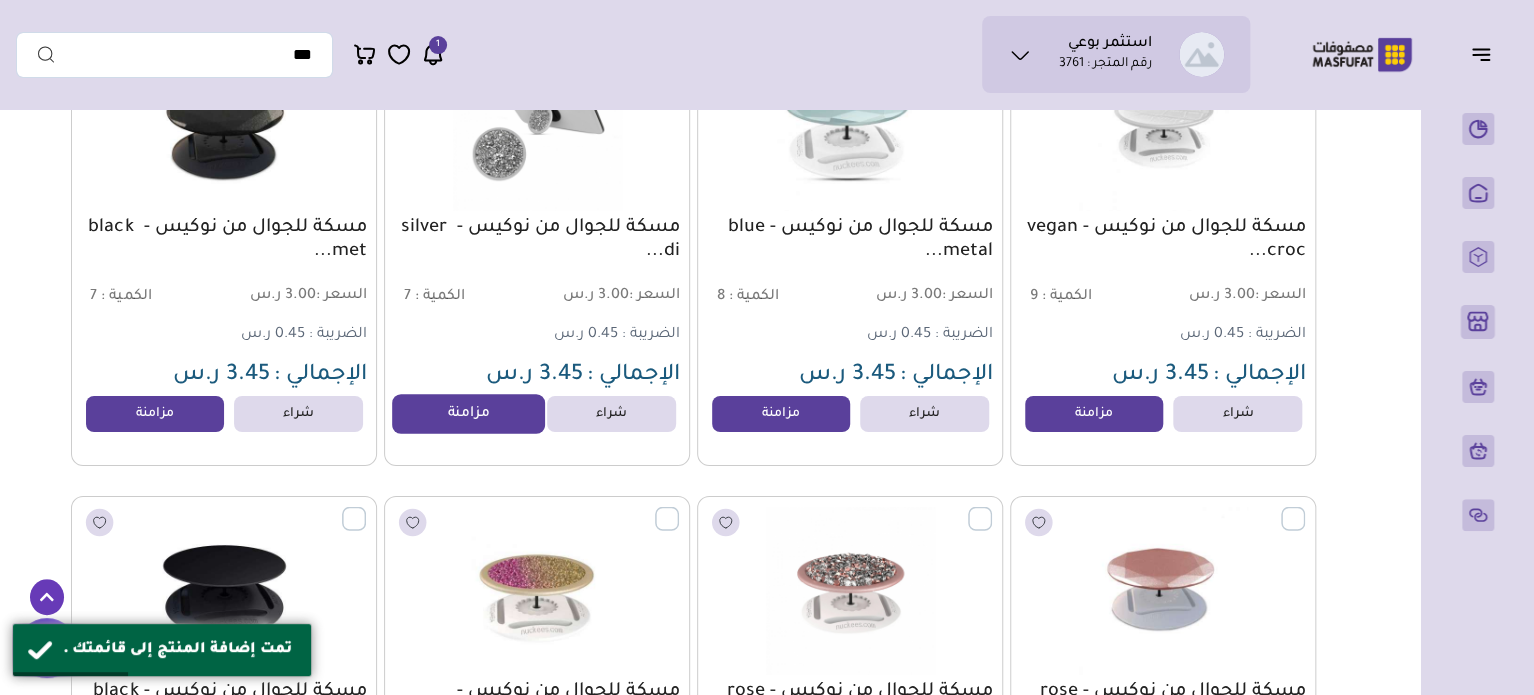 click on "مزامنة" at bounding box center (468, 414) 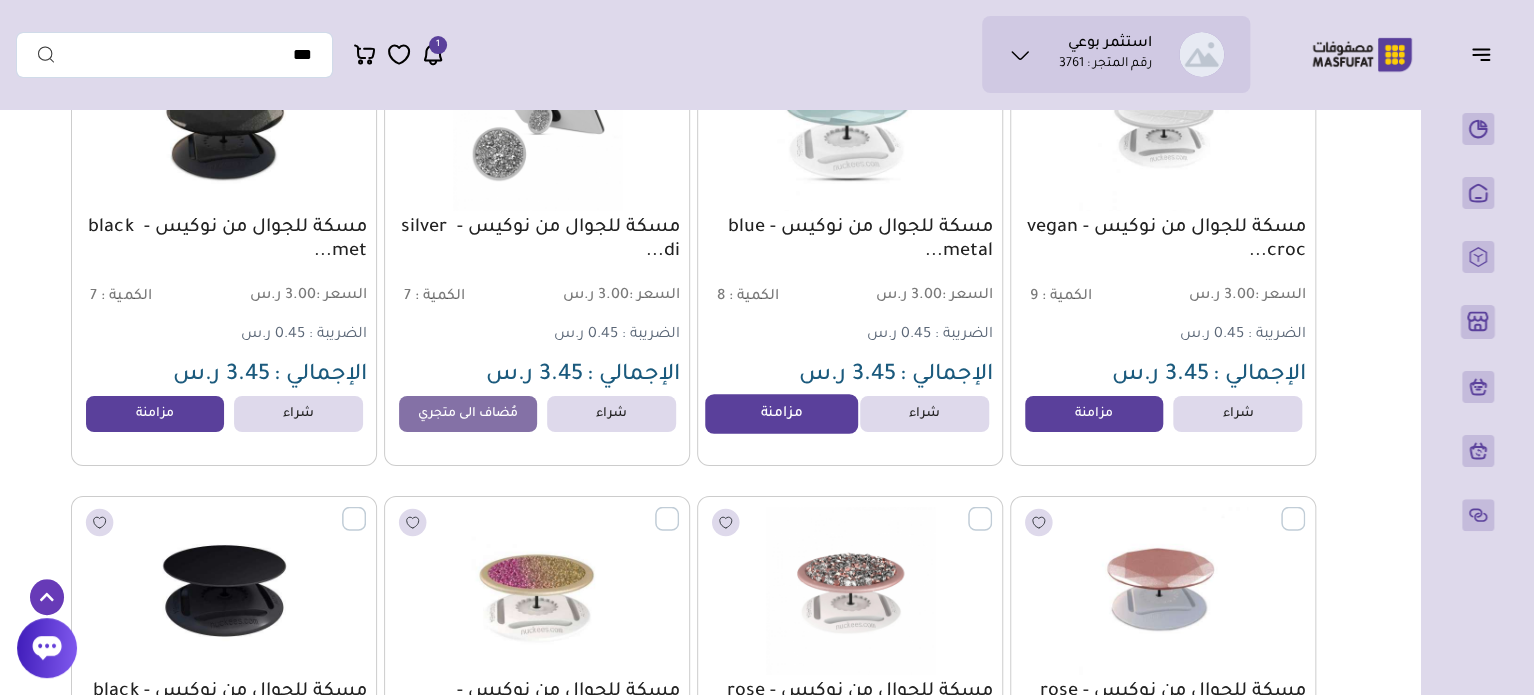 click on "مزامنة" at bounding box center (781, 414) 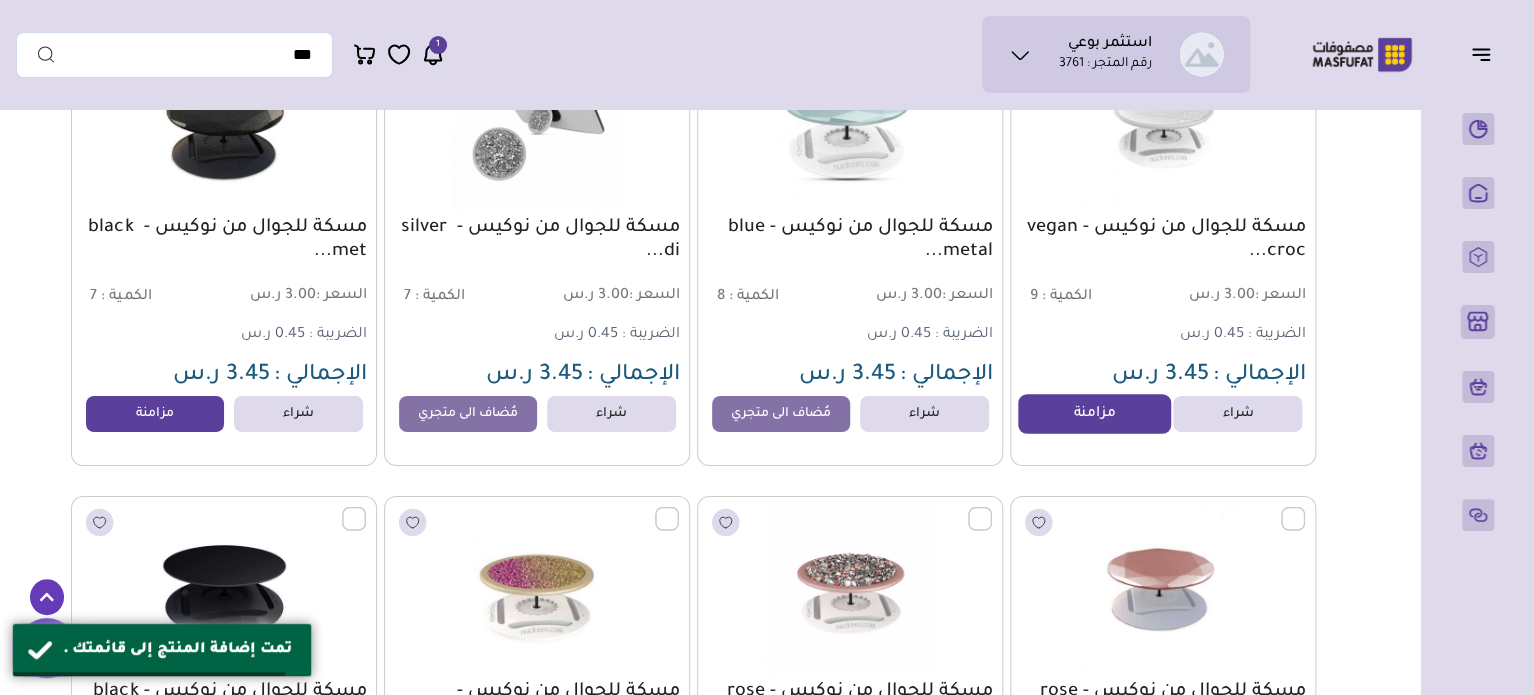 click on "مزامنة" at bounding box center (1094, 414) 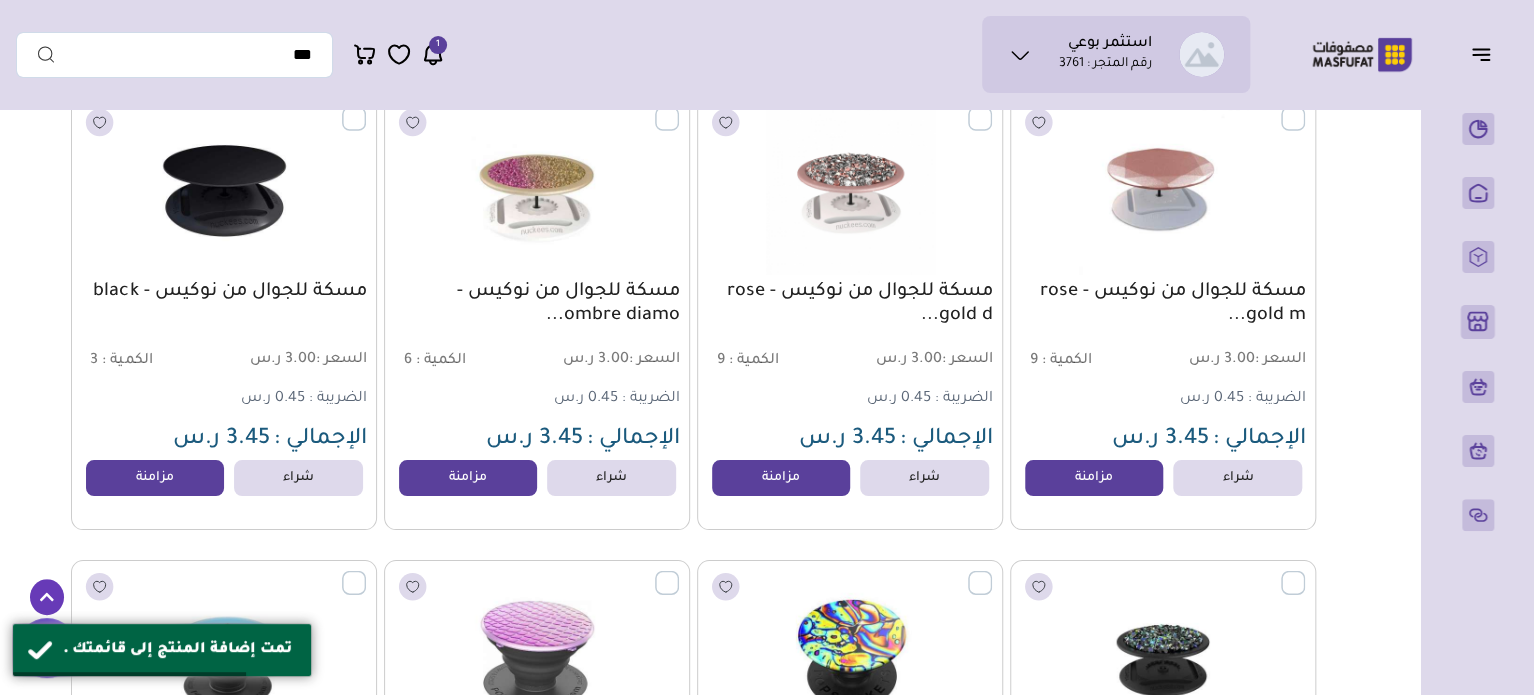 scroll, scrollTop: 11440, scrollLeft: 0, axis: vertical 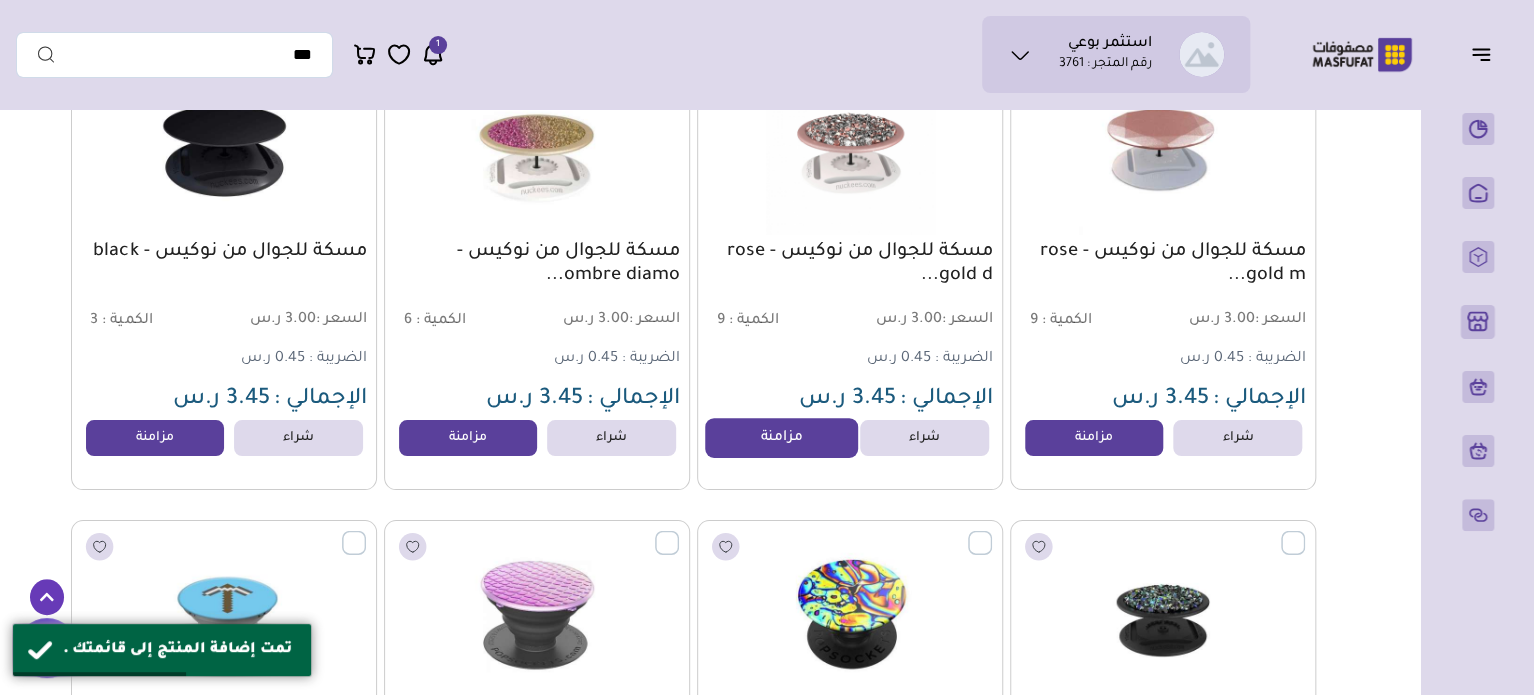 click on "مزامنة" at bounding box center (781, 438) 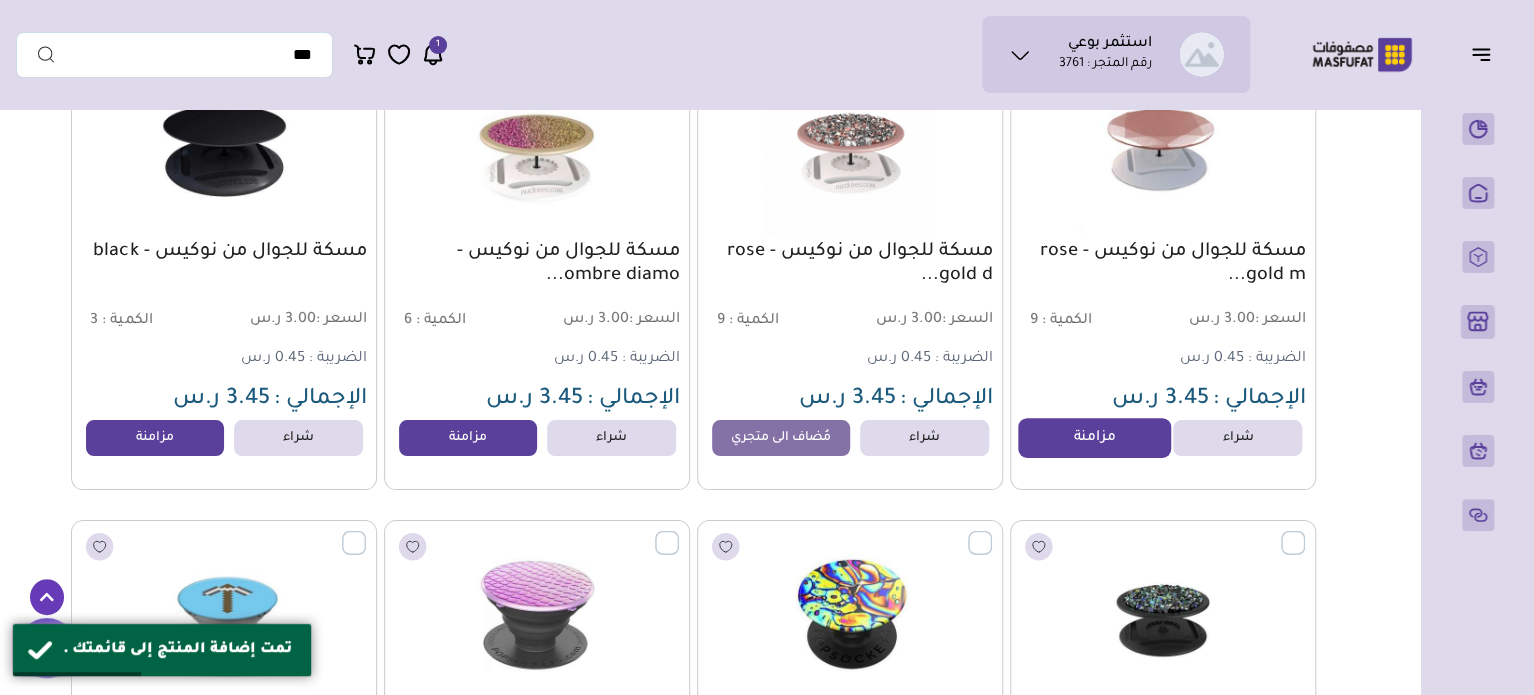click on "مزامنة" at bounding box center (1094, 438) 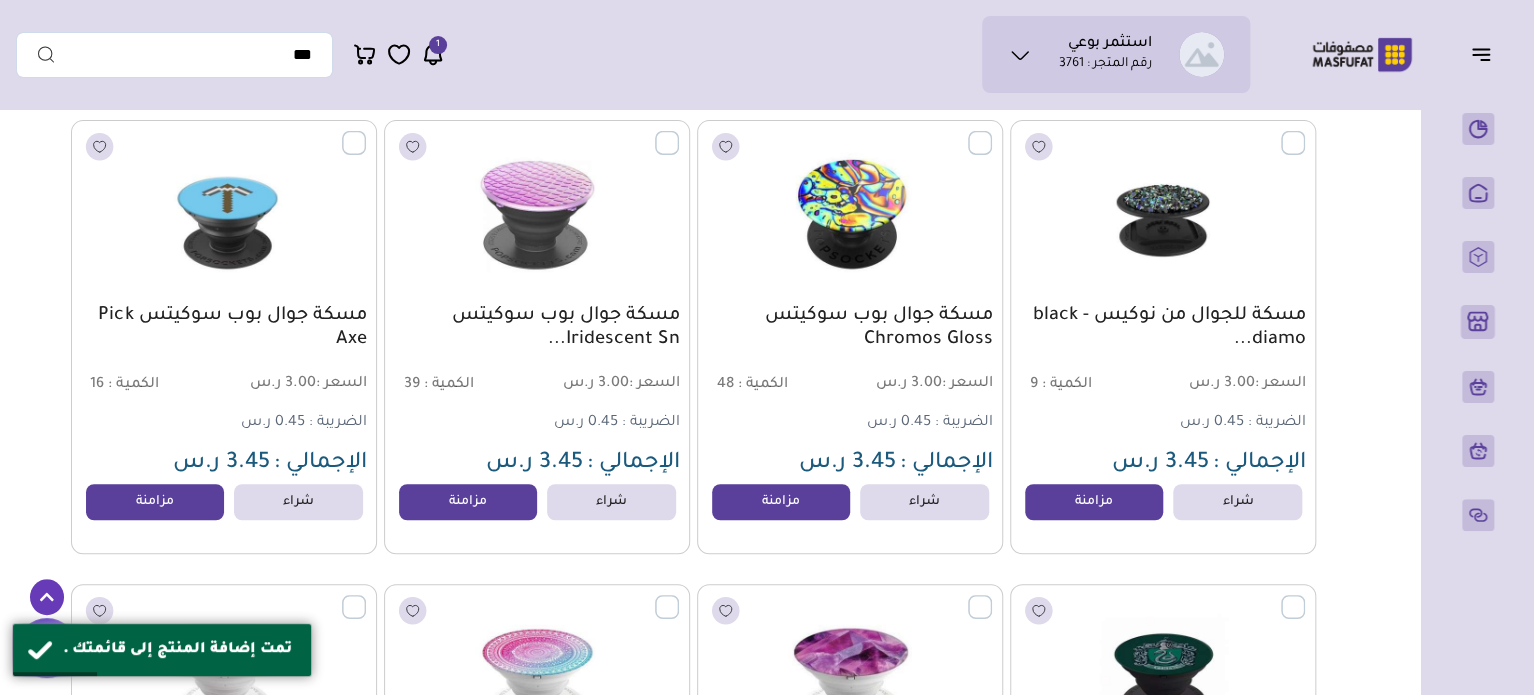 scroll, scrollTop: 12000, scrollLeft: 0, axis: vertical 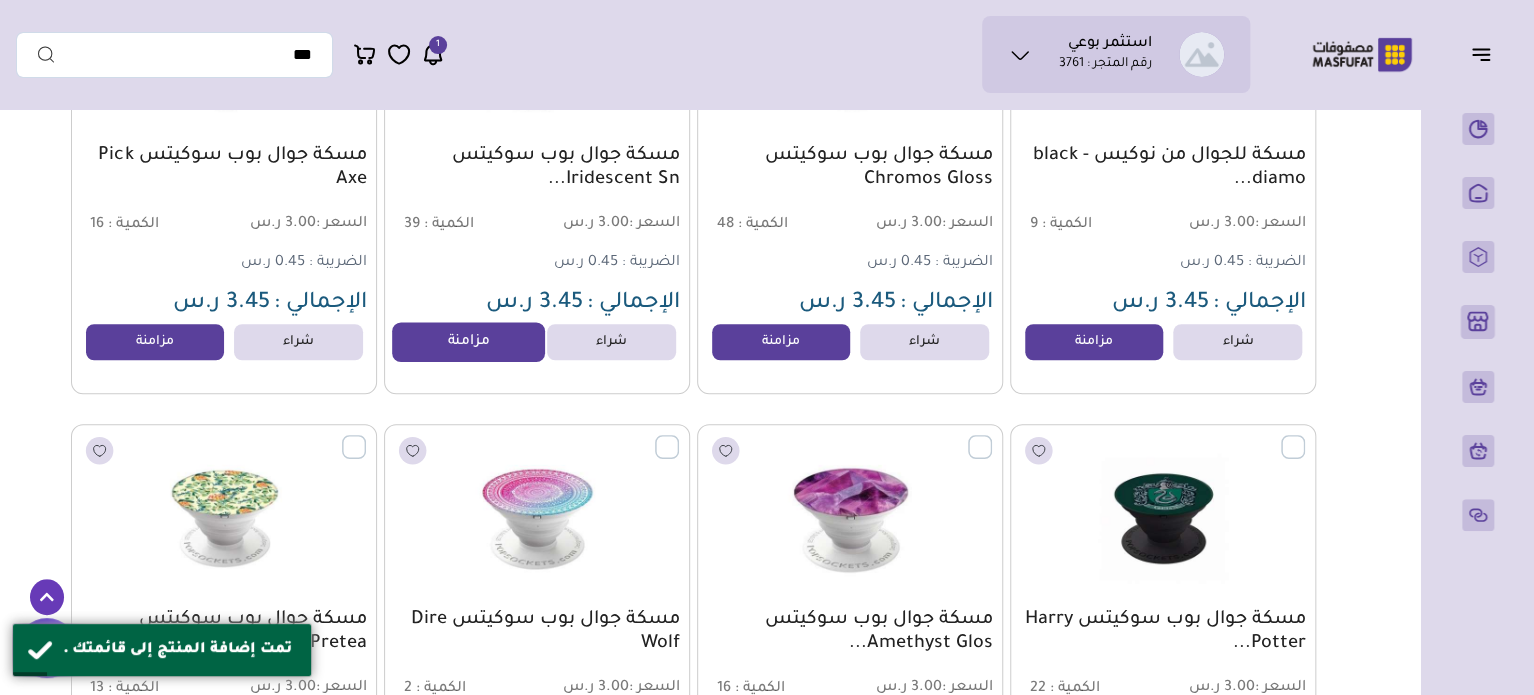 click on "مزامنة" at bounding box center (468, 342) 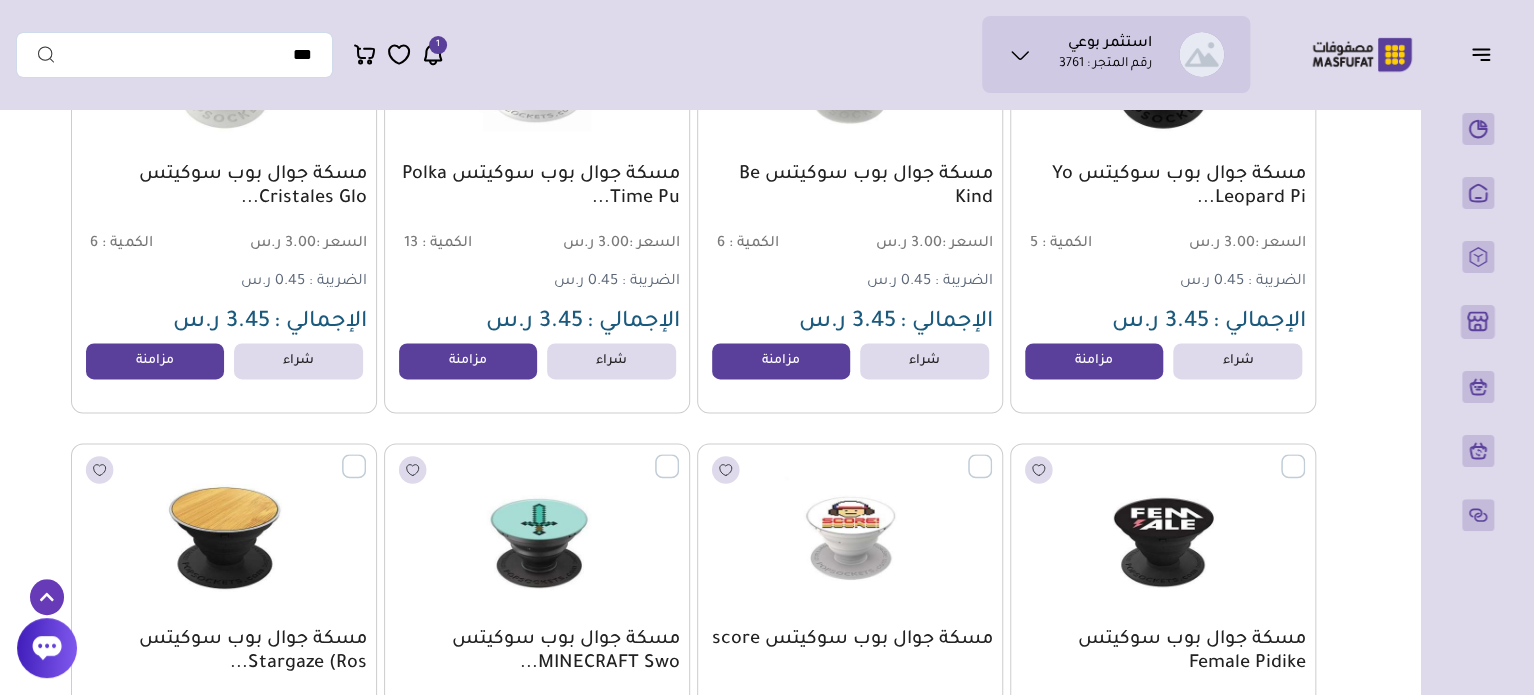 scroll, scrollTop: 12920, scrollLeft: 0, axis: vertical 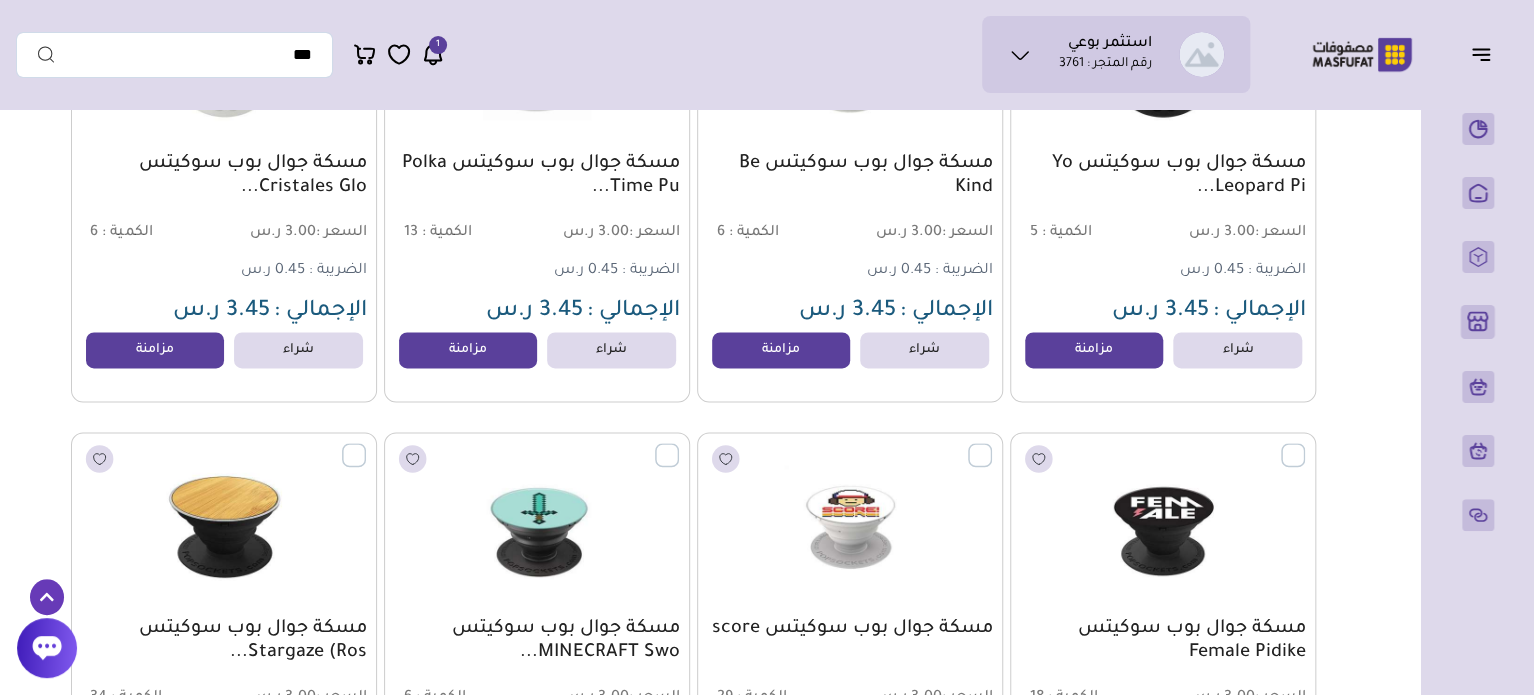 click on "مزامنة" at bounding box center (468, 350) 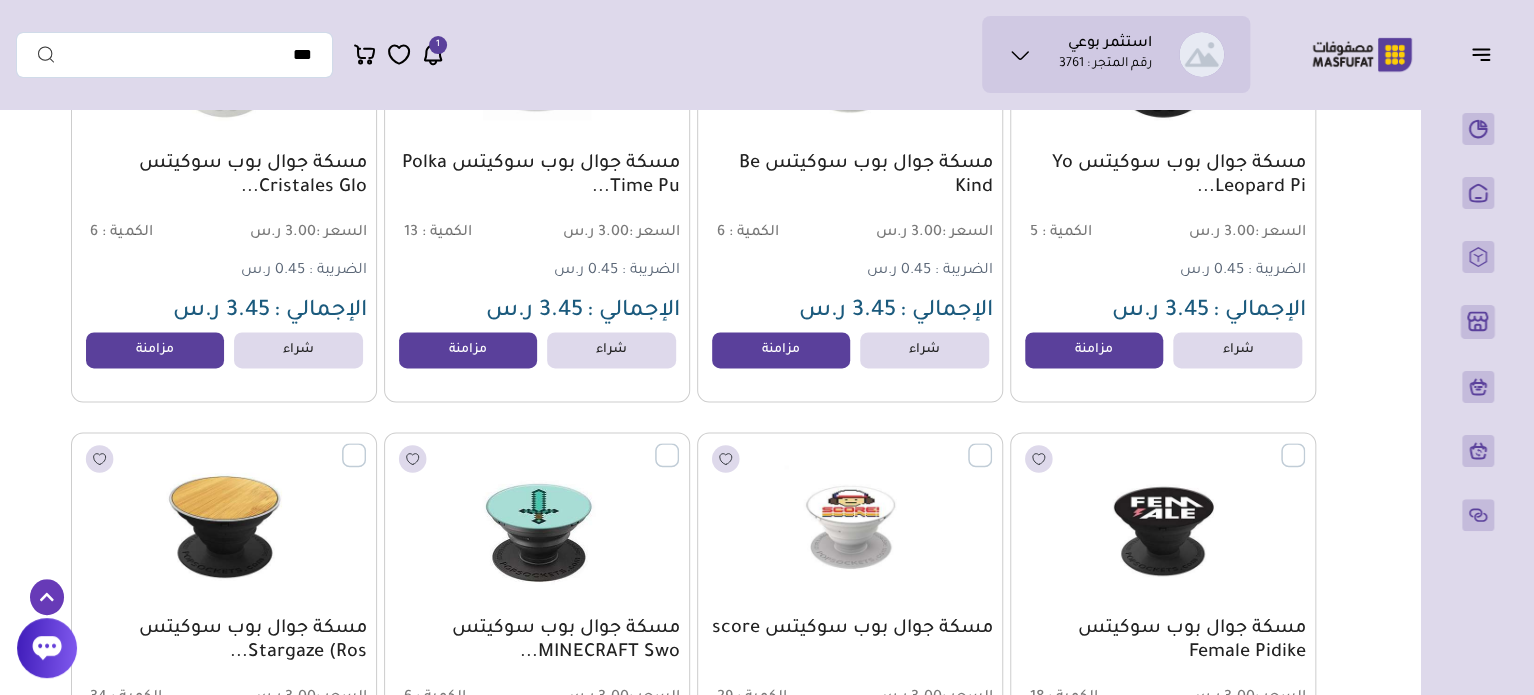 click on "مزامنة" at bounding box center [155, 350] 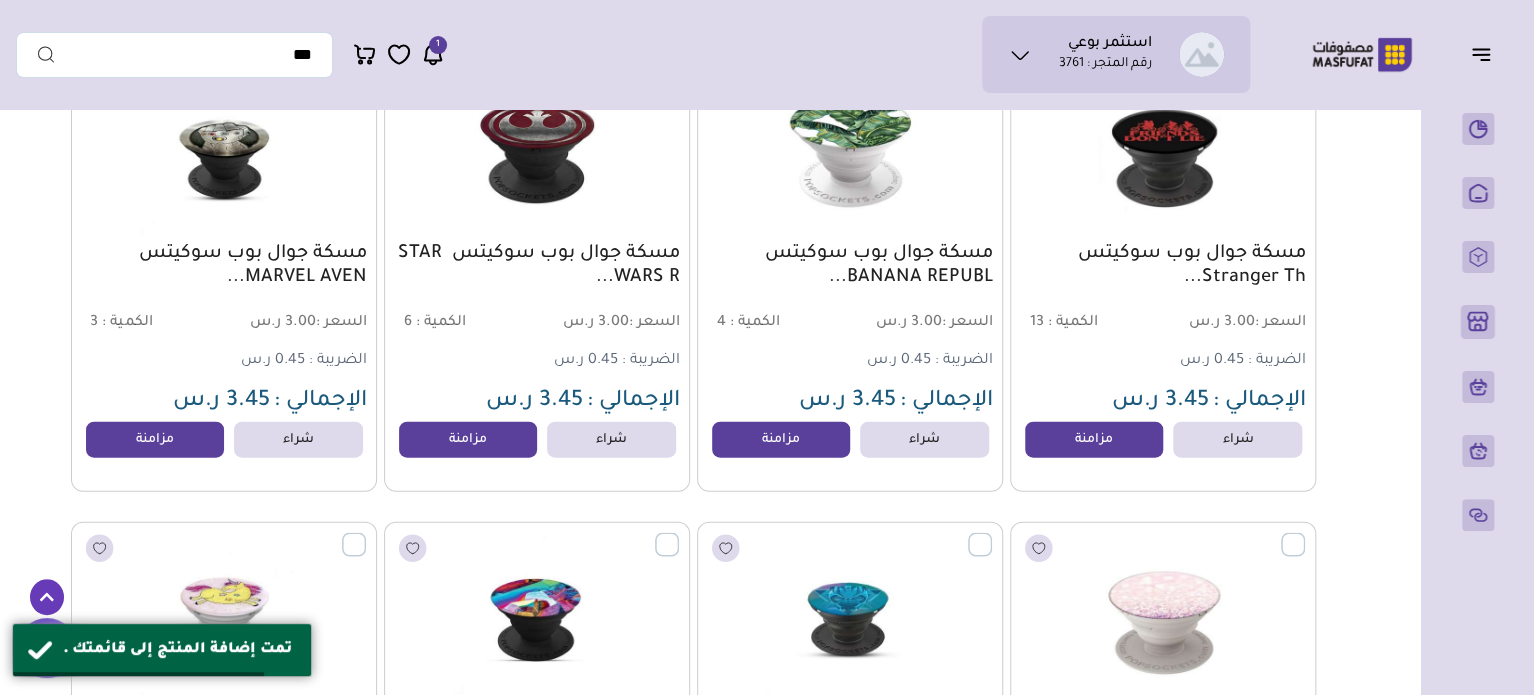 scroll, scrollTop: 13760, scrollLeft: 0, axis: vertical 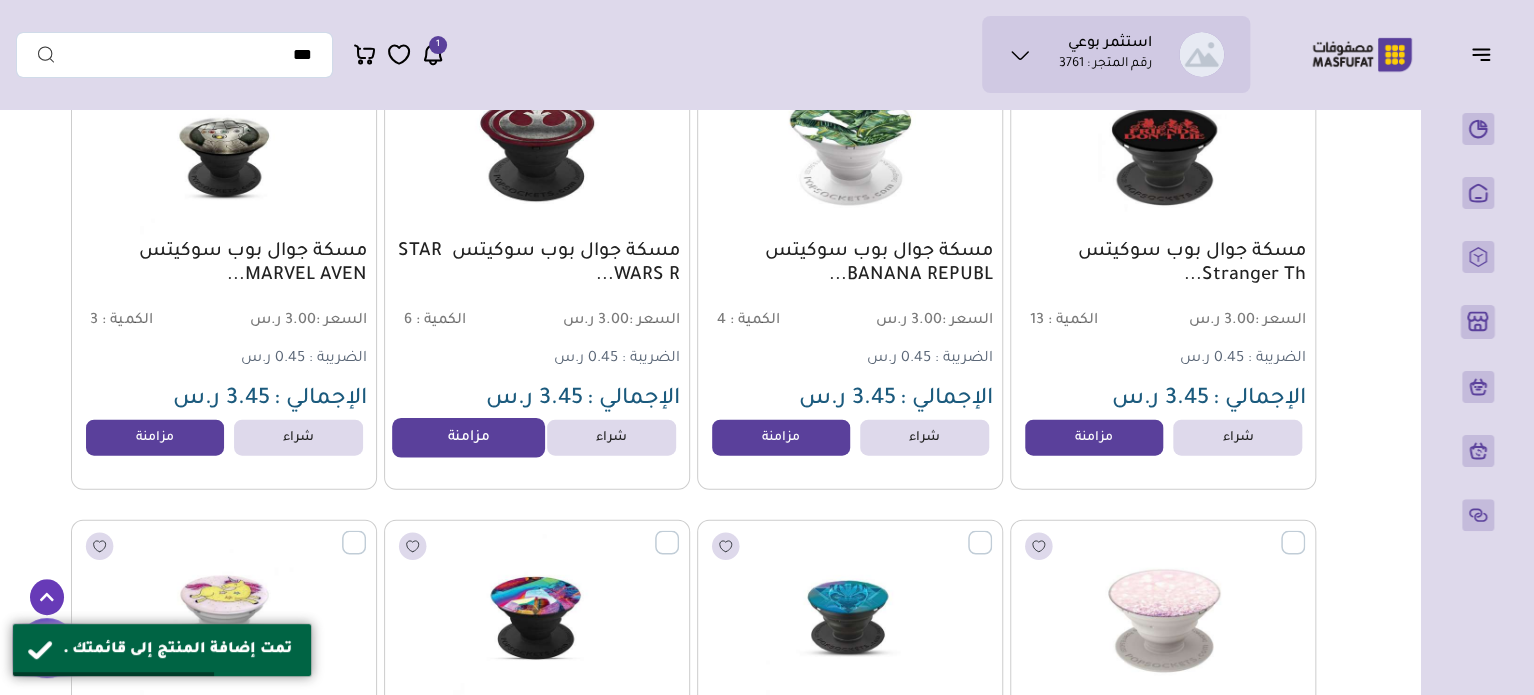 click on "مزامنة" at bounding box center (468, 438) 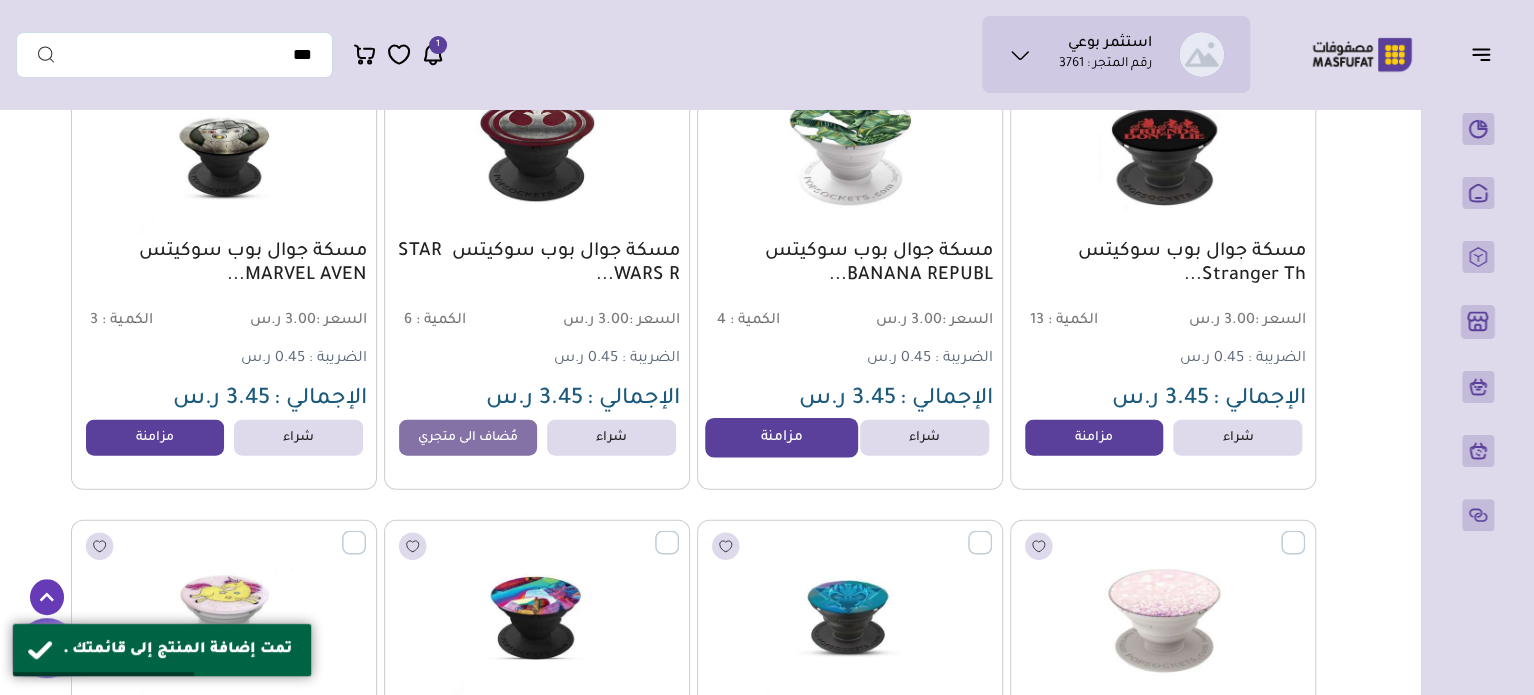 click on "مزامنة" at bounding box center [781, 438] 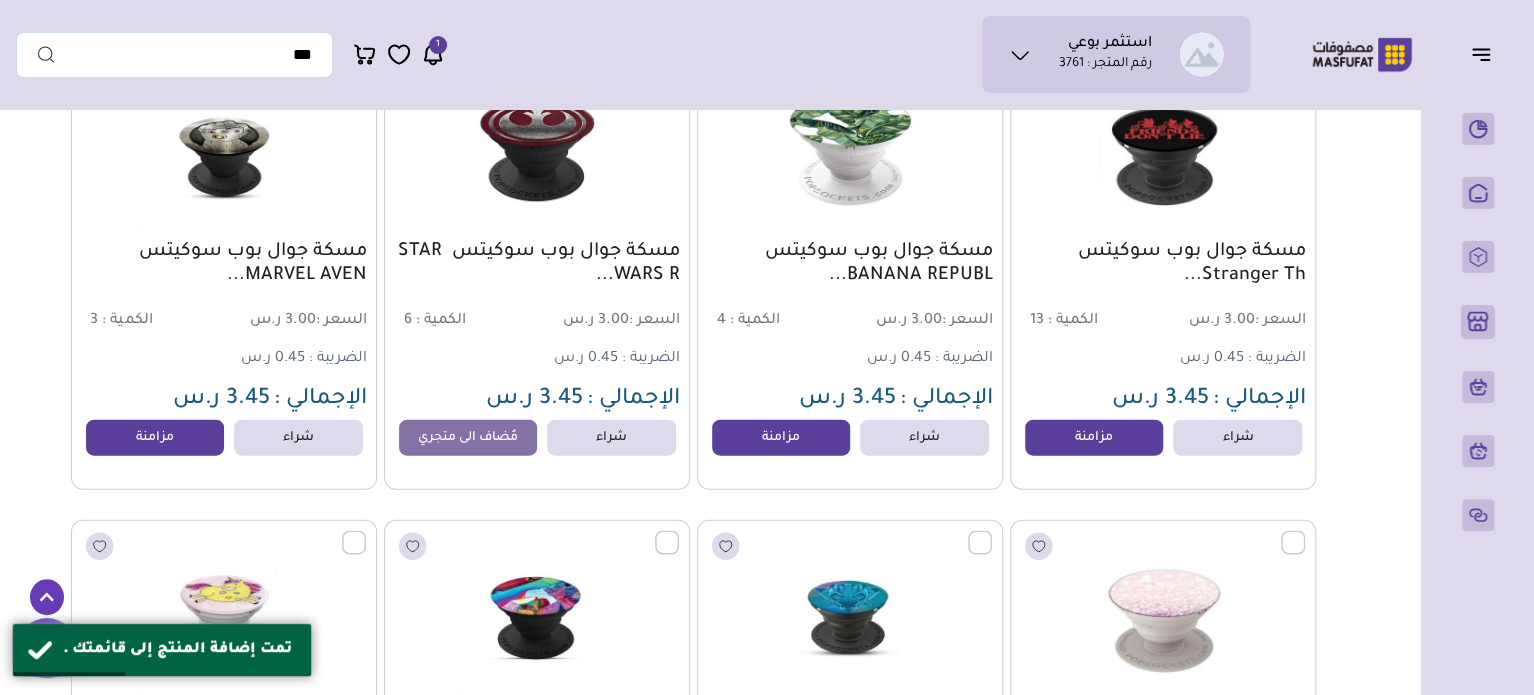 scroll, scrollTop: 14160, scrollLeft: 0, axis: vertical 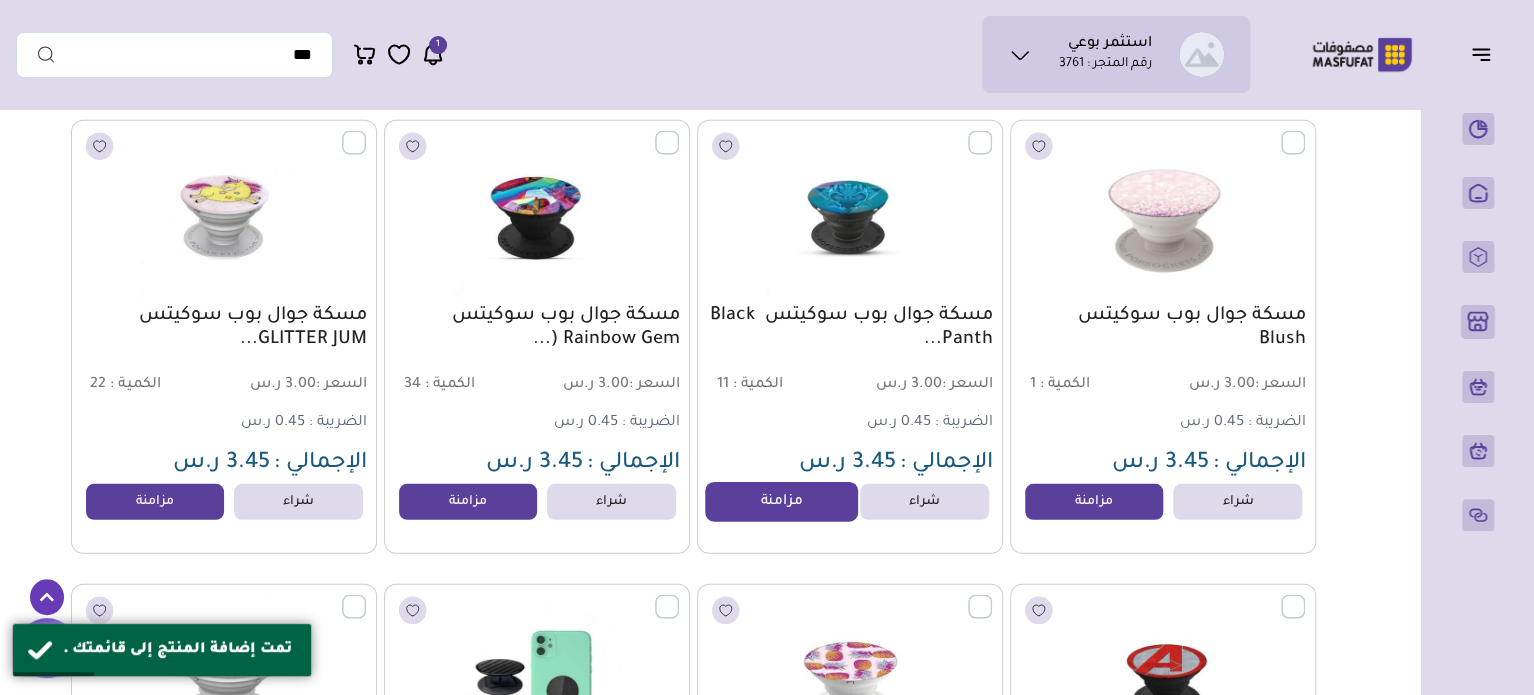 click on "مزامنة" at bounding box center [781, 503] 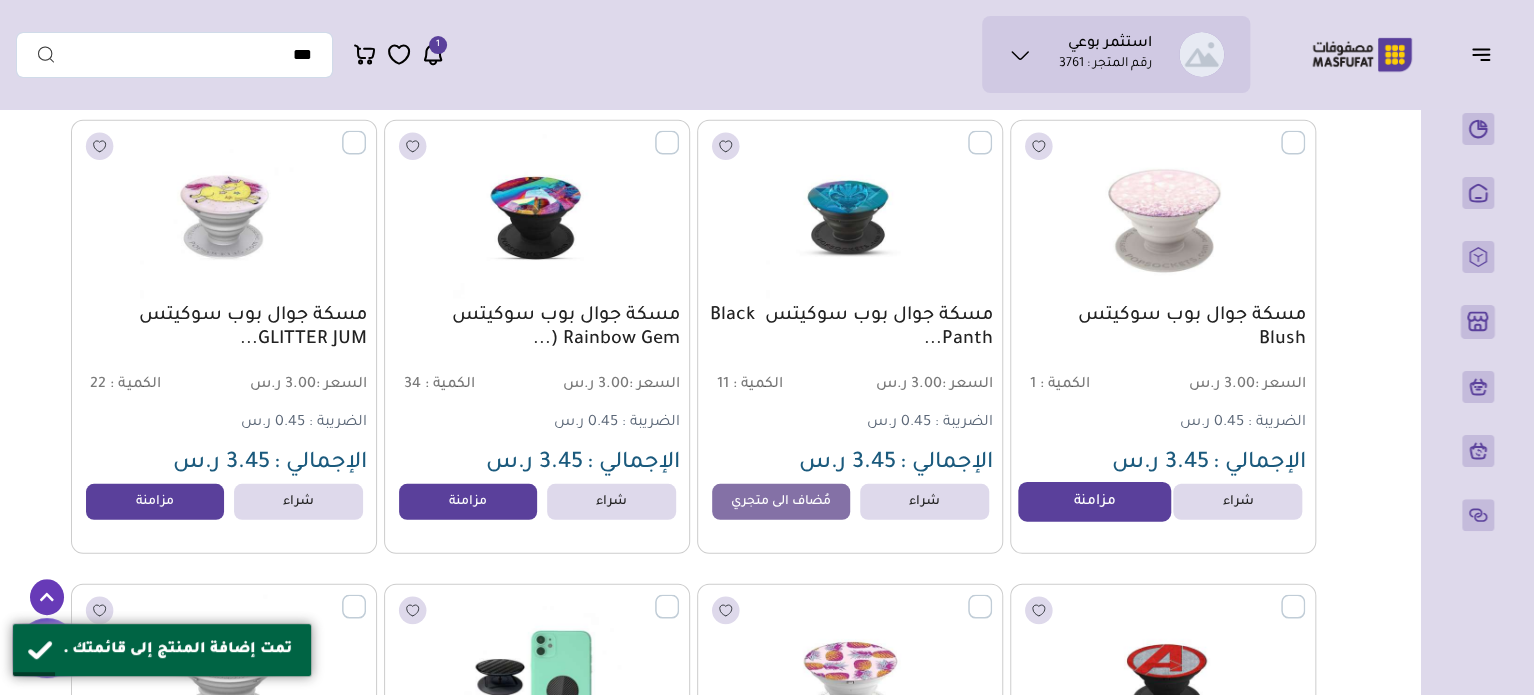 click on "مزامنة" at bounding box center (1094, 503) 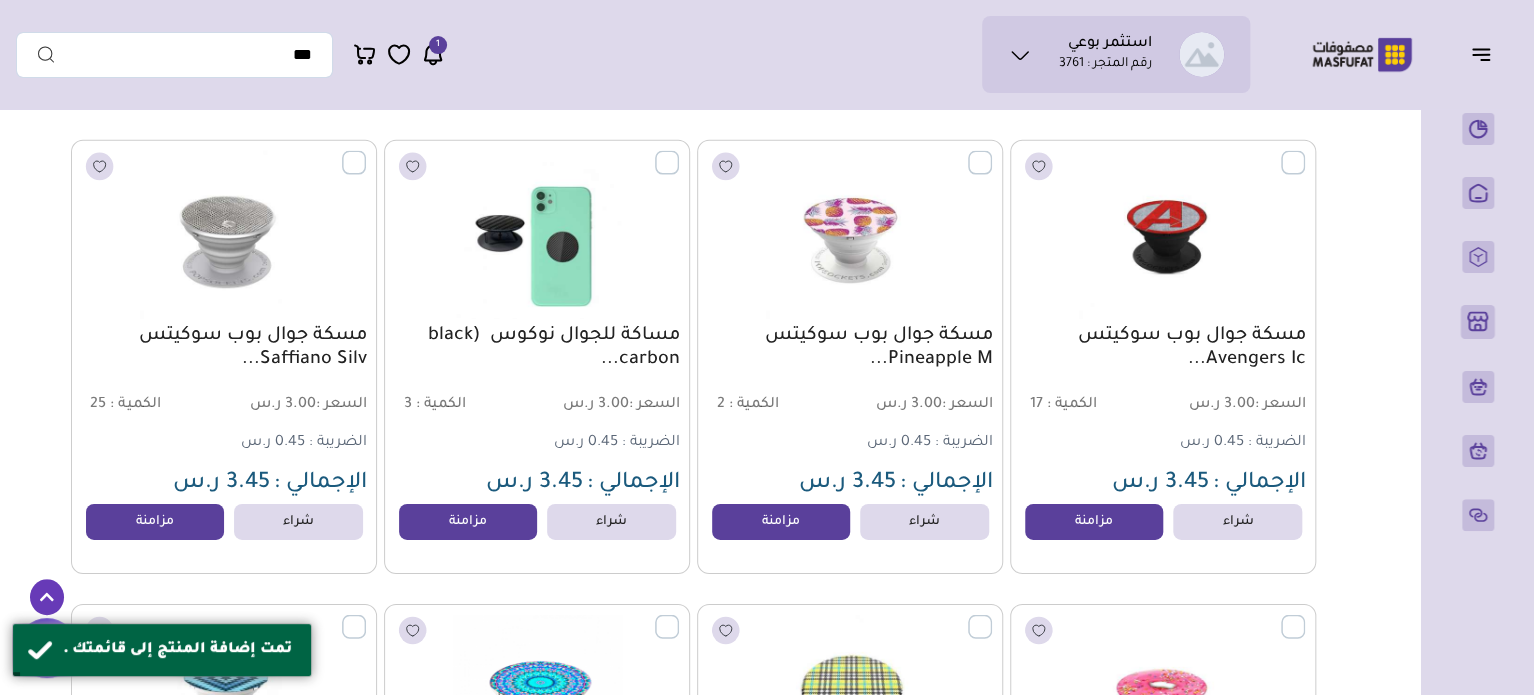 scroll, scrollTop: 14640, scrollLeft: 0, axis: vertical 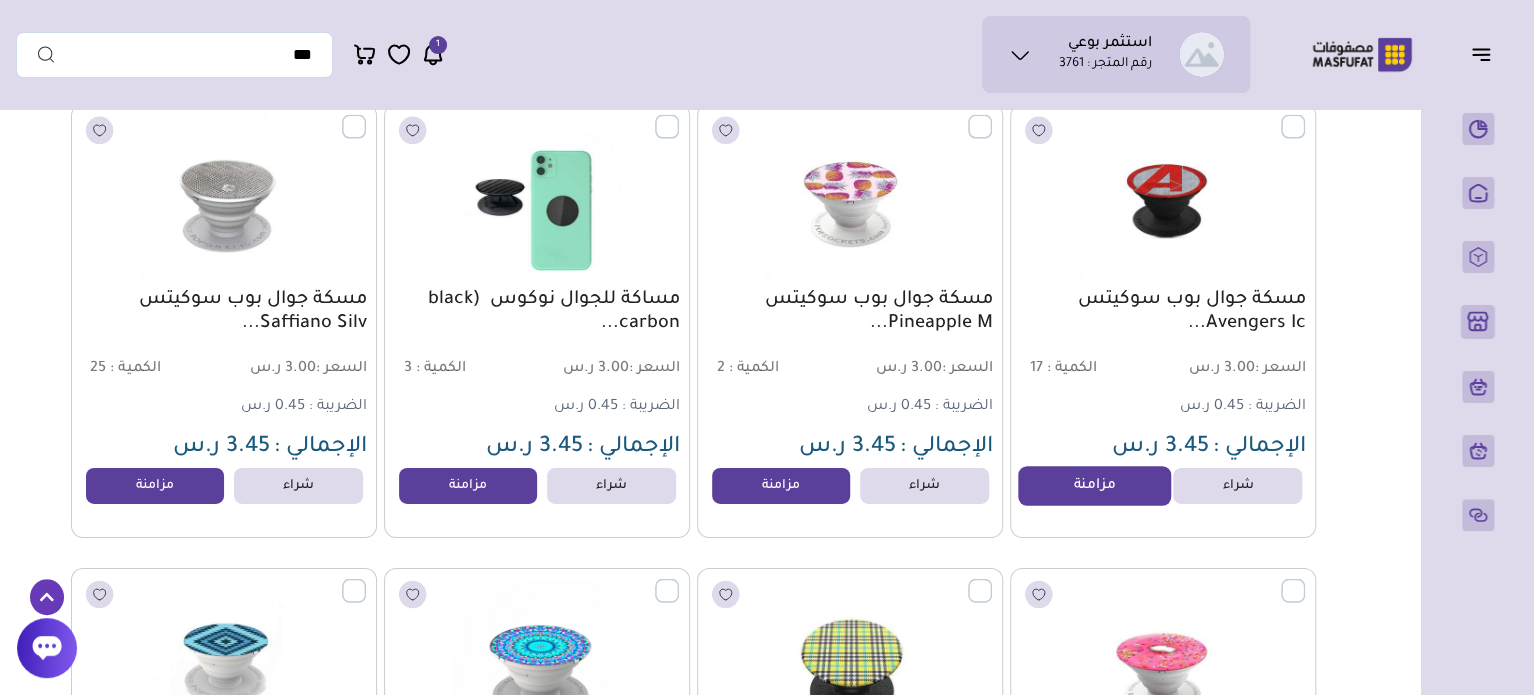click on "مزامنة" at bounding box center (1094, 487) 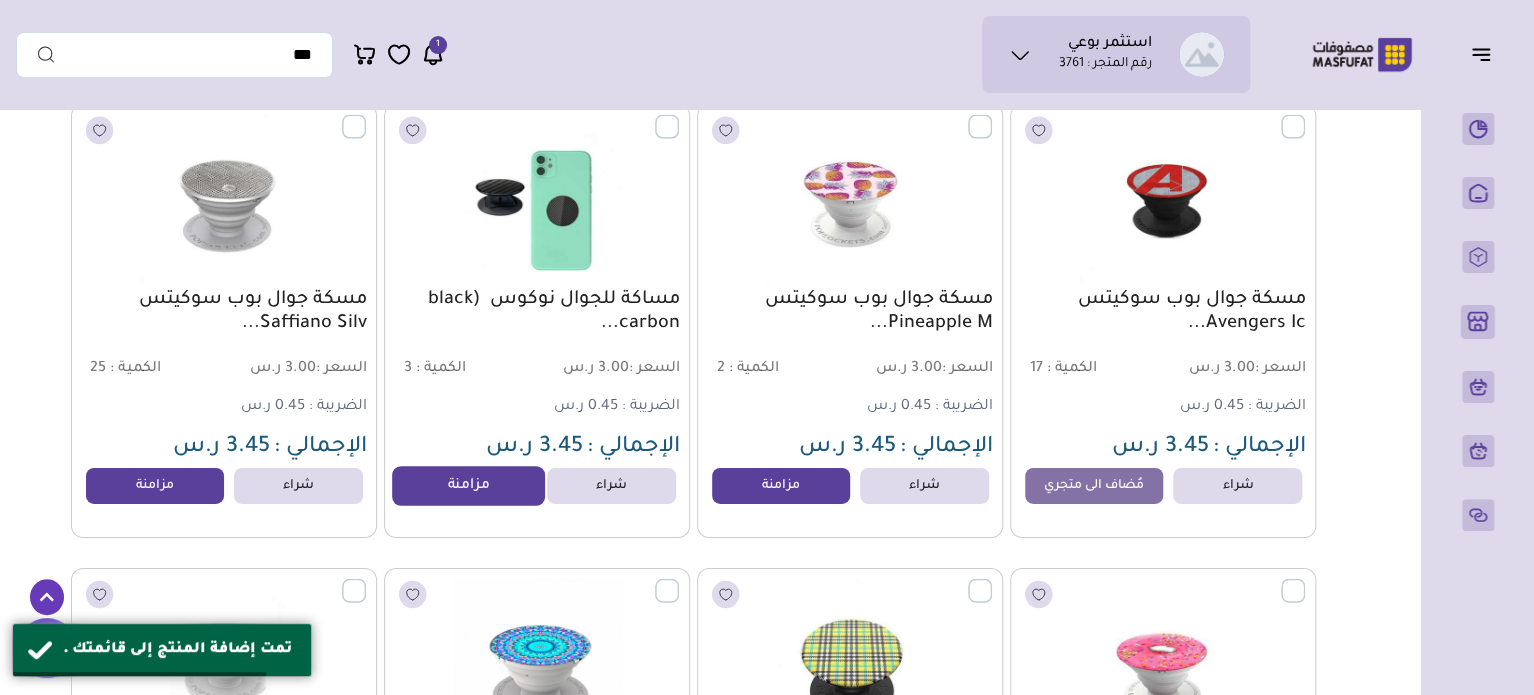 click on "مزامنة" at bounding box center (468, 487) 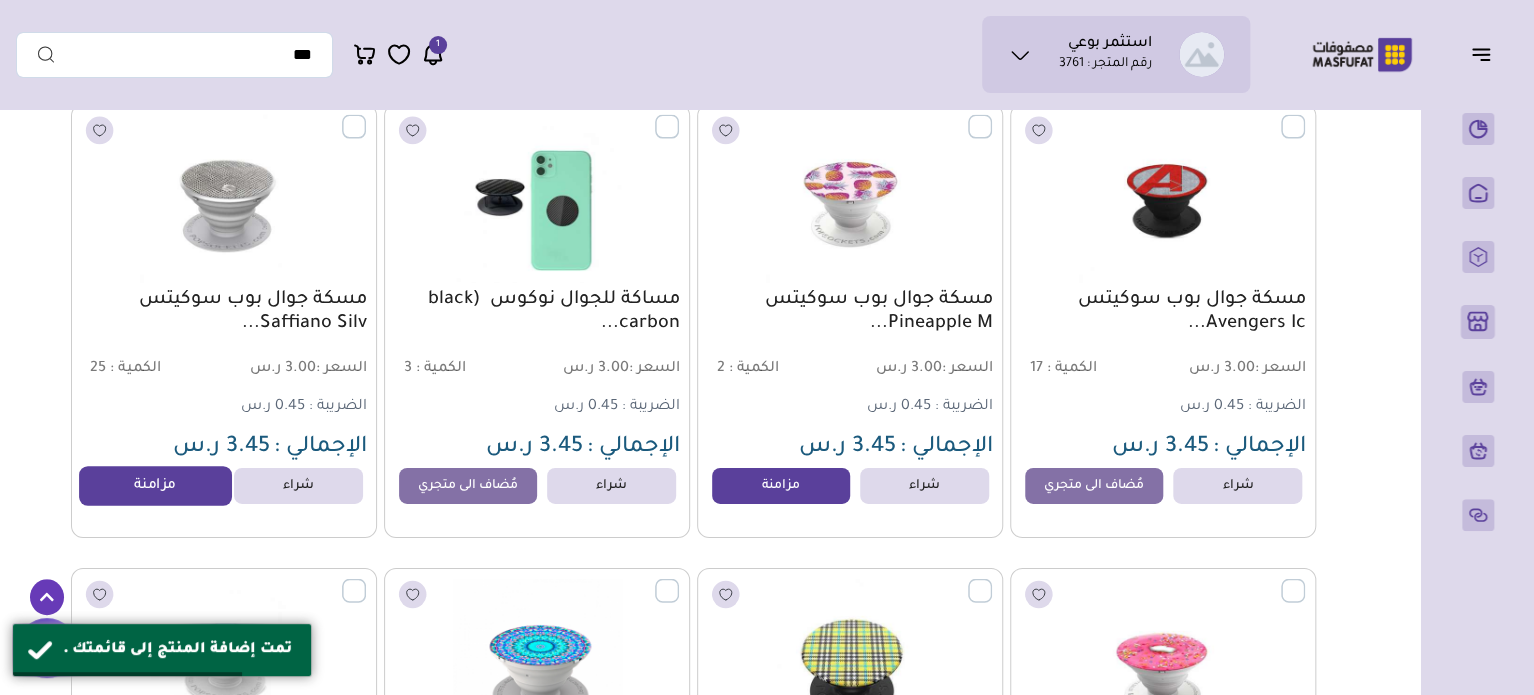 click on "مزامنة" at bounding box center (155, 487) 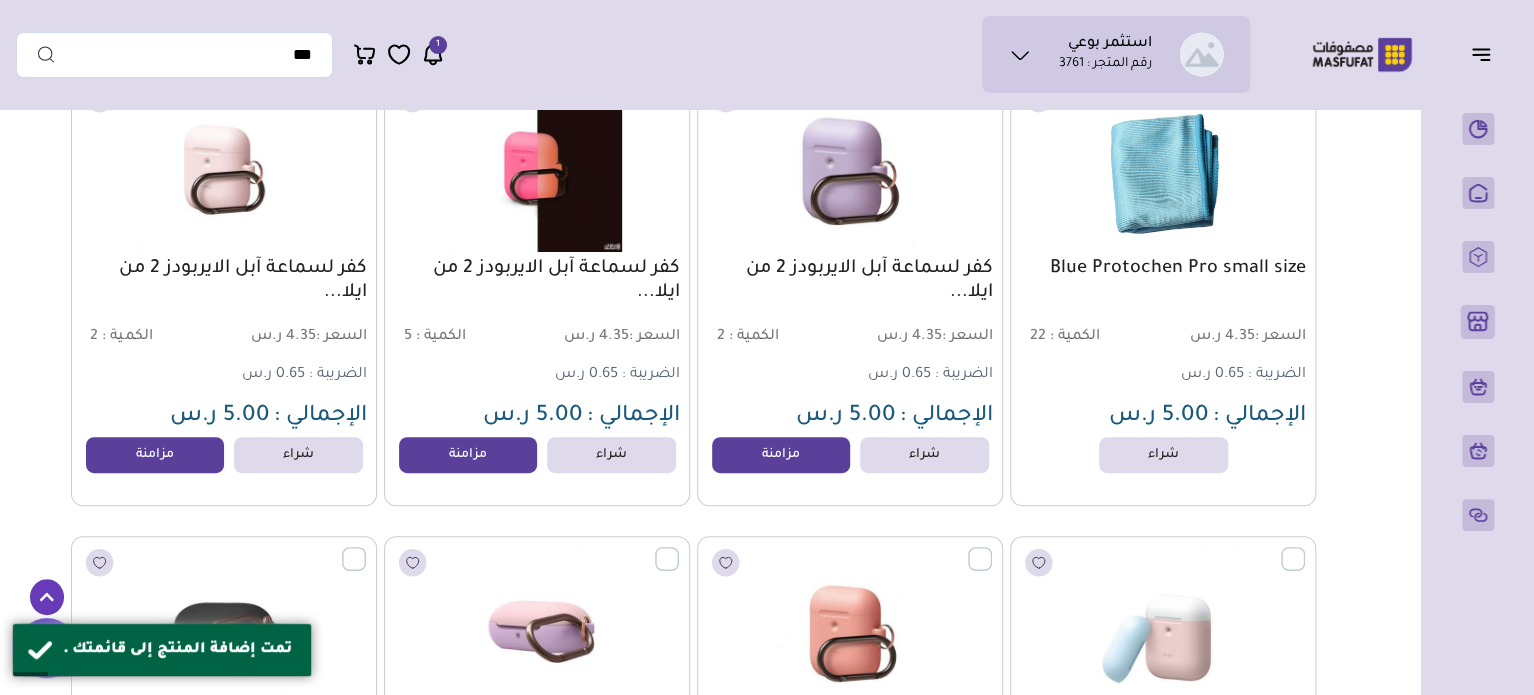 scroll, scrollTop: 15440, scrollLeft: 0, axis: vertical 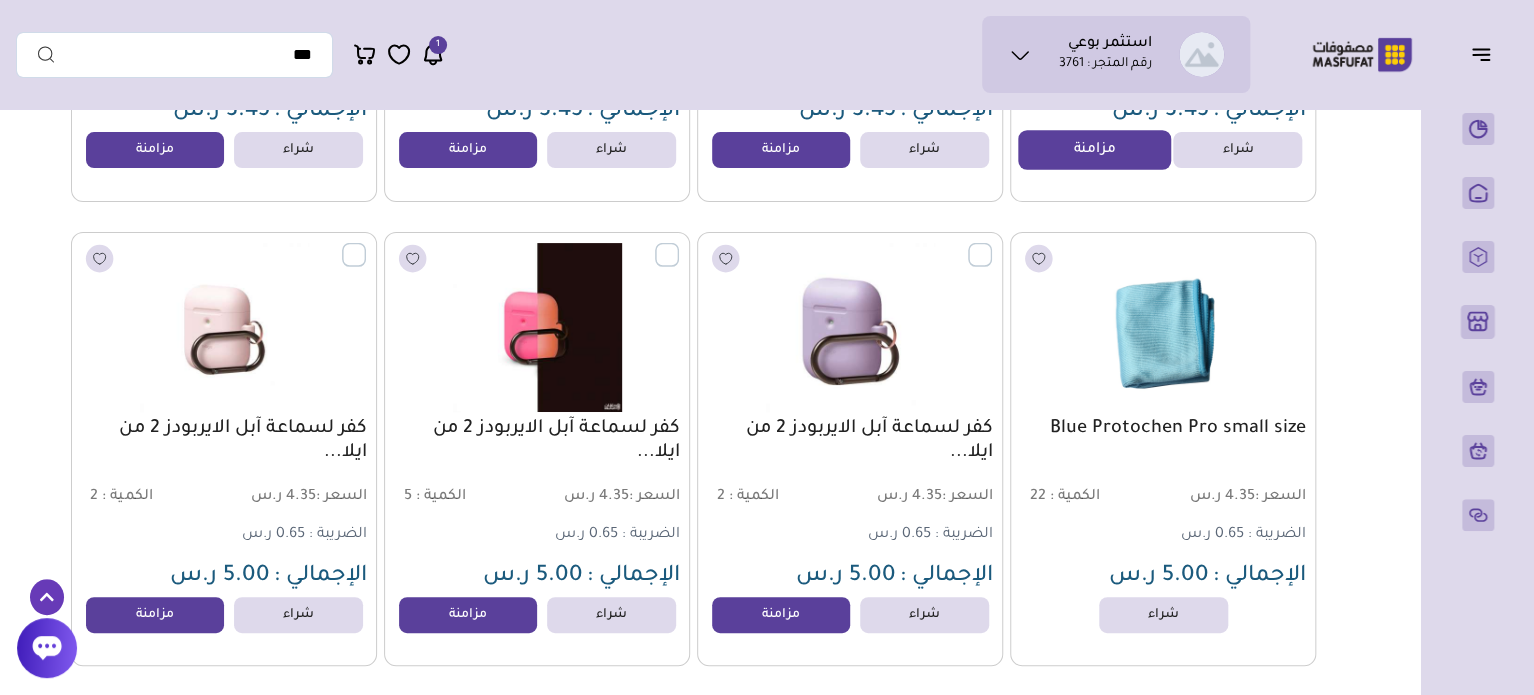 click on "مزامنة" at bounding box center (1094, 151) 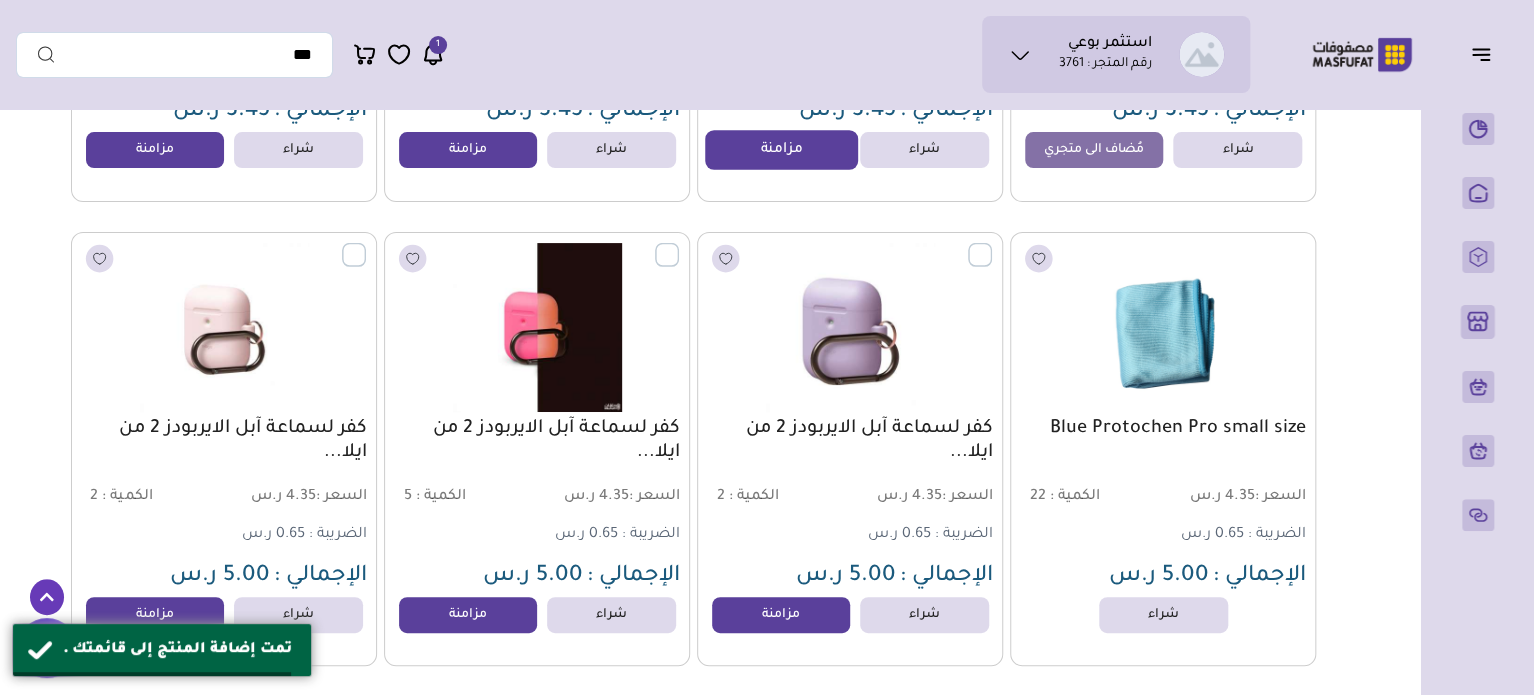 click on "مزامنة" at bounding box center [781, 151] 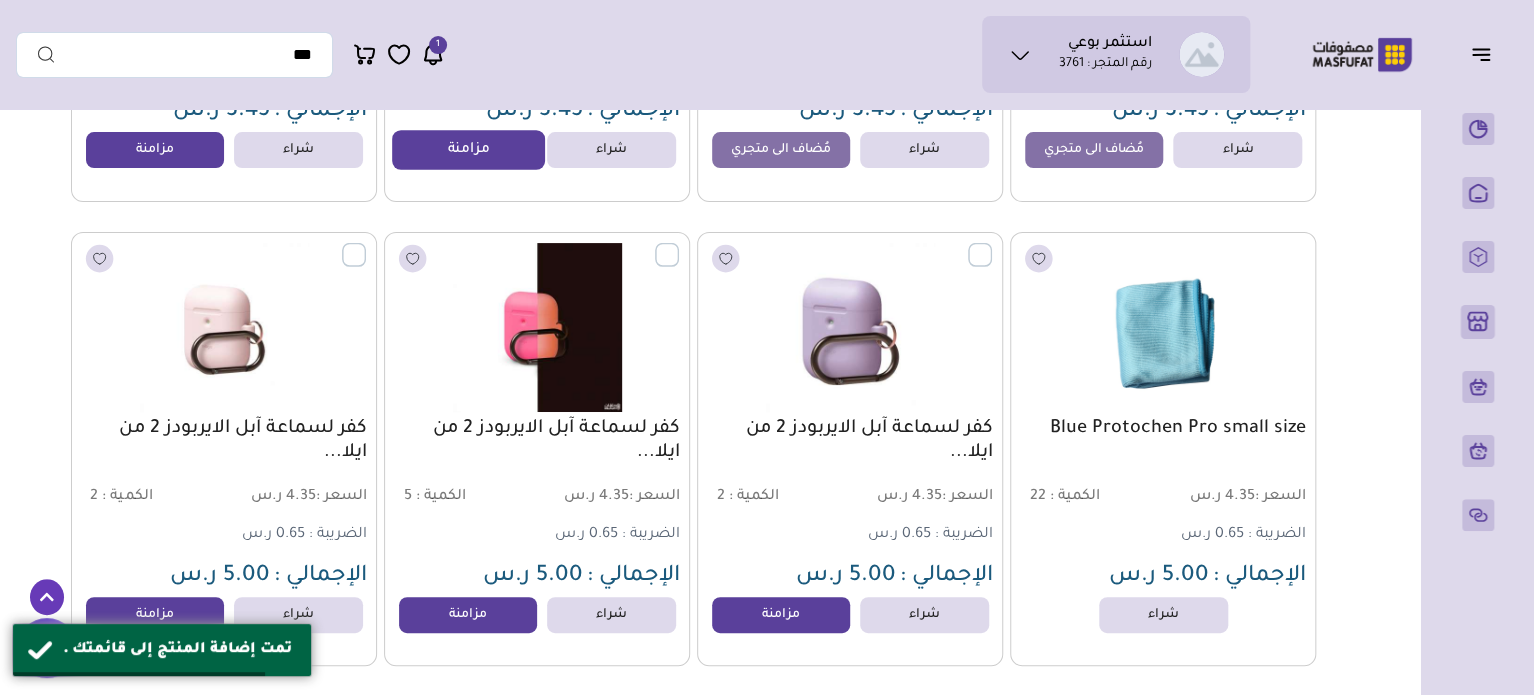 click on "مزامنة" at bounding box center [468, 151] 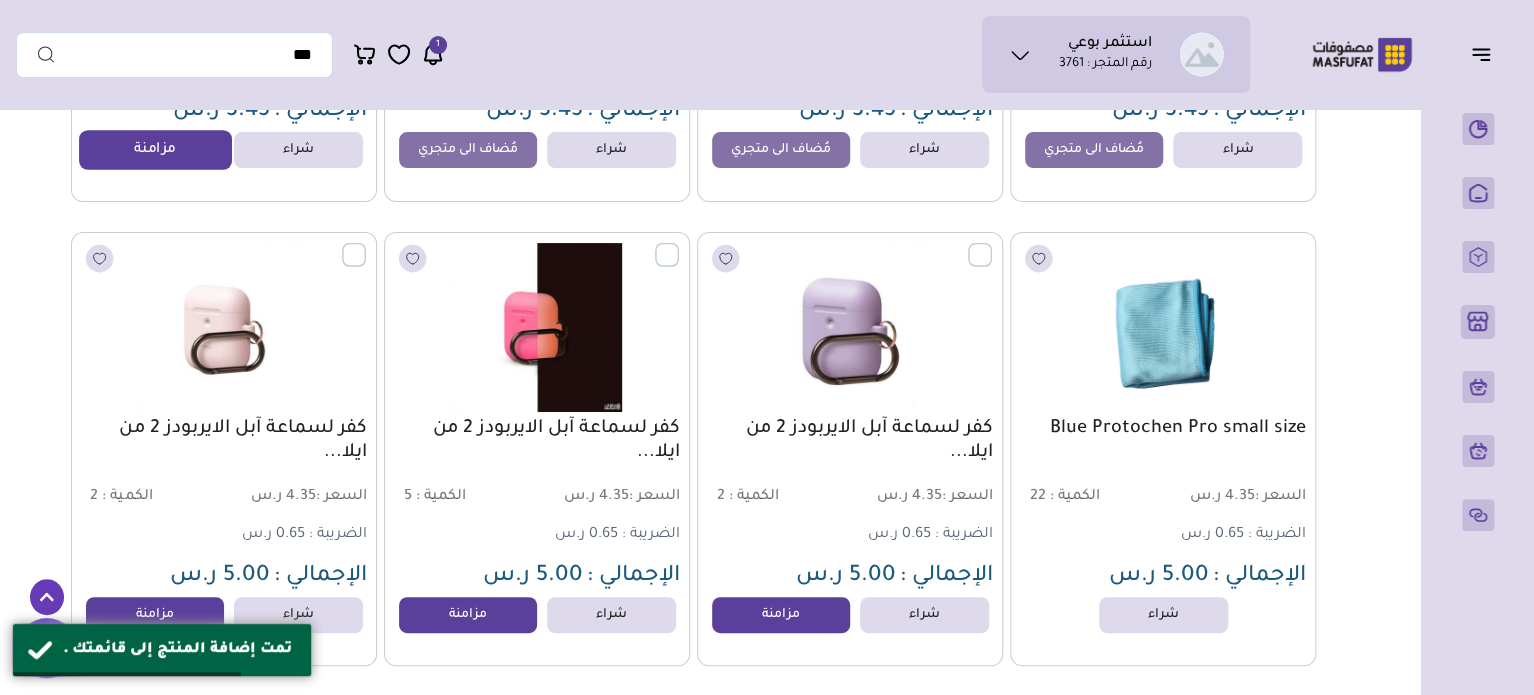 click on "مزامنة" at bounding box center [155, 151] 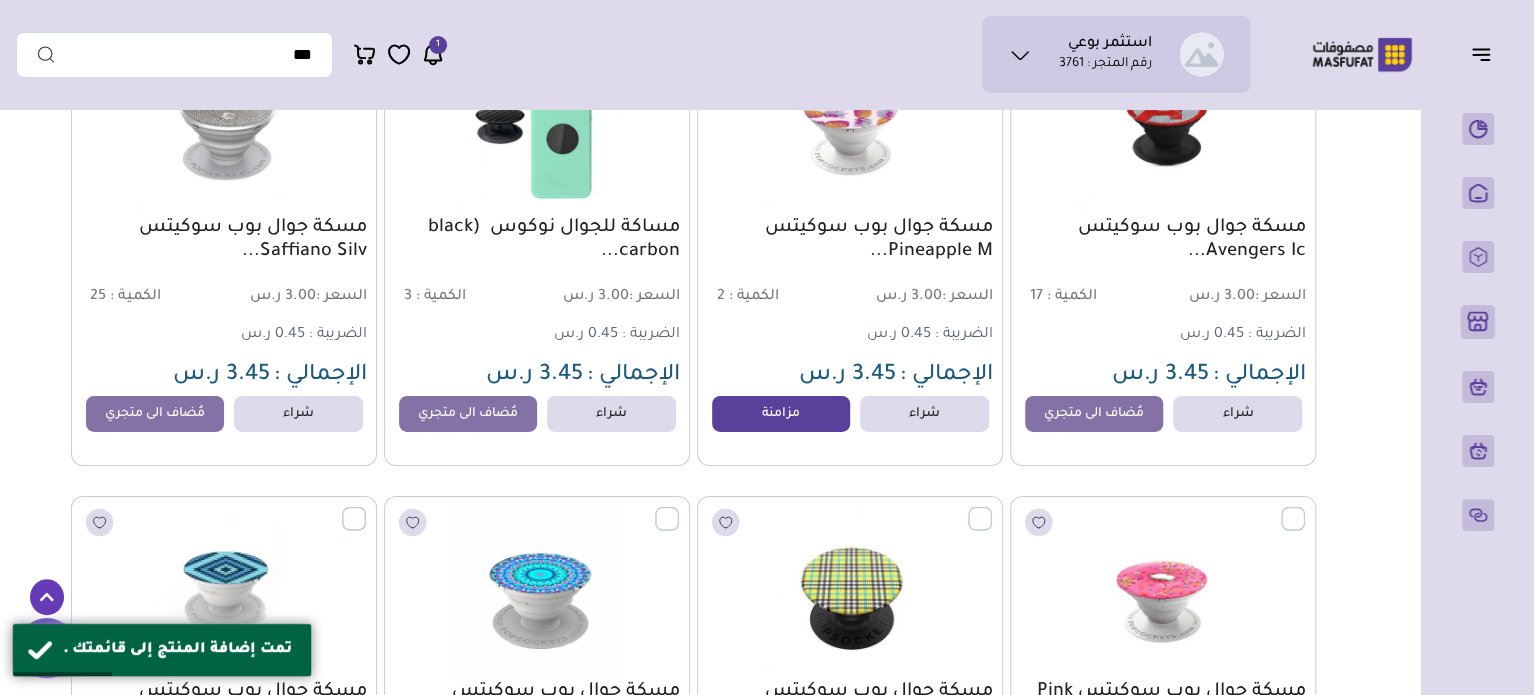 scroll, scrollTop: 14600, scrollLeft: 0, axis: vertical 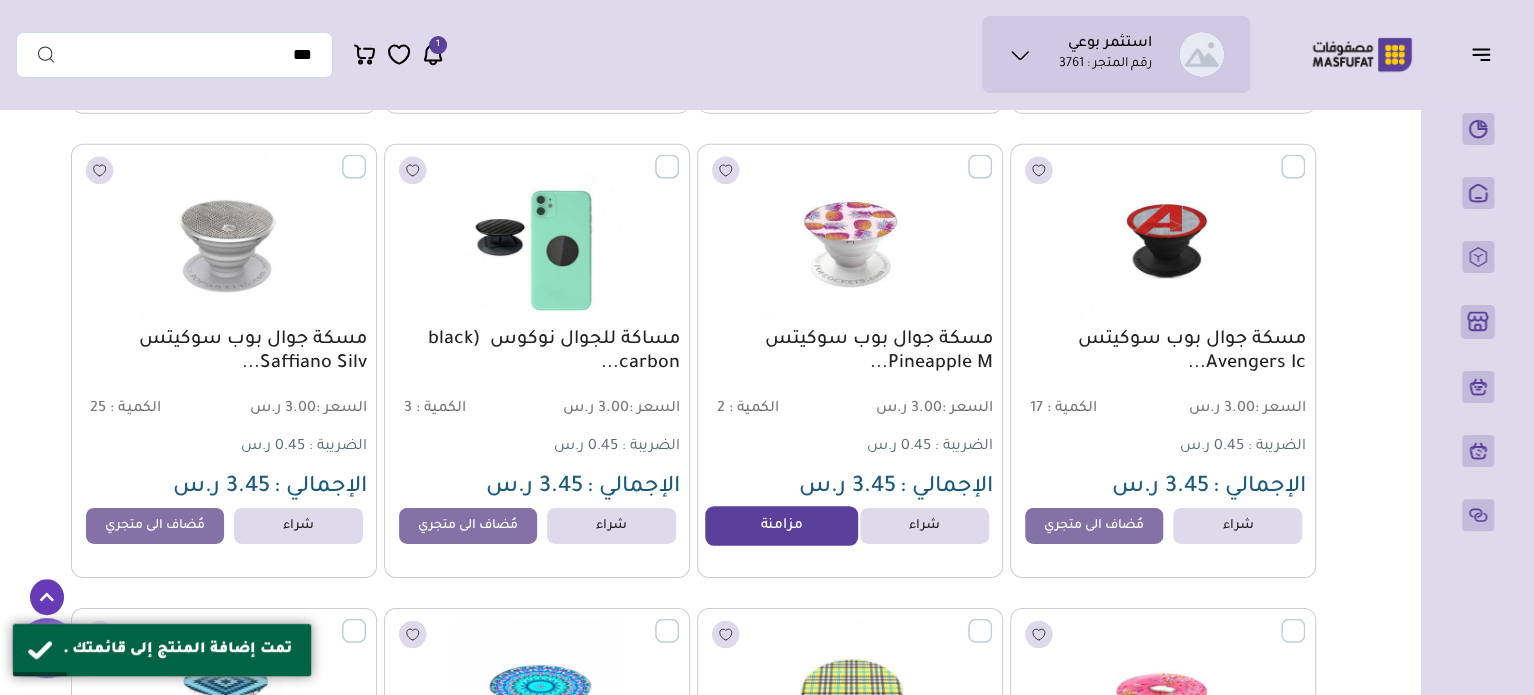 click on "مزامنة" at bounding box center [781, 527] 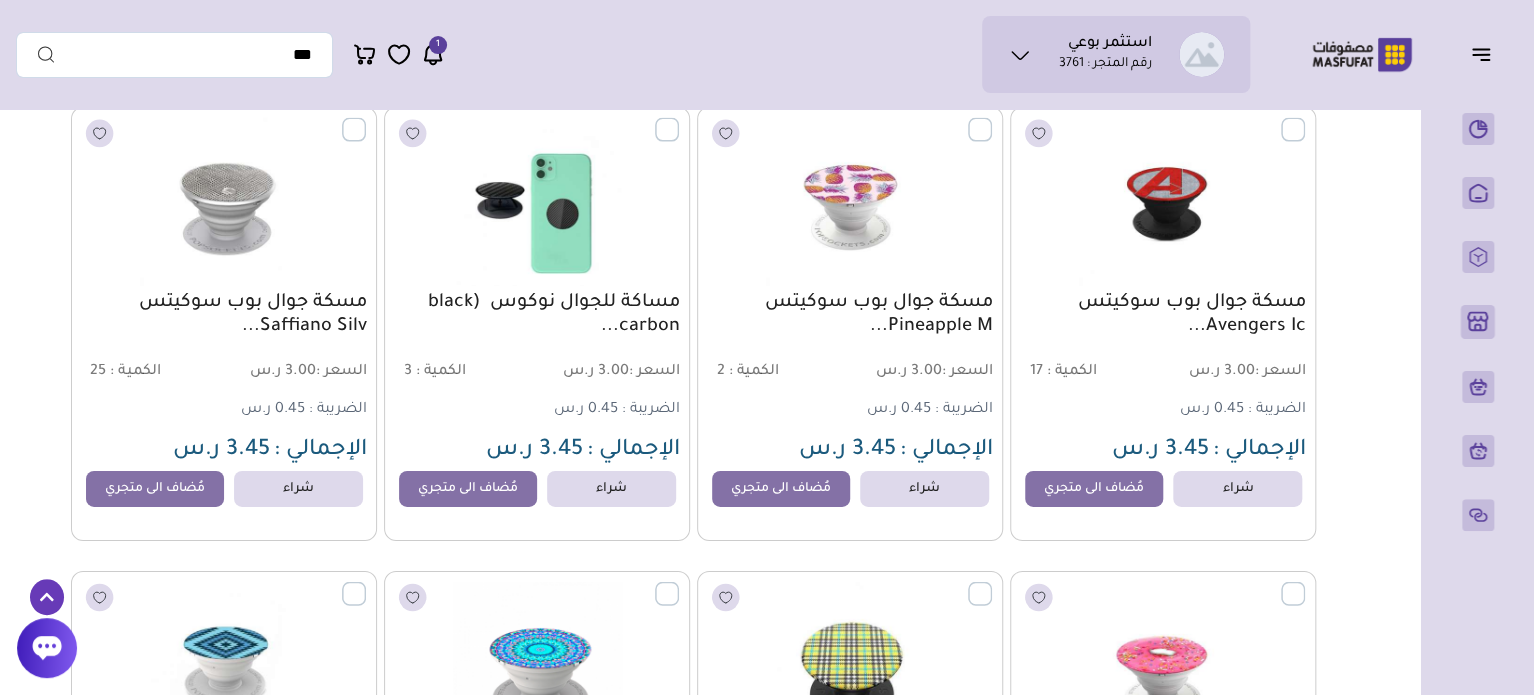 scroll, scrollTop: 14640, scrollLeft: 0, axis: vertical 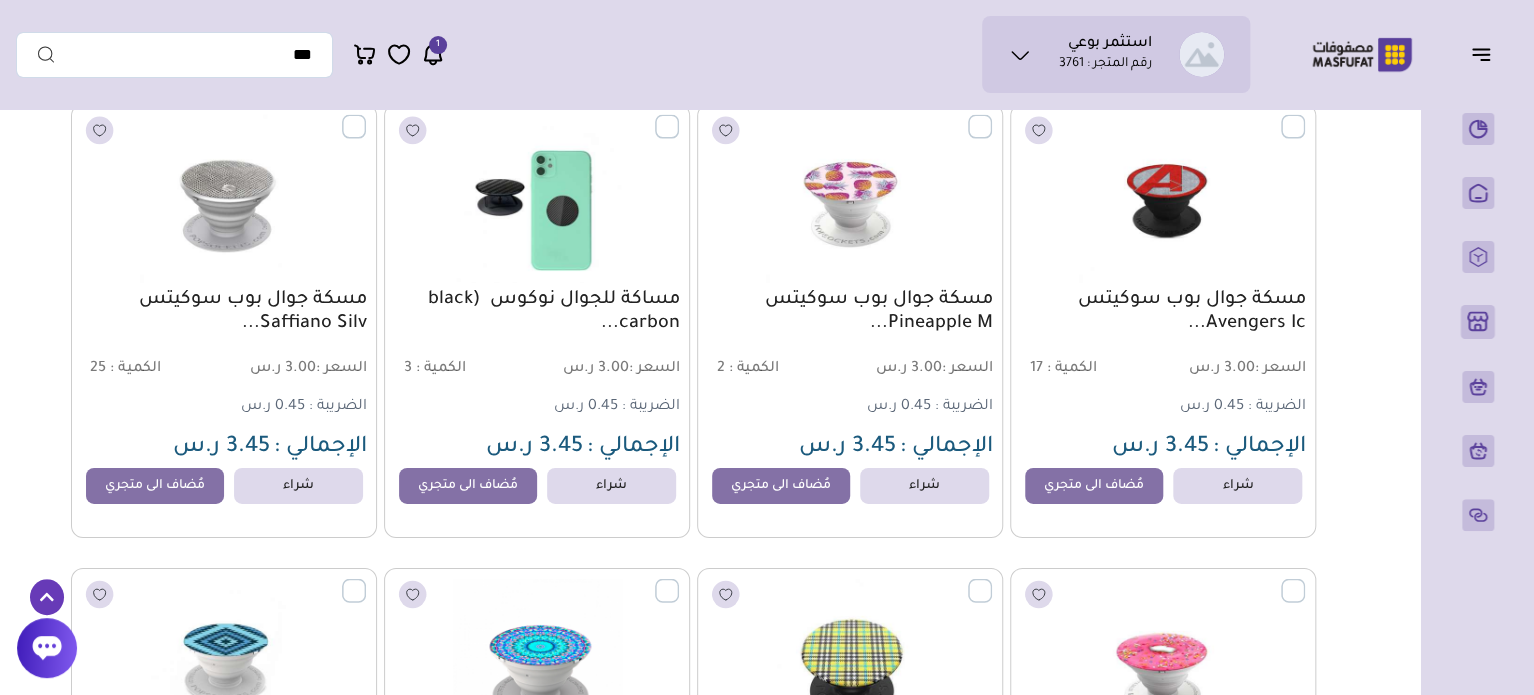 click 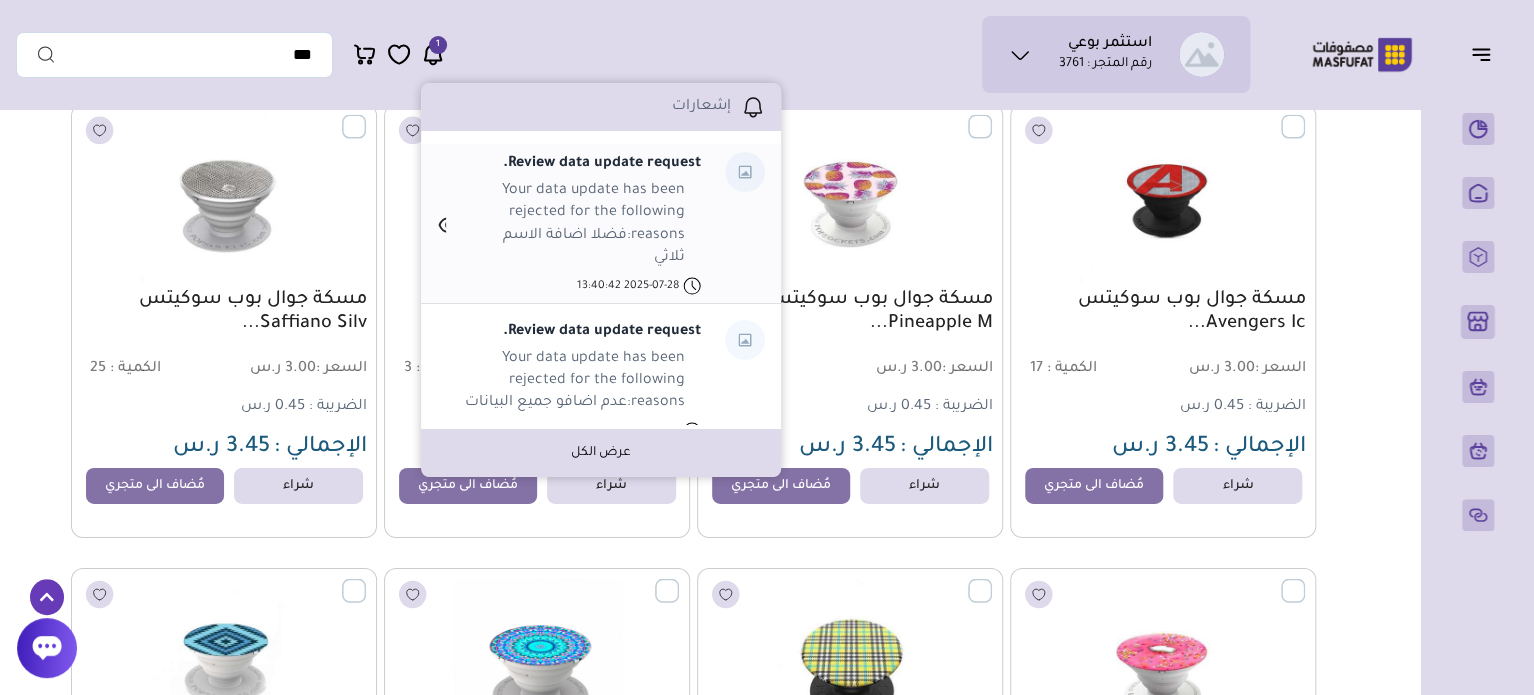 click on "Your data update has been rejected for the following reasons:فضلا اضافة الاسم ثلاثي" at bounding box center (577, 225) 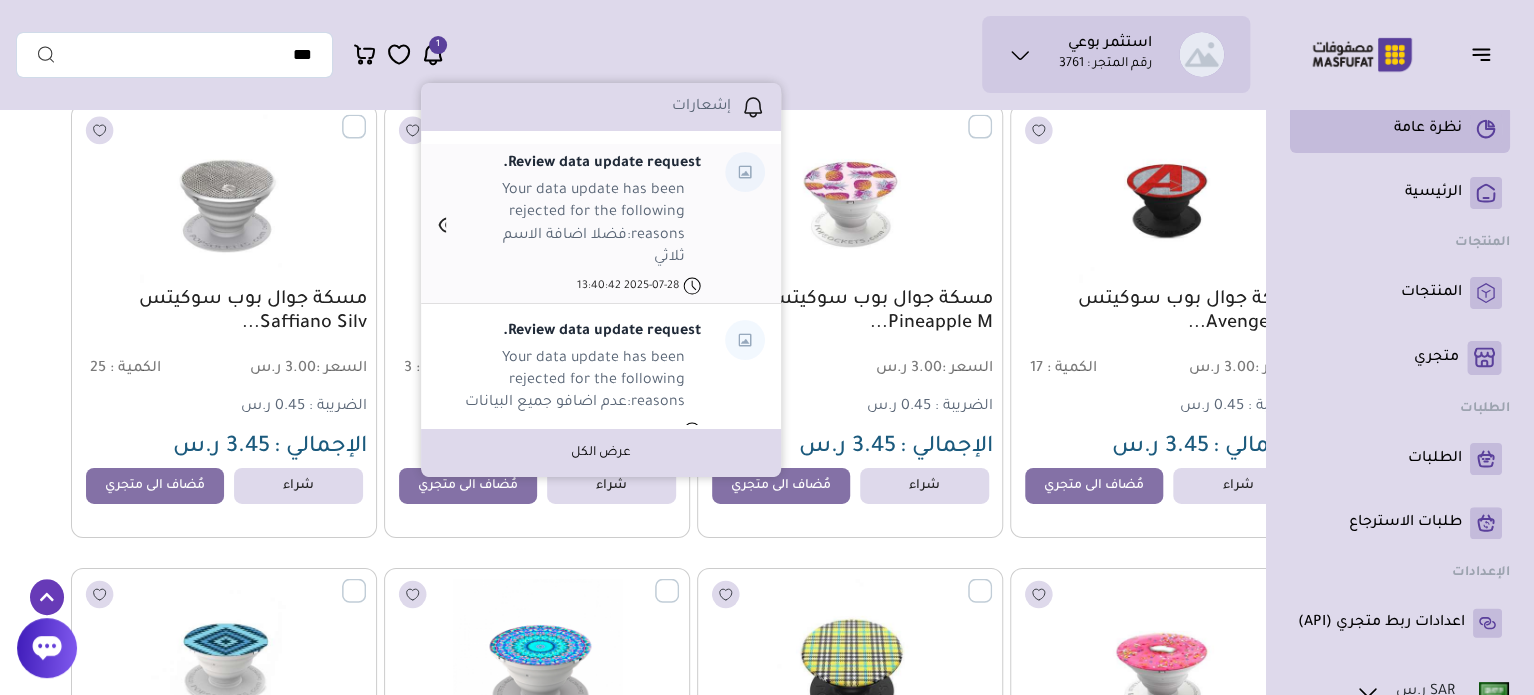 click on "نظرة عامة" at bounding box center (1400, 129) 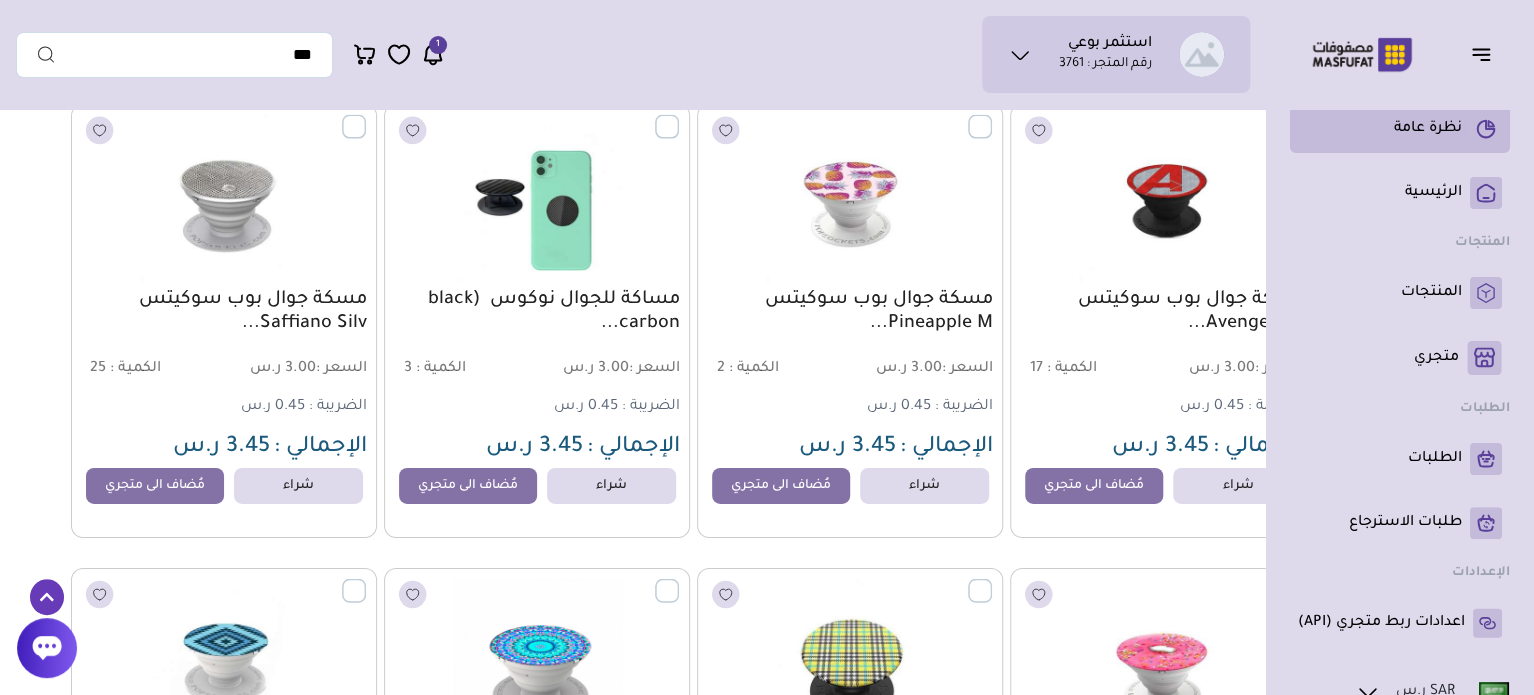 click on "نظرة عامة" at bounding box center [1400, 129] 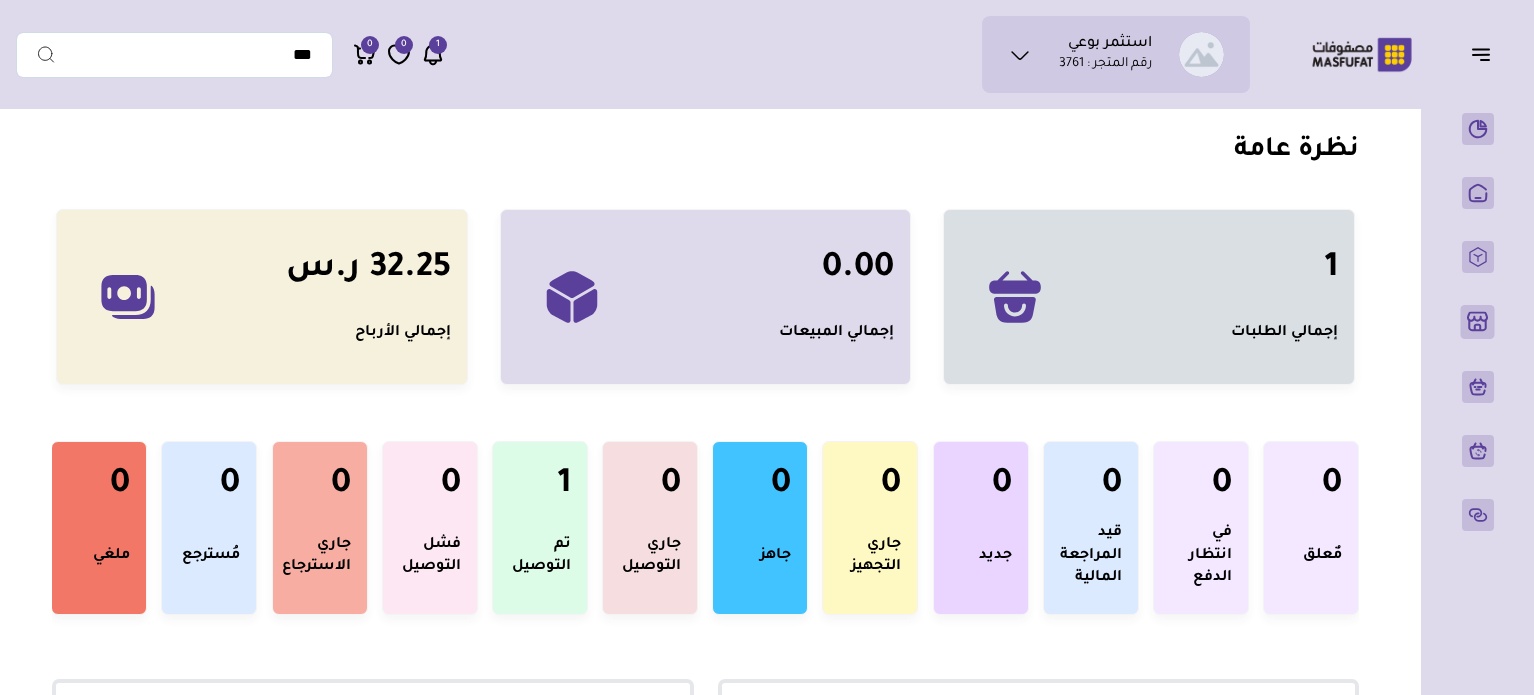 scroll, scrollTop: 0, scrollLeft: 0, axis: both 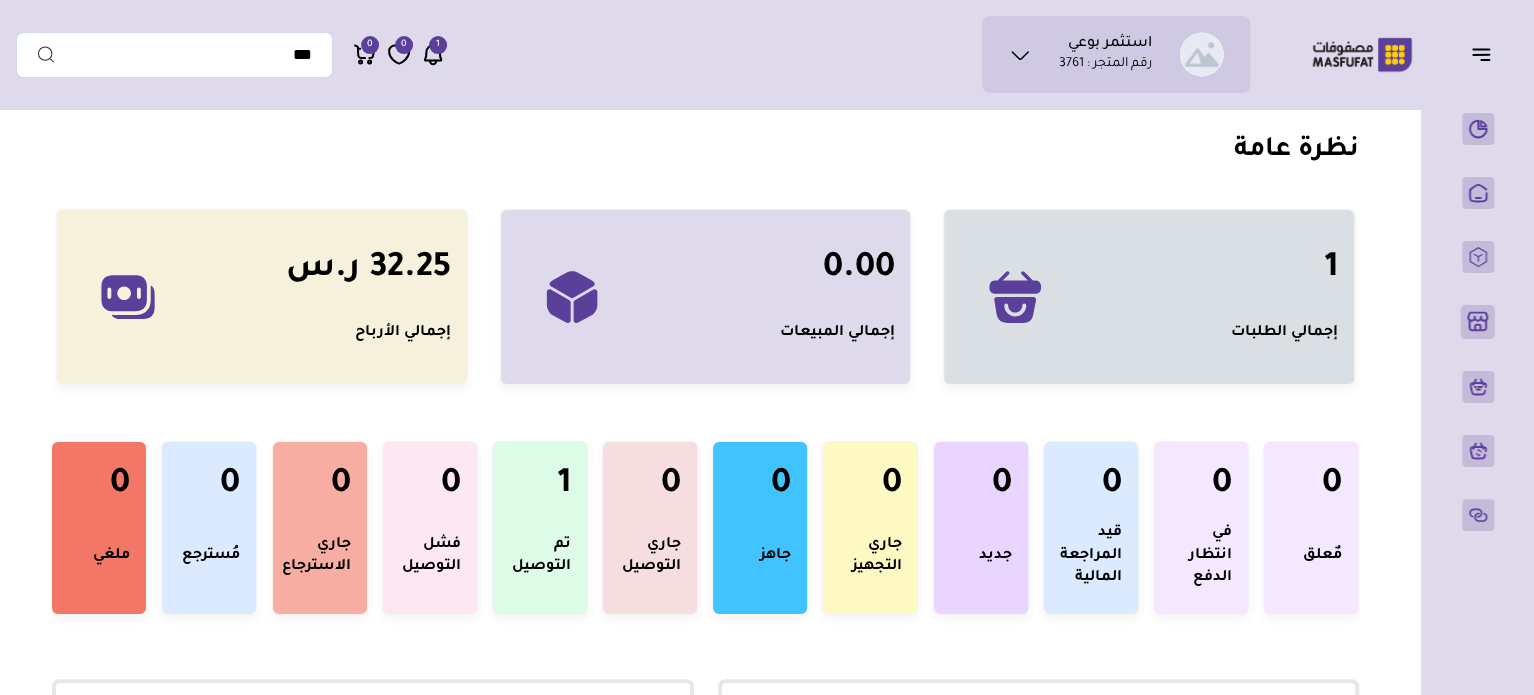 click on "رقم المتجر : [NUMBER]" at bounding box center (1116, 54) 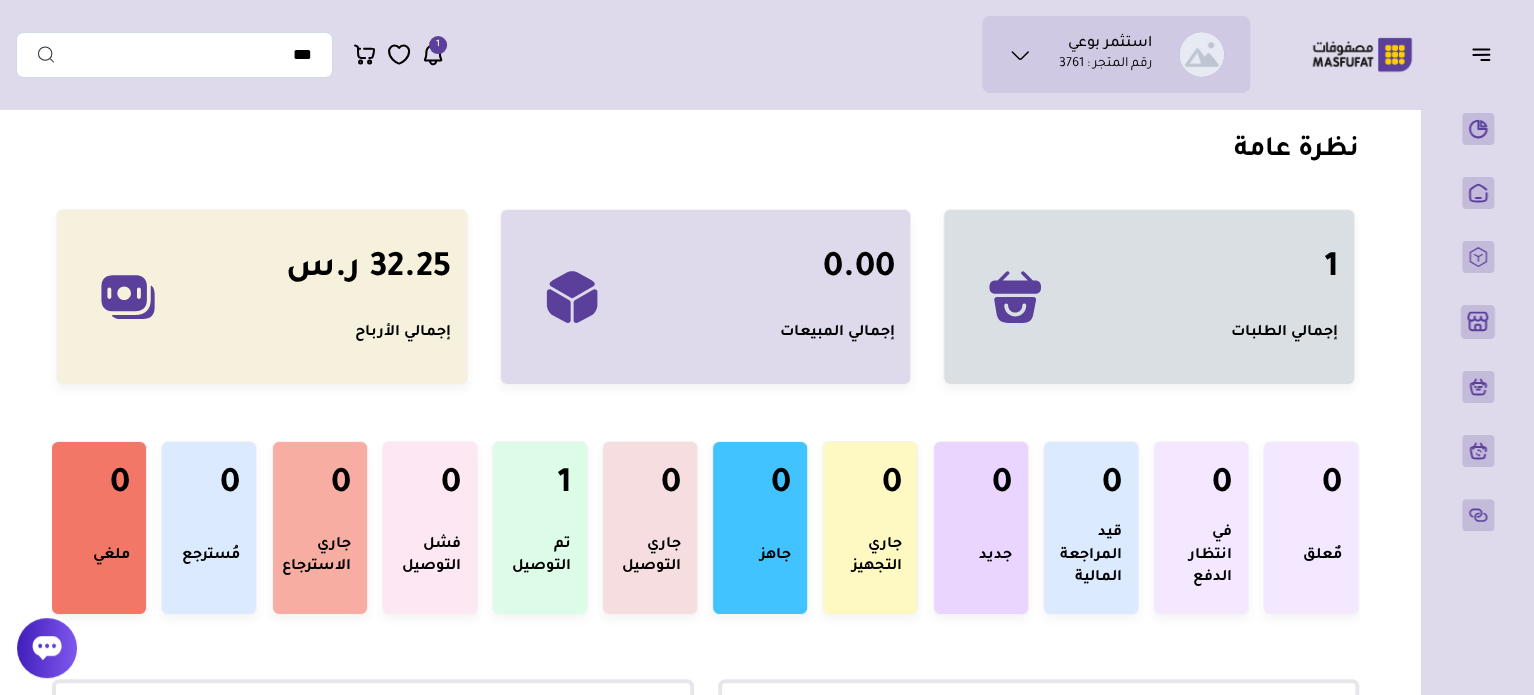 click 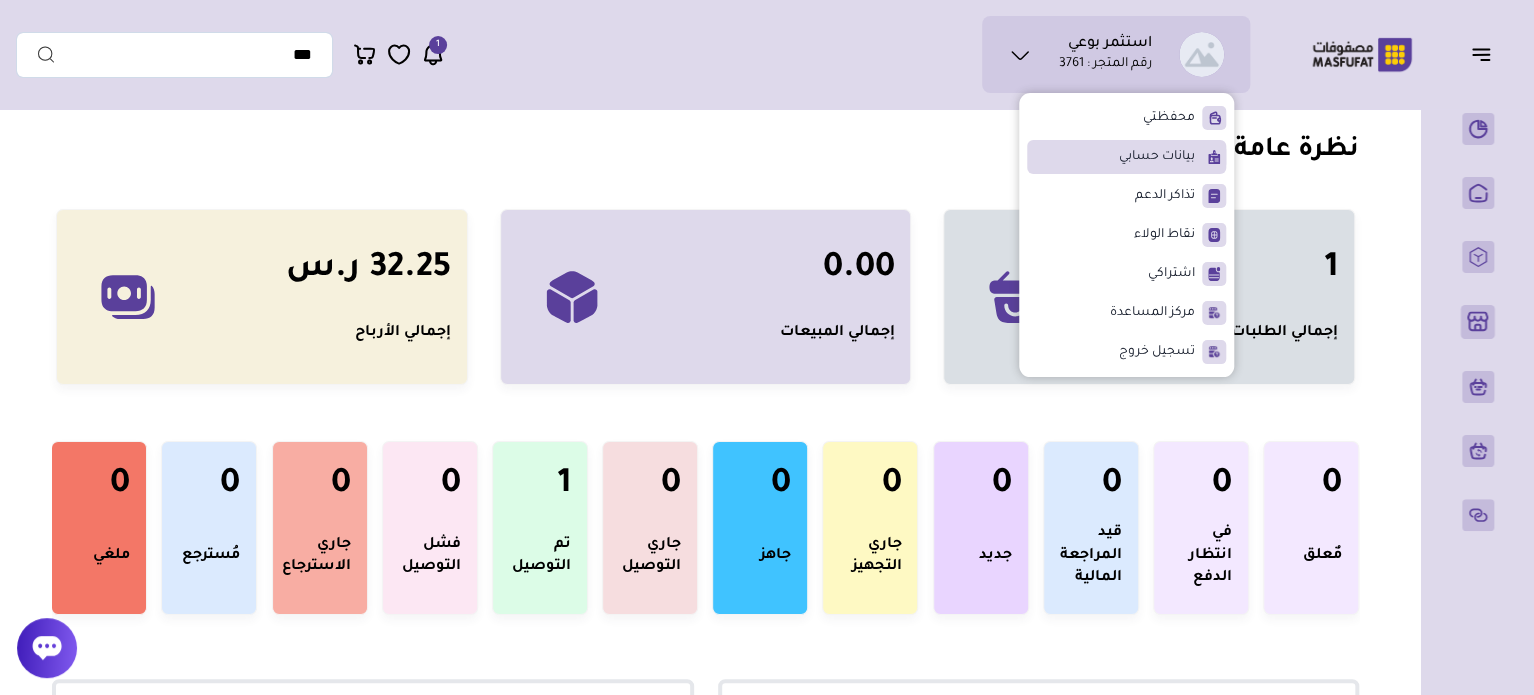 click on "بيانات حسابي" at bounding box center [1157, 157] 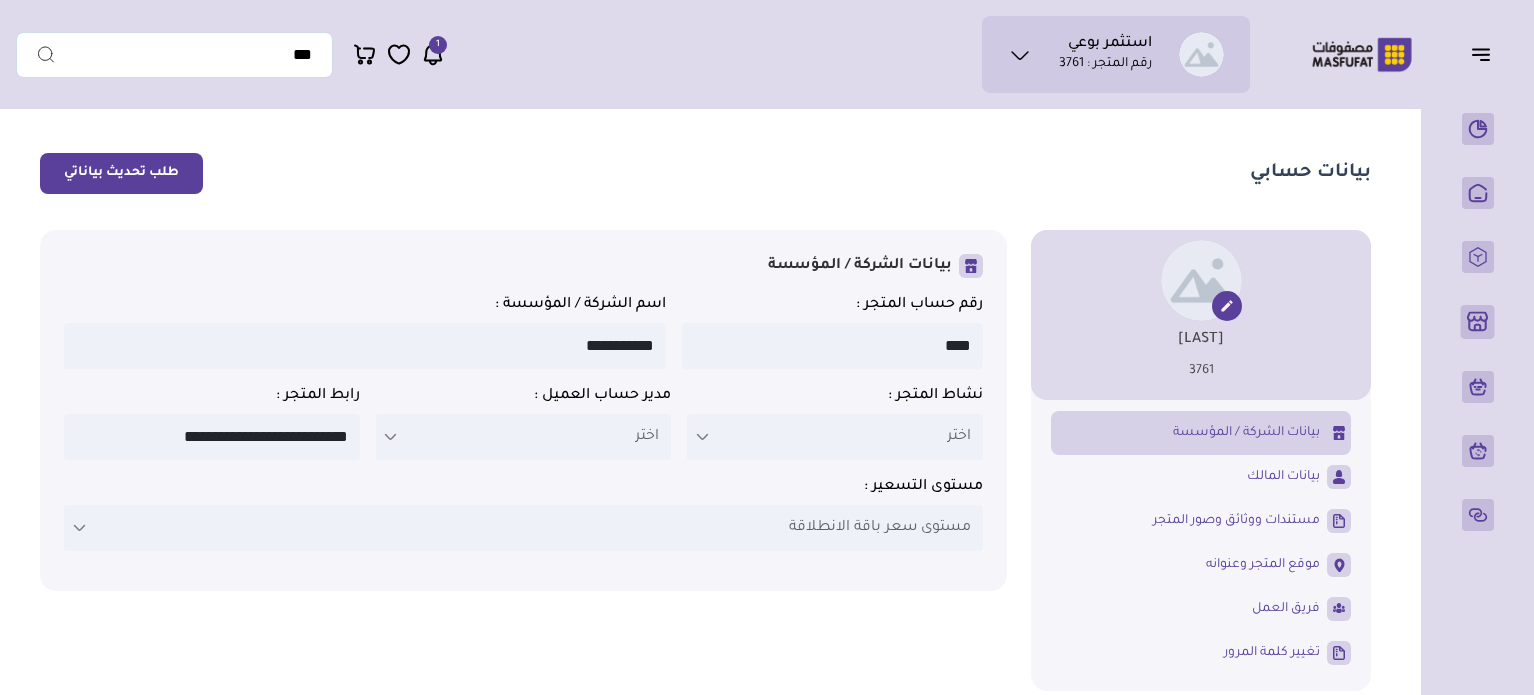 click on "بيانات حسابي
طلب تحديث بياناتي" at bounding box center (705, 173) 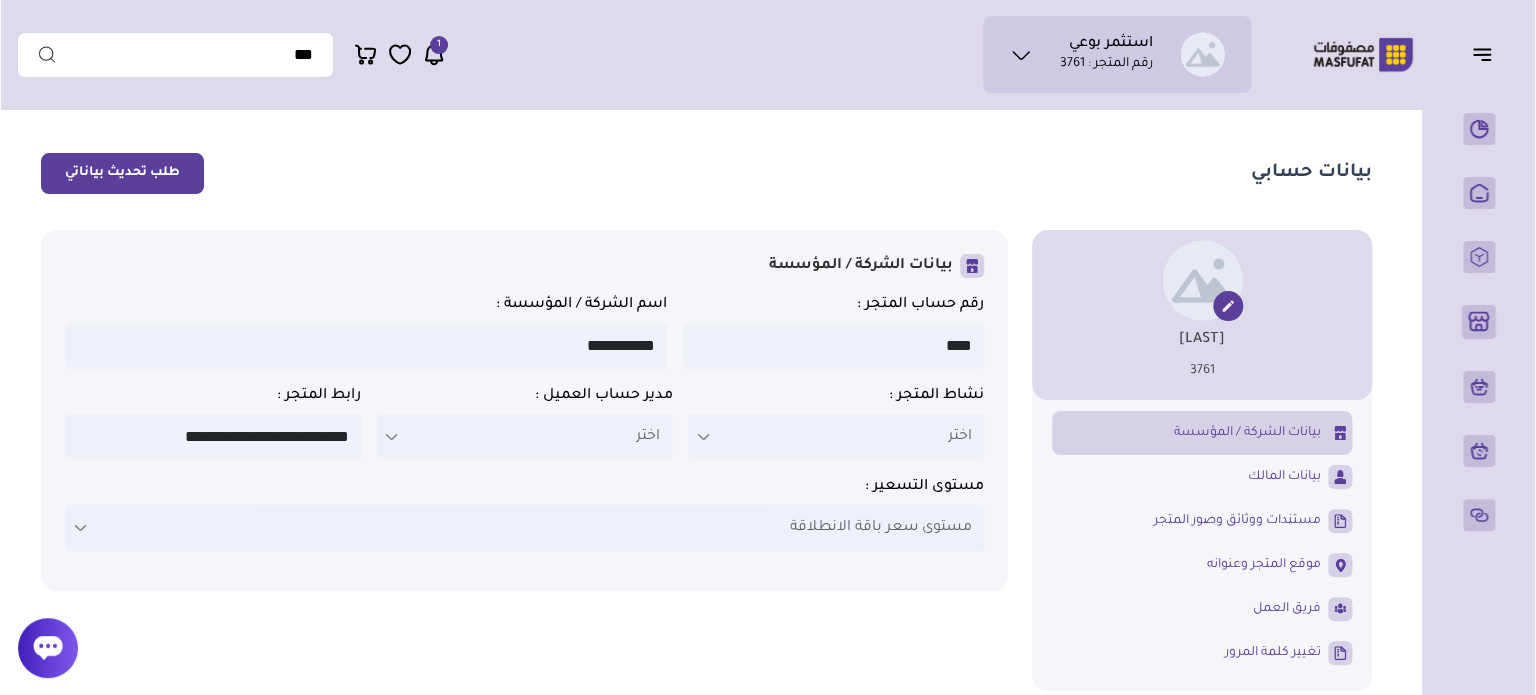 scroll, scrollTop: 40, scrollLeft: 0, axis: vertical 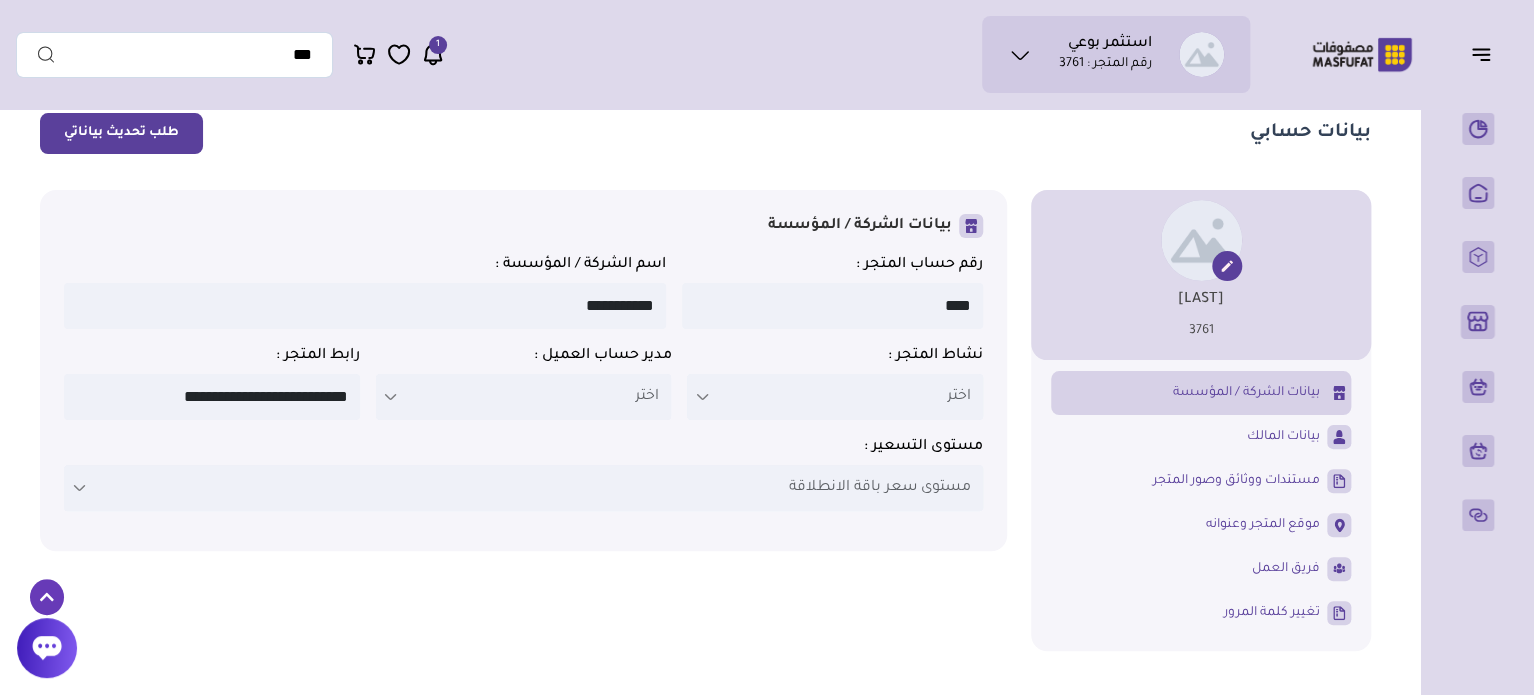 click at bounding box center [702, 397] 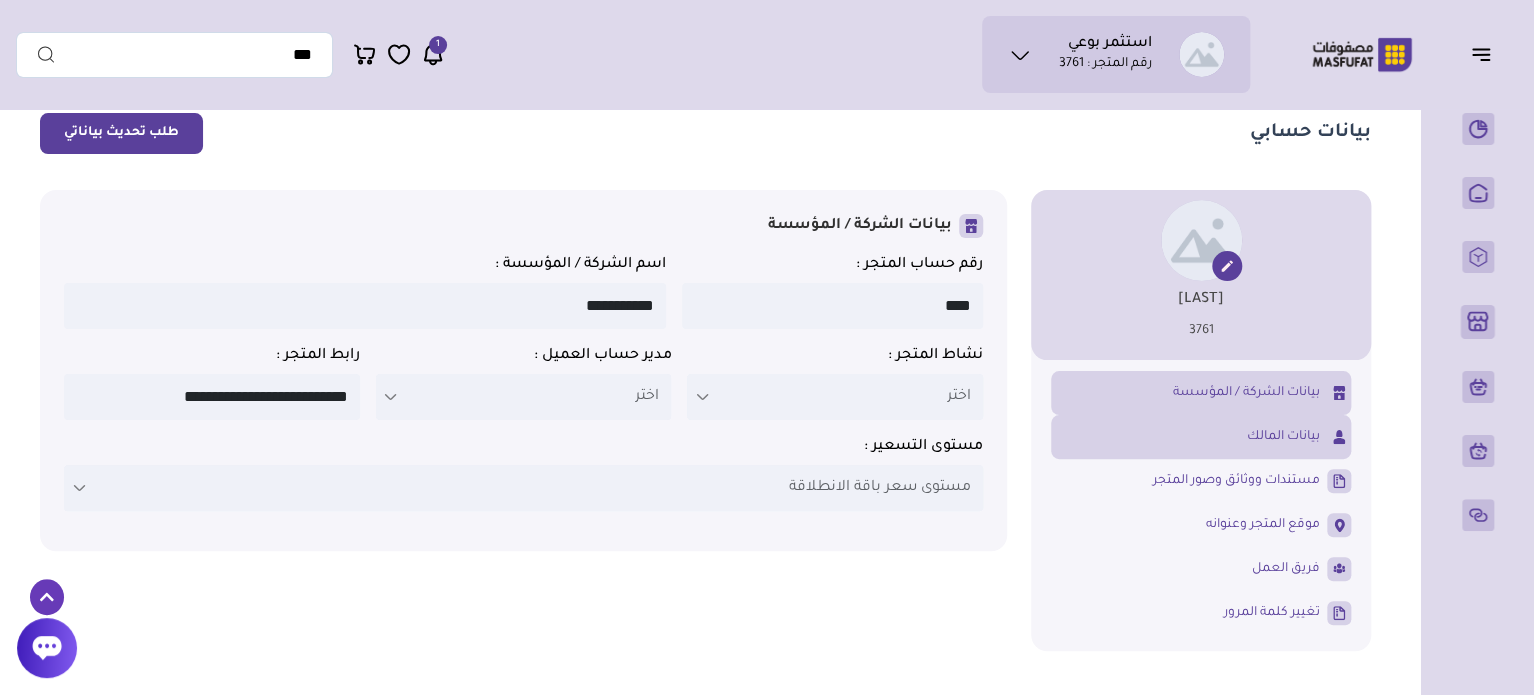 click on "بيانات المالك" at bounding box center [1201, 437] 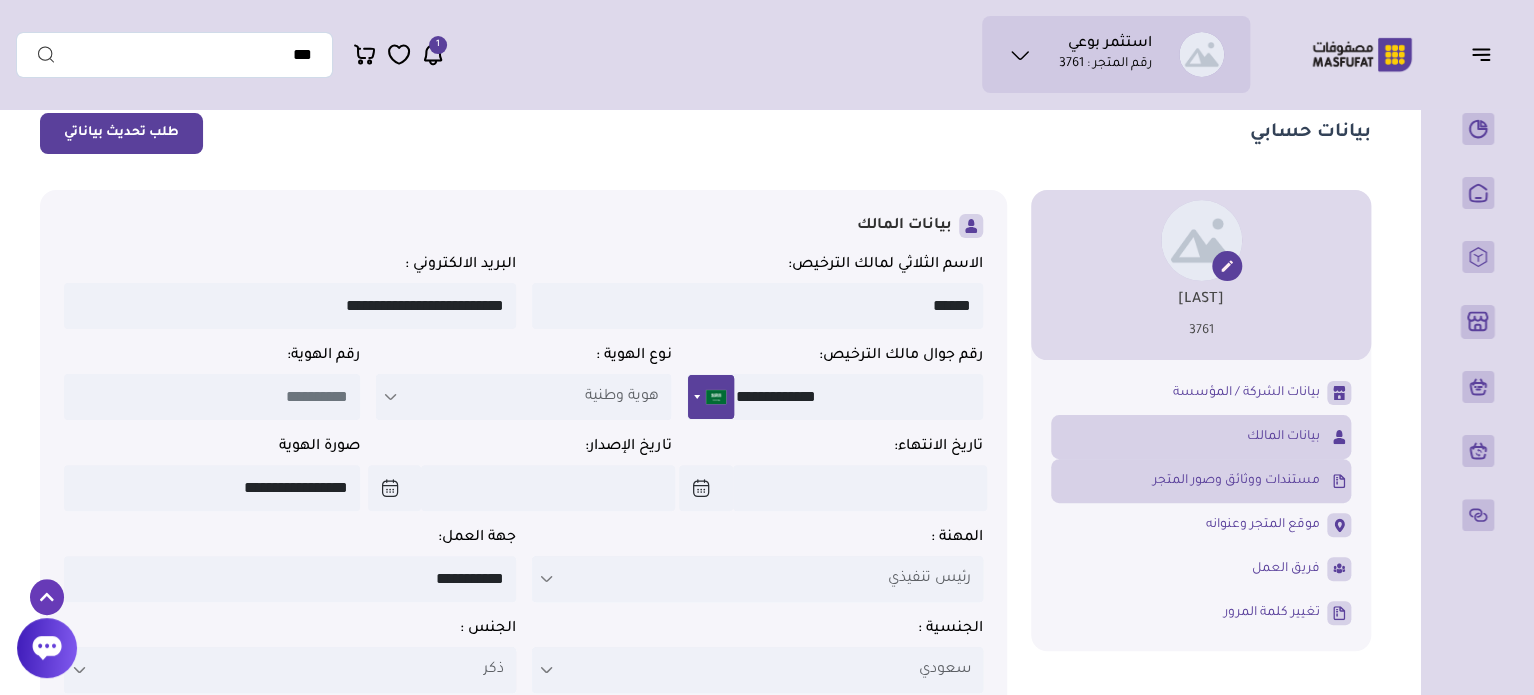 click on "مستندات ووثائق وصور المتجر" at bounding box center (1236, 481) 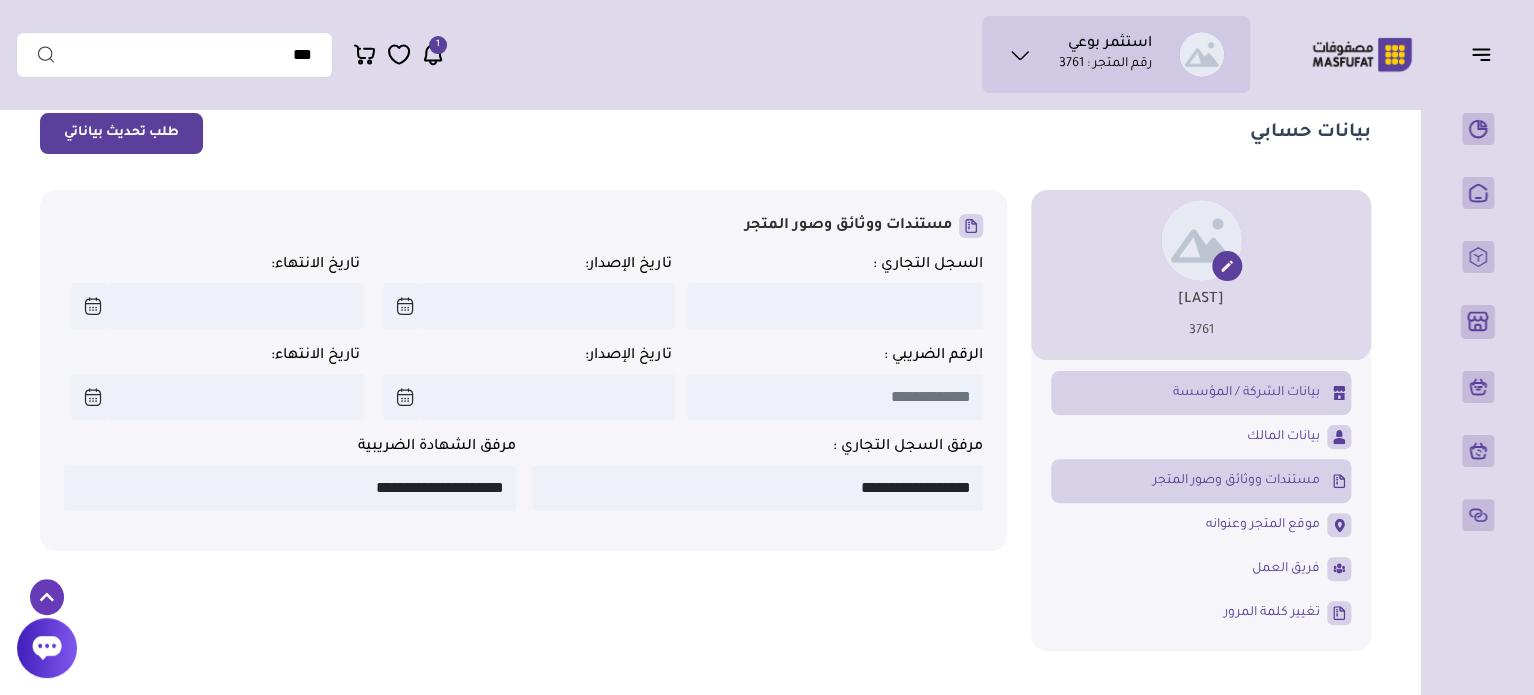 click on "بيانات الشركة / المؤسسة" at bounding box center [1246, 393] 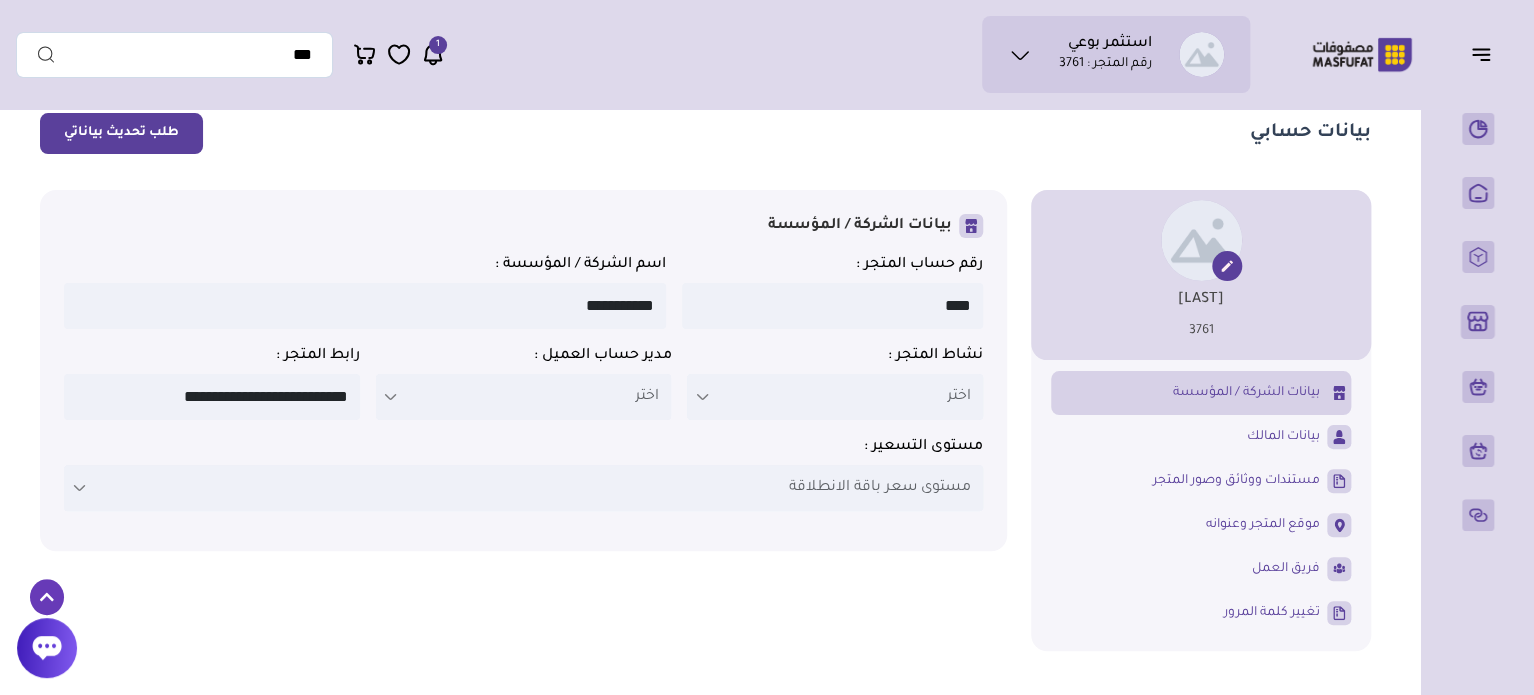 click on "اختر" at bounding box center (835, 397) 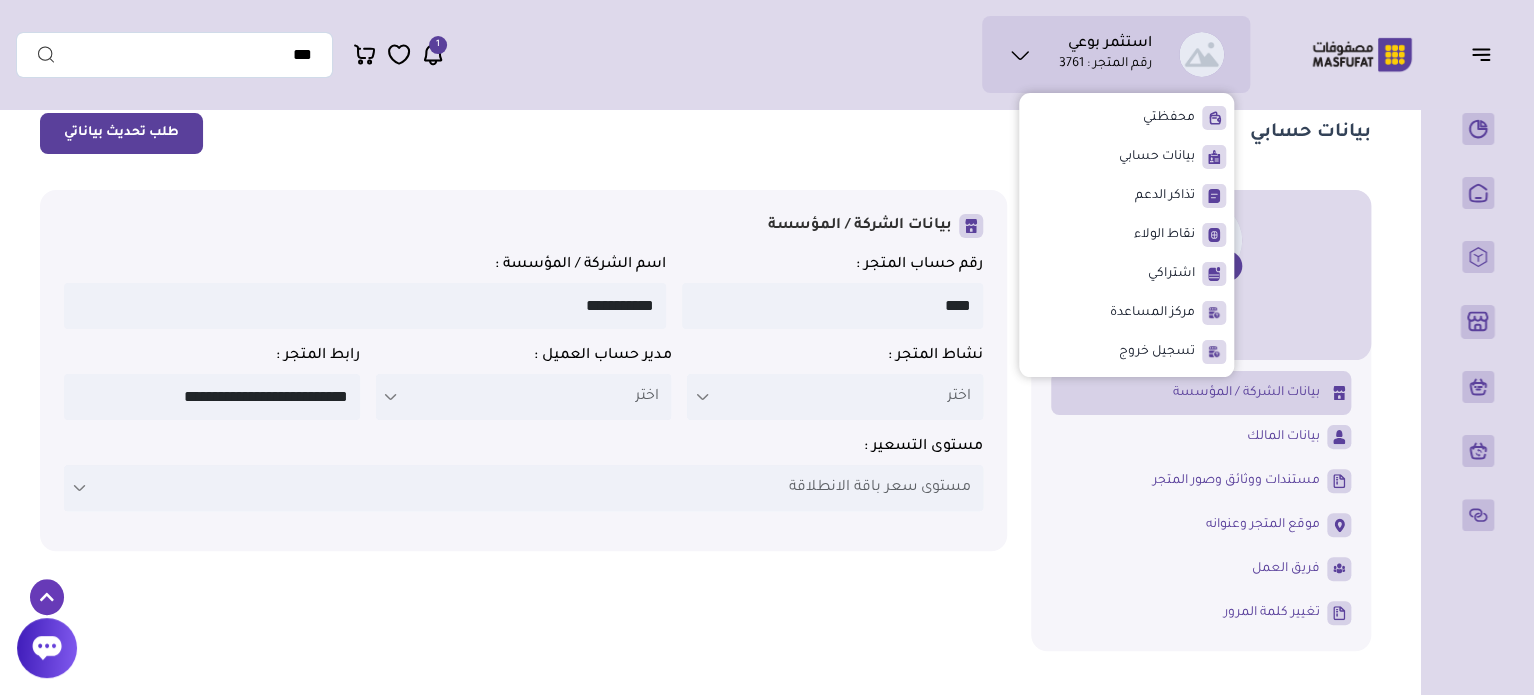 click 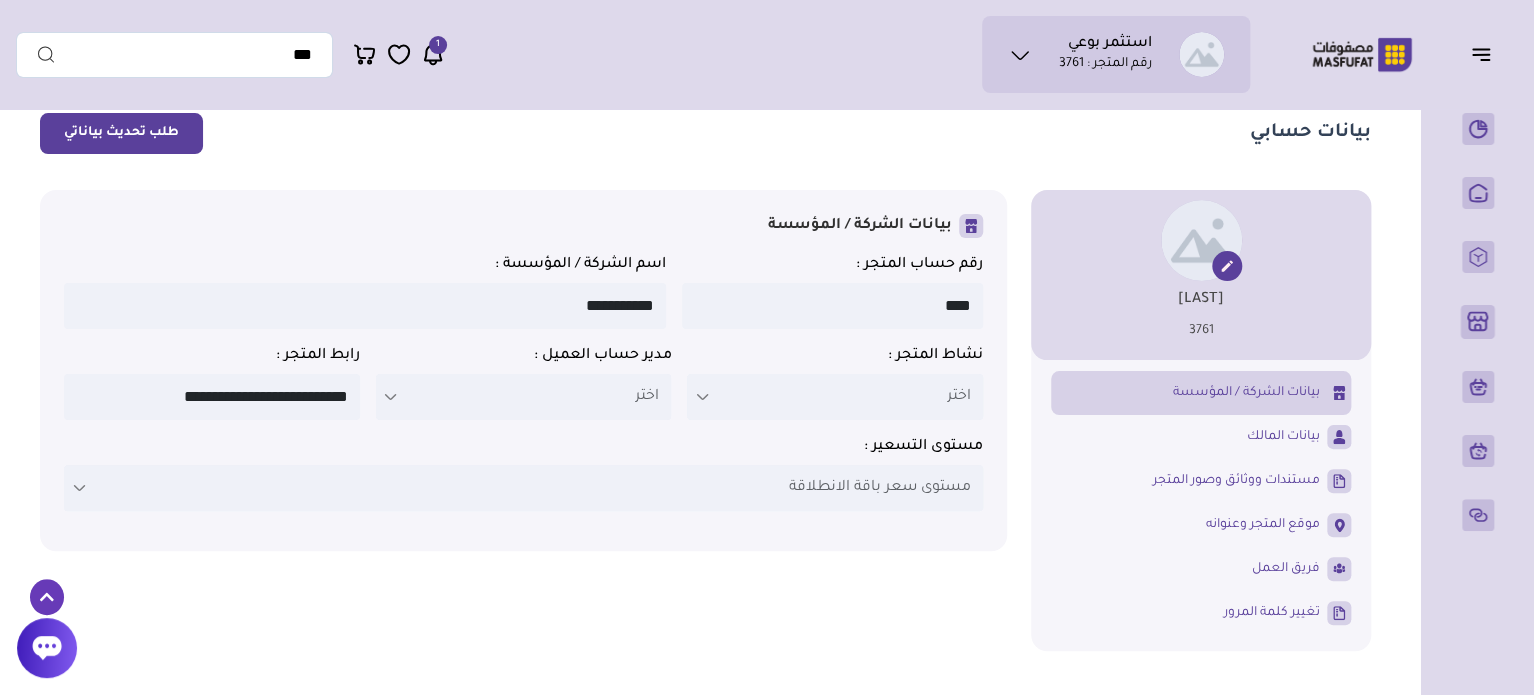 click on "طلب تحديث بياناتي" at bounding box center [121, 133] 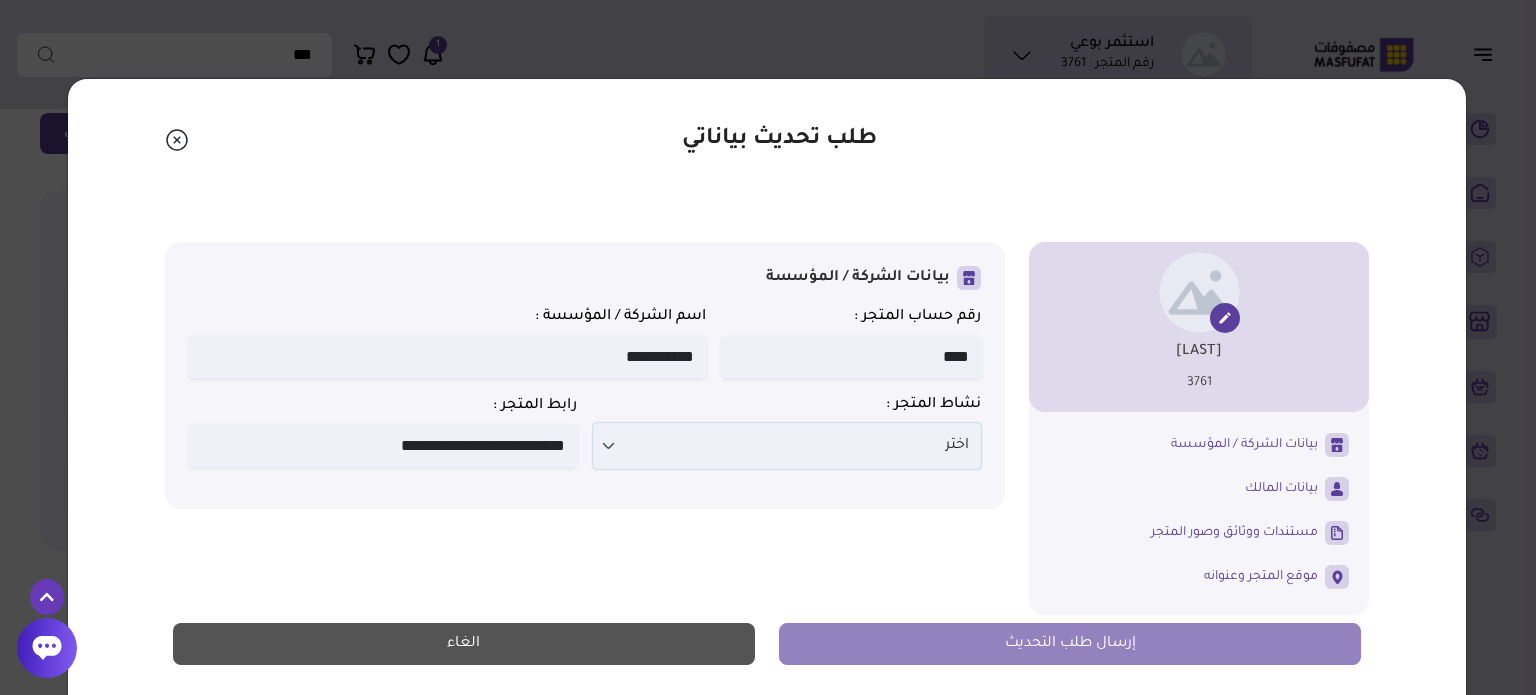 click on "اختر" at bounding box center (787, 446) 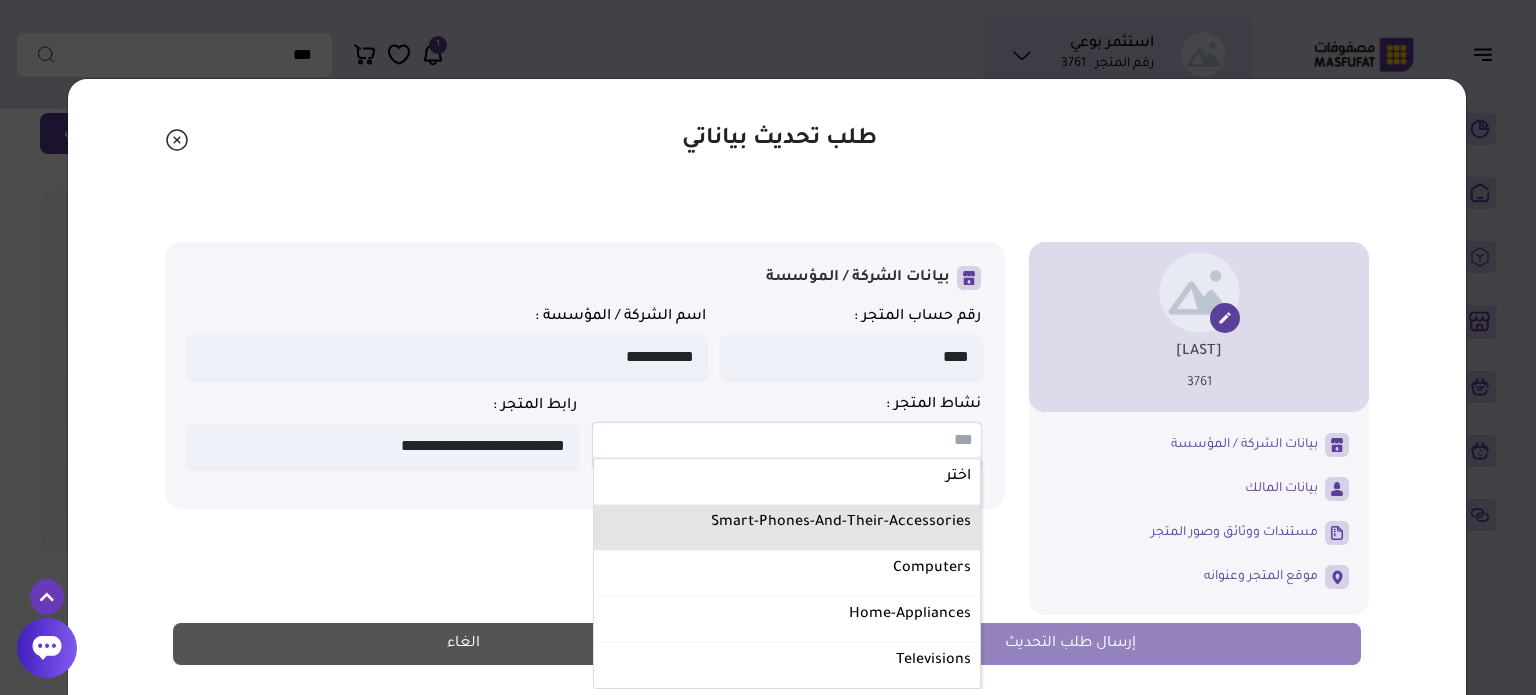 click on "Smart-phones-and-their-accessories" at bounding box center [787, 523] 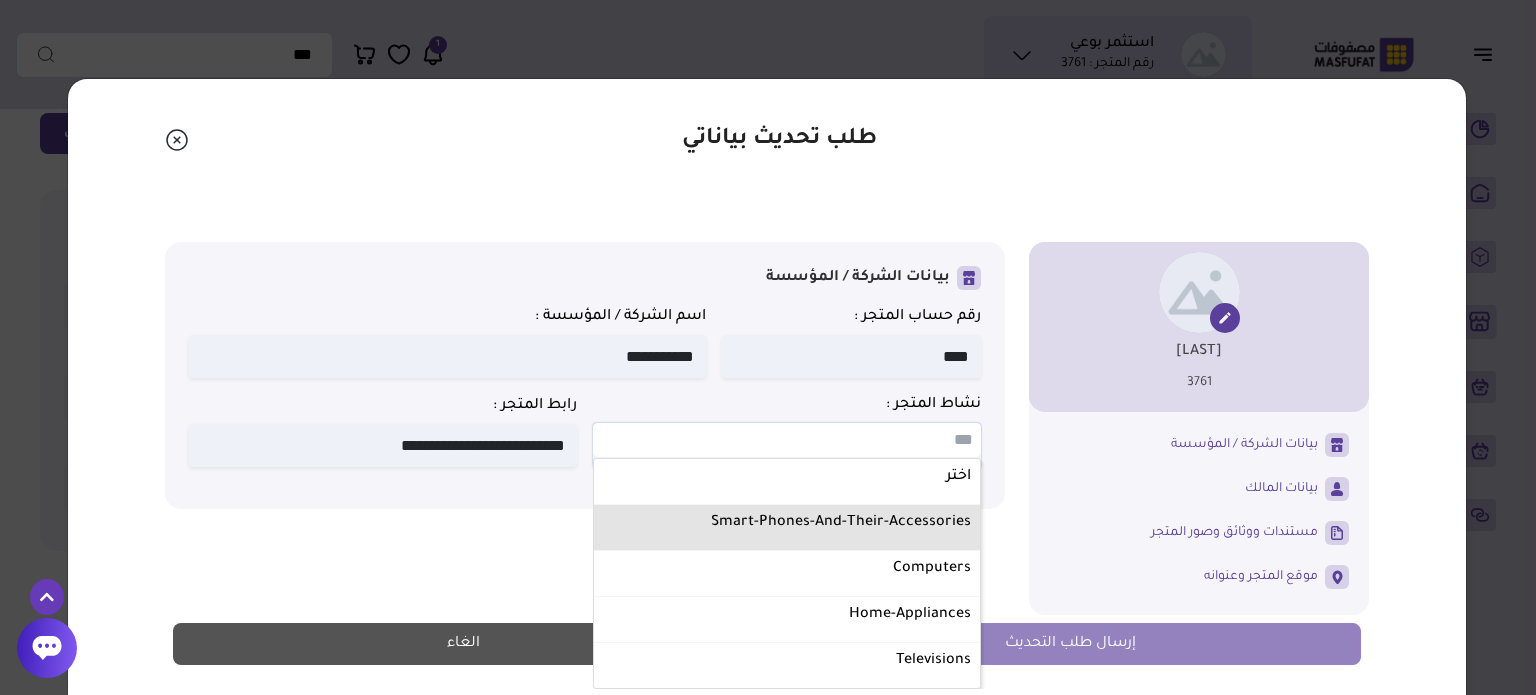 select on "**********" 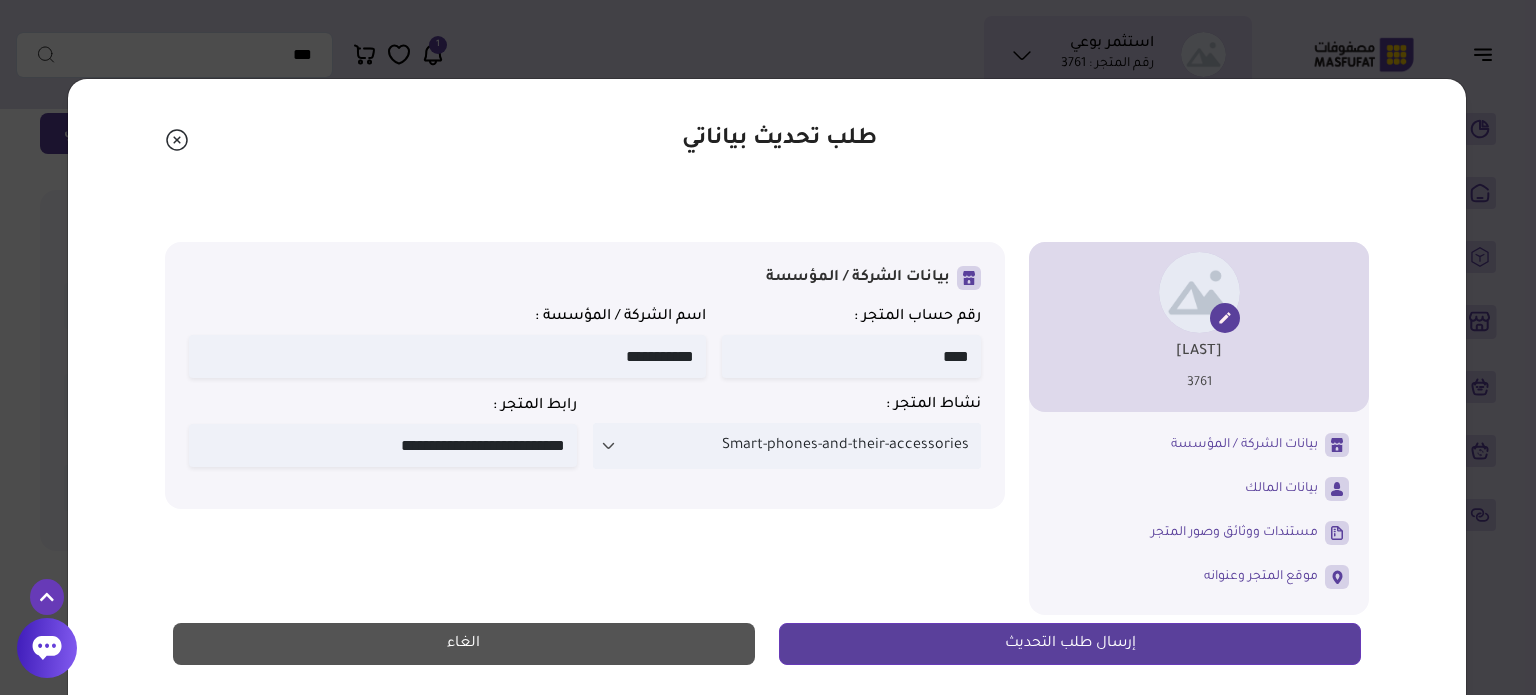 click on "إرسال طلب التحديث" at bounding box center (1070, 644) 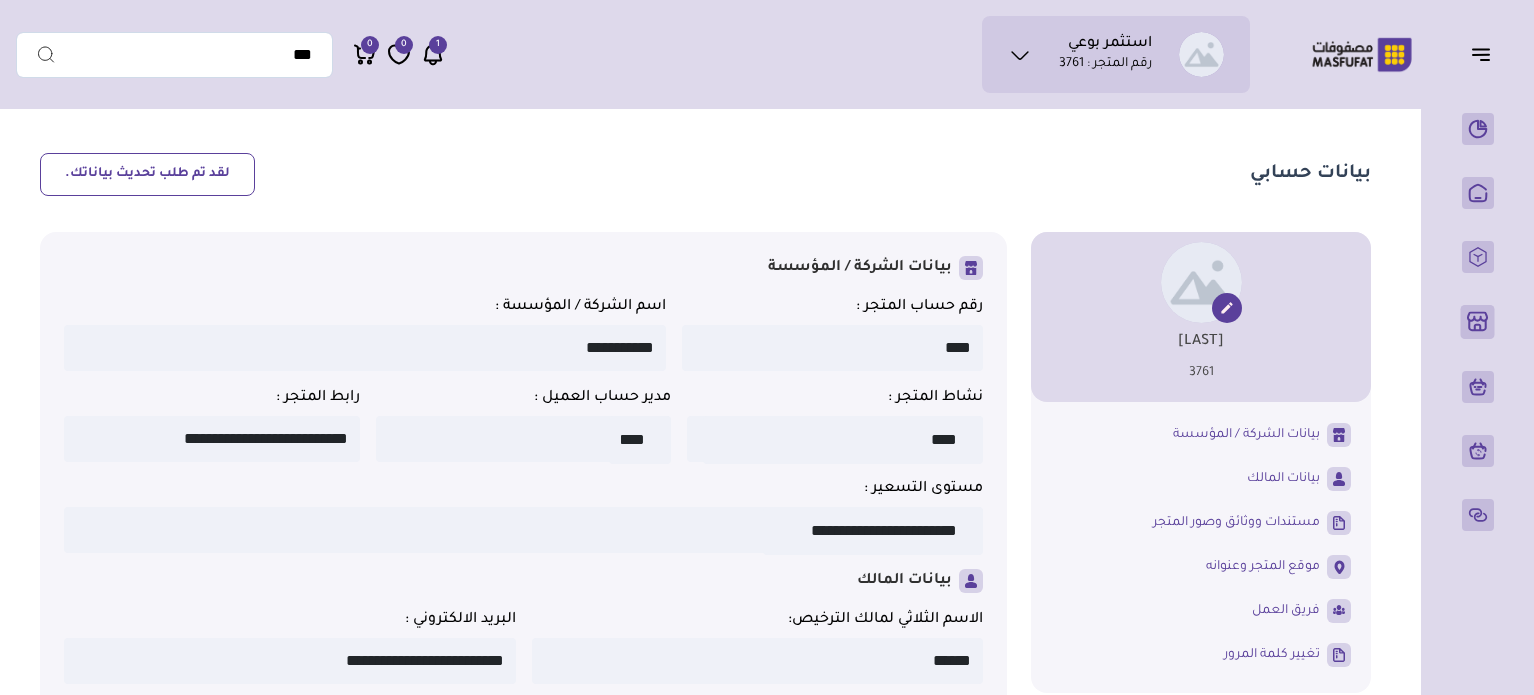scroll, scrollTop: 0, scrollLeft: 0, axis: both 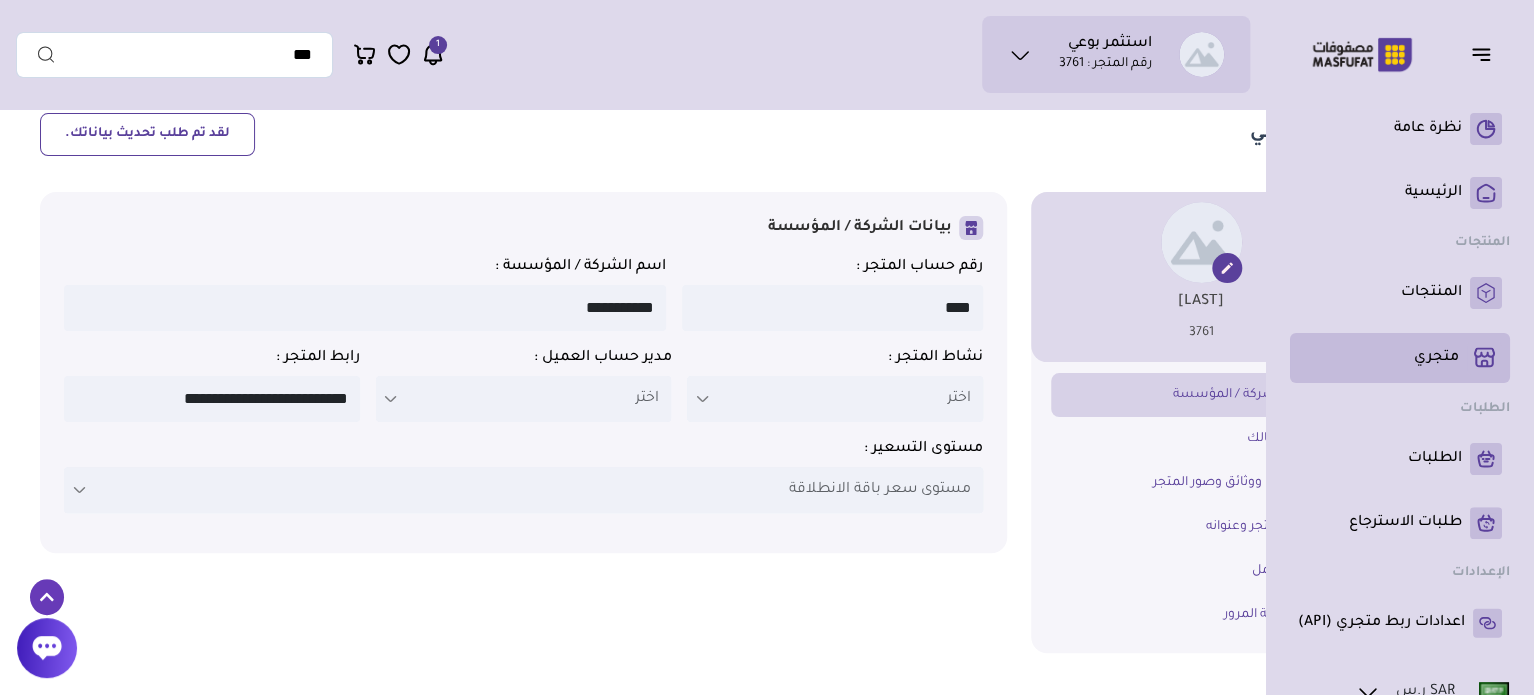 click on "متجري  ( 0 )" at bounding box center (1400, 358) 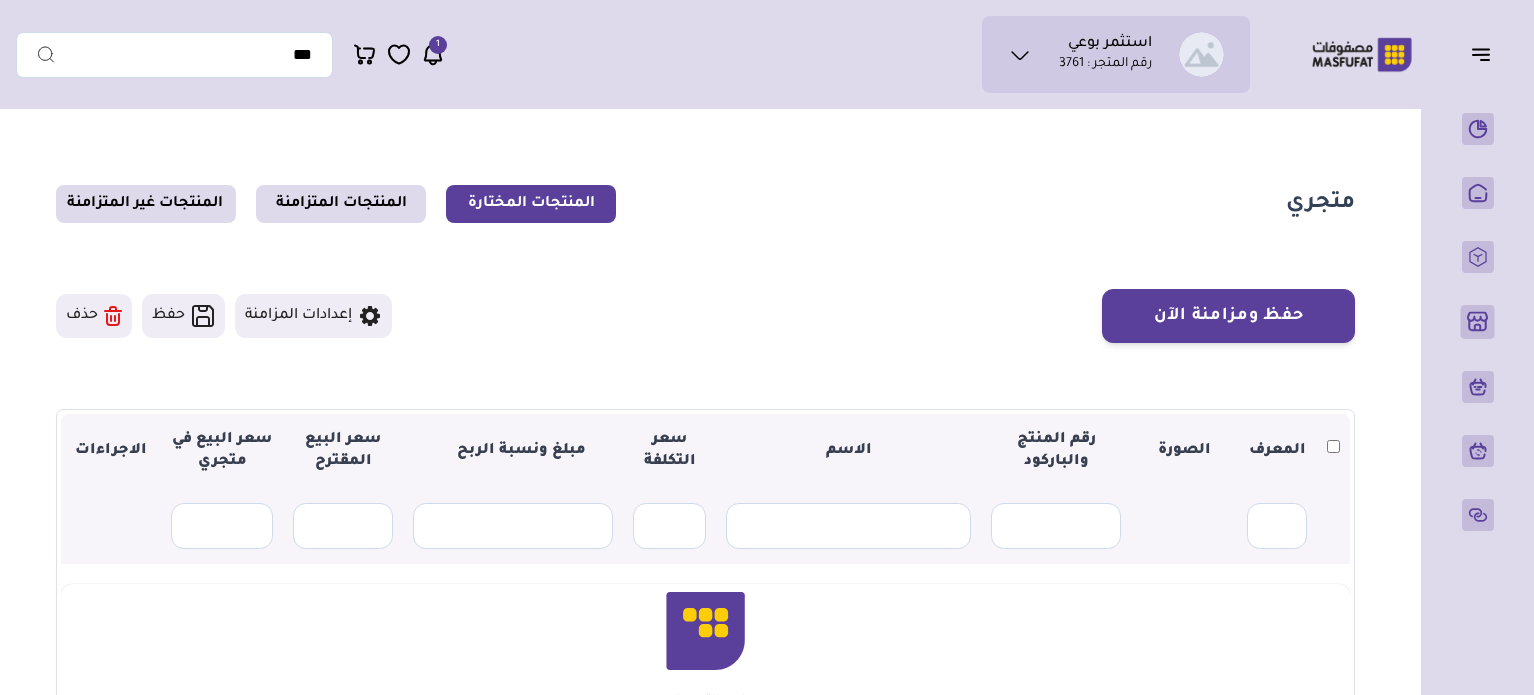 scroll, scrollTop: 0, scrollLeft: 0, axis: both 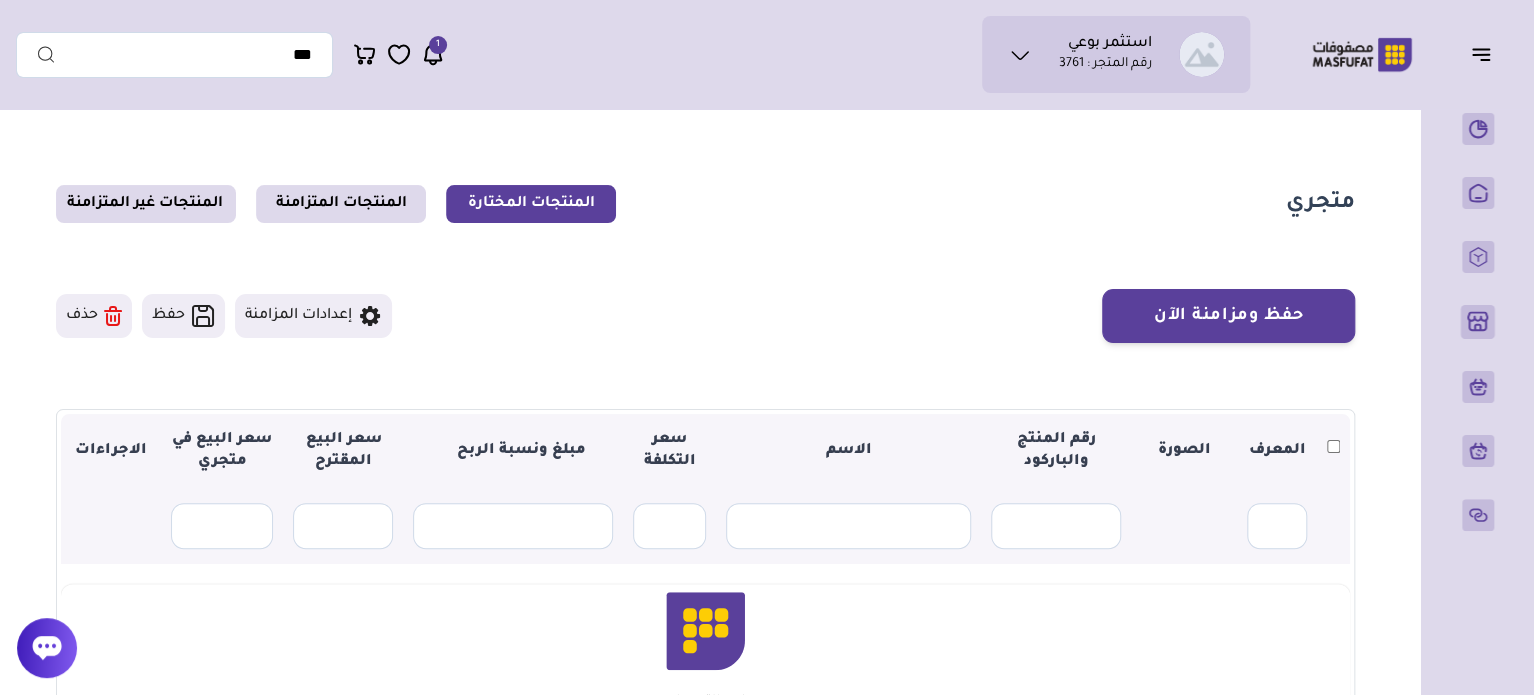 click on "حفظ ومزامنة الآن
حفظ ومزامنة الآن
إعدادات المزامنة" at bounding box center (705, 316) 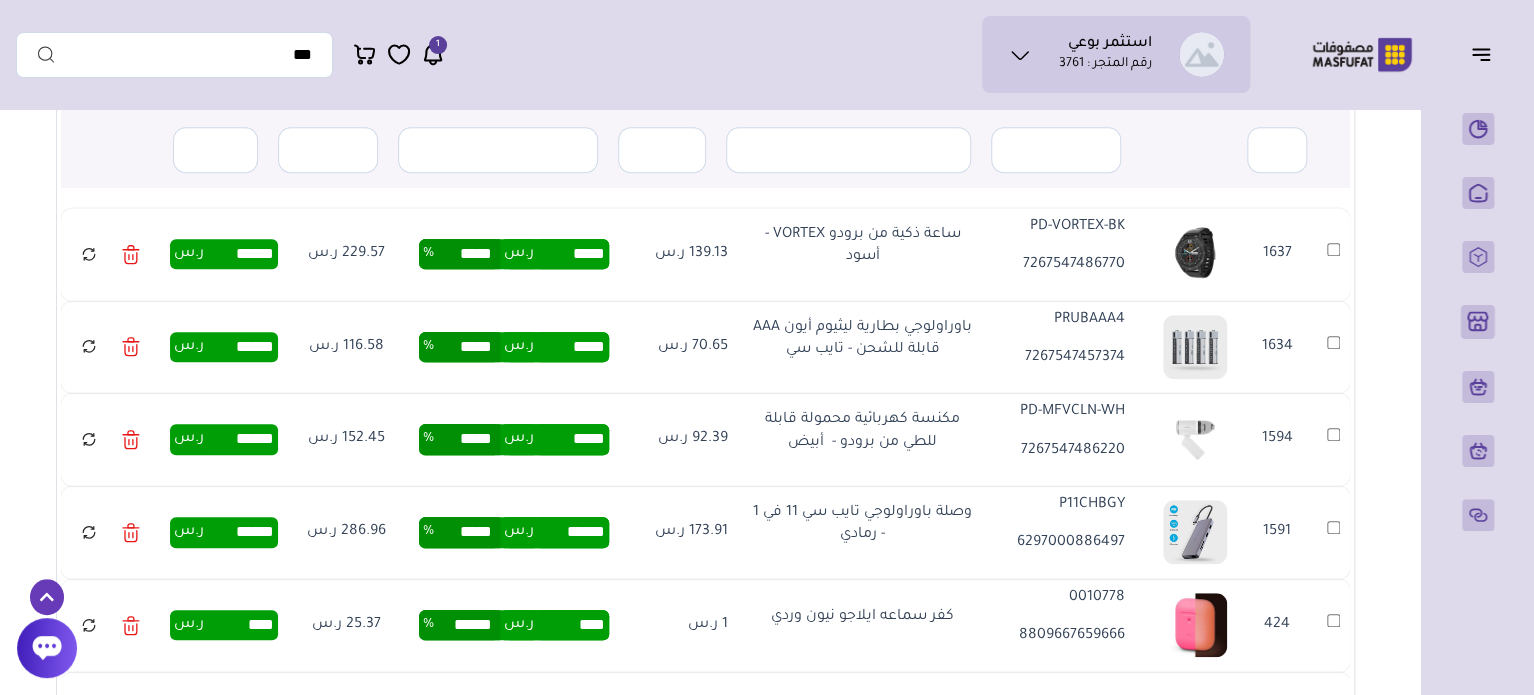 scroll, scrollTop: 514, scrollLeft: 0, axis: vertical 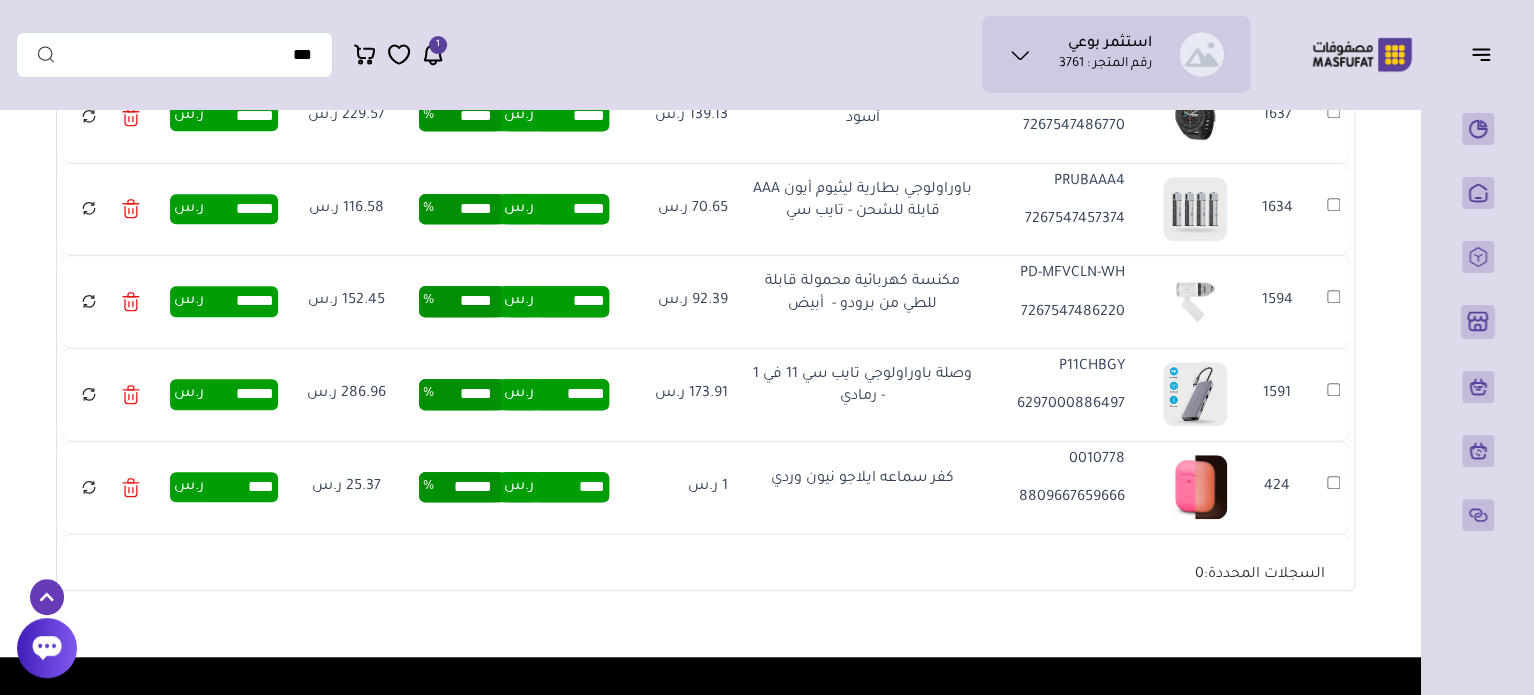 click on "25.37 ر.س" at bounding box center [346, 487] 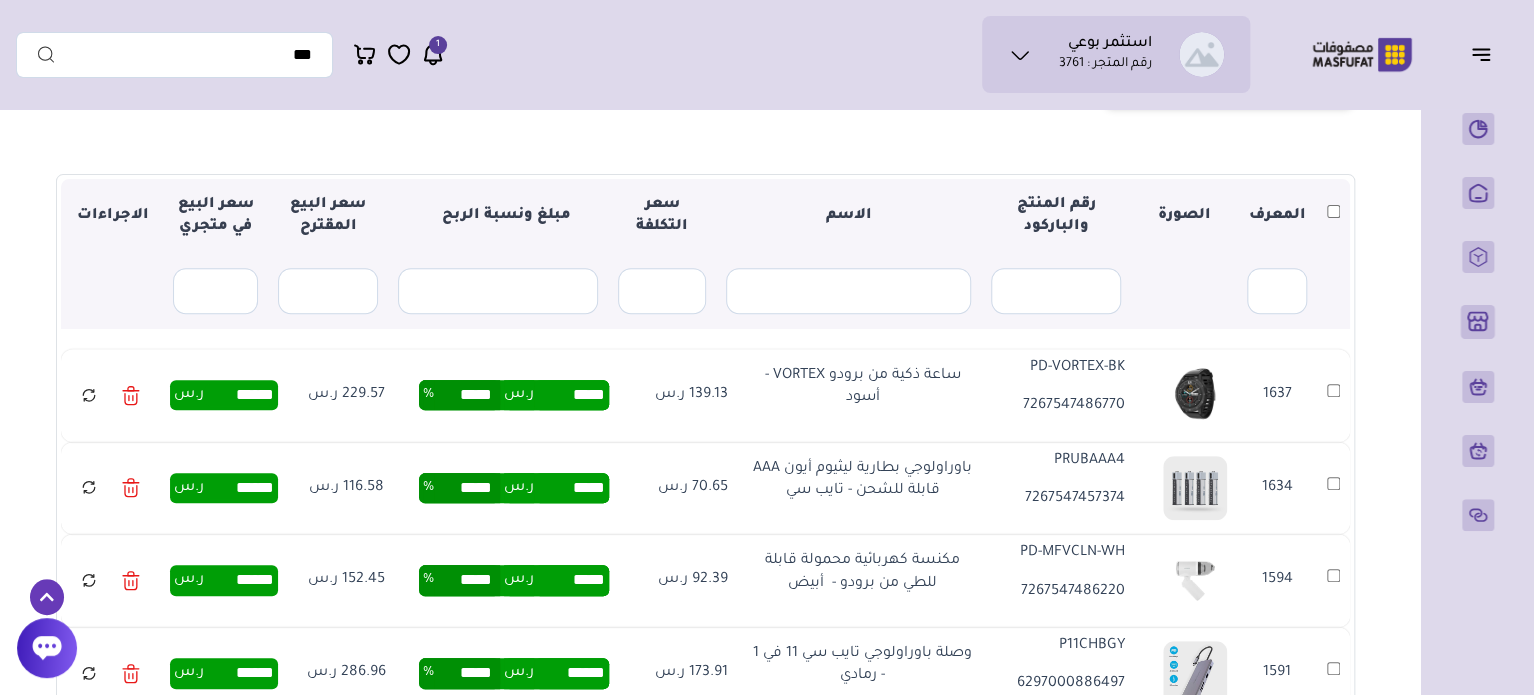 scroll, scrollTop: 0, scrollLeft: 0, axis: both 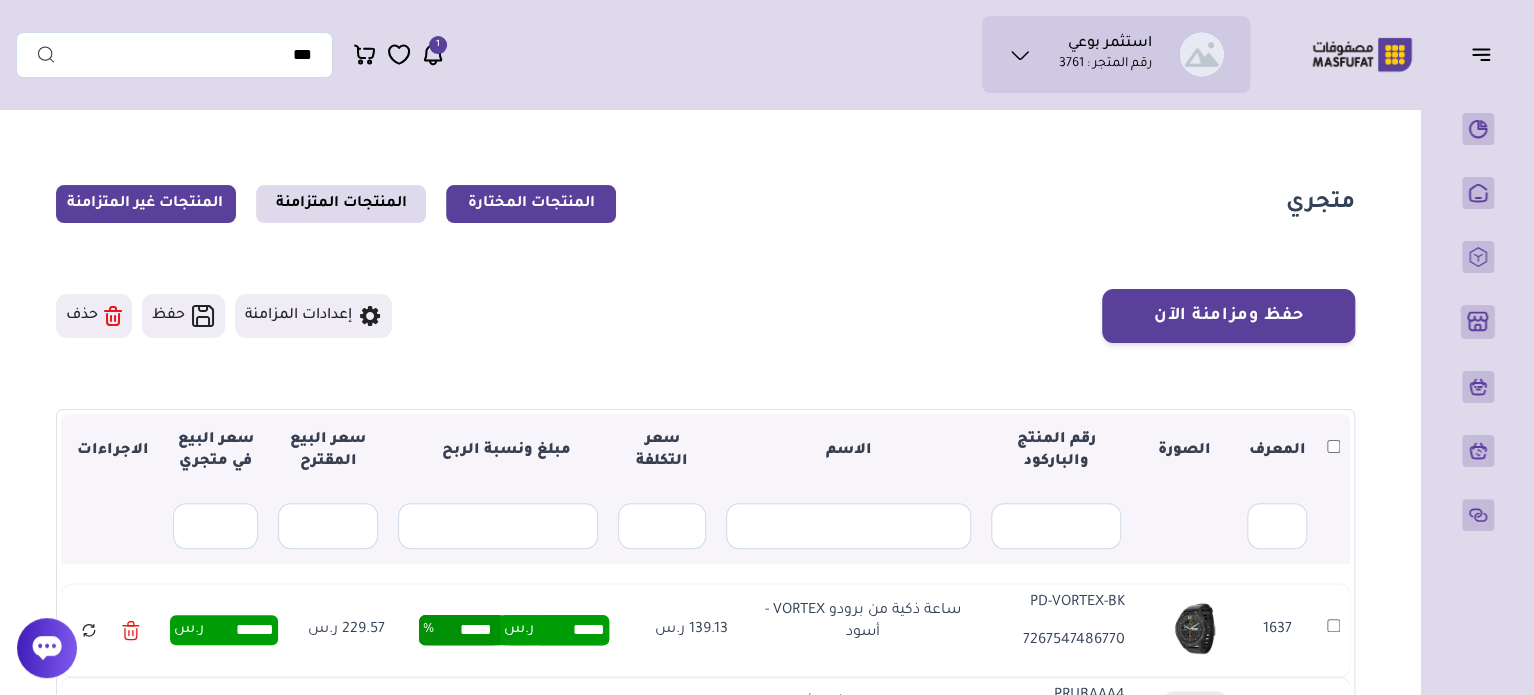 click on "المنتجات غير المتزامنة" at bounding box center [146, 204] 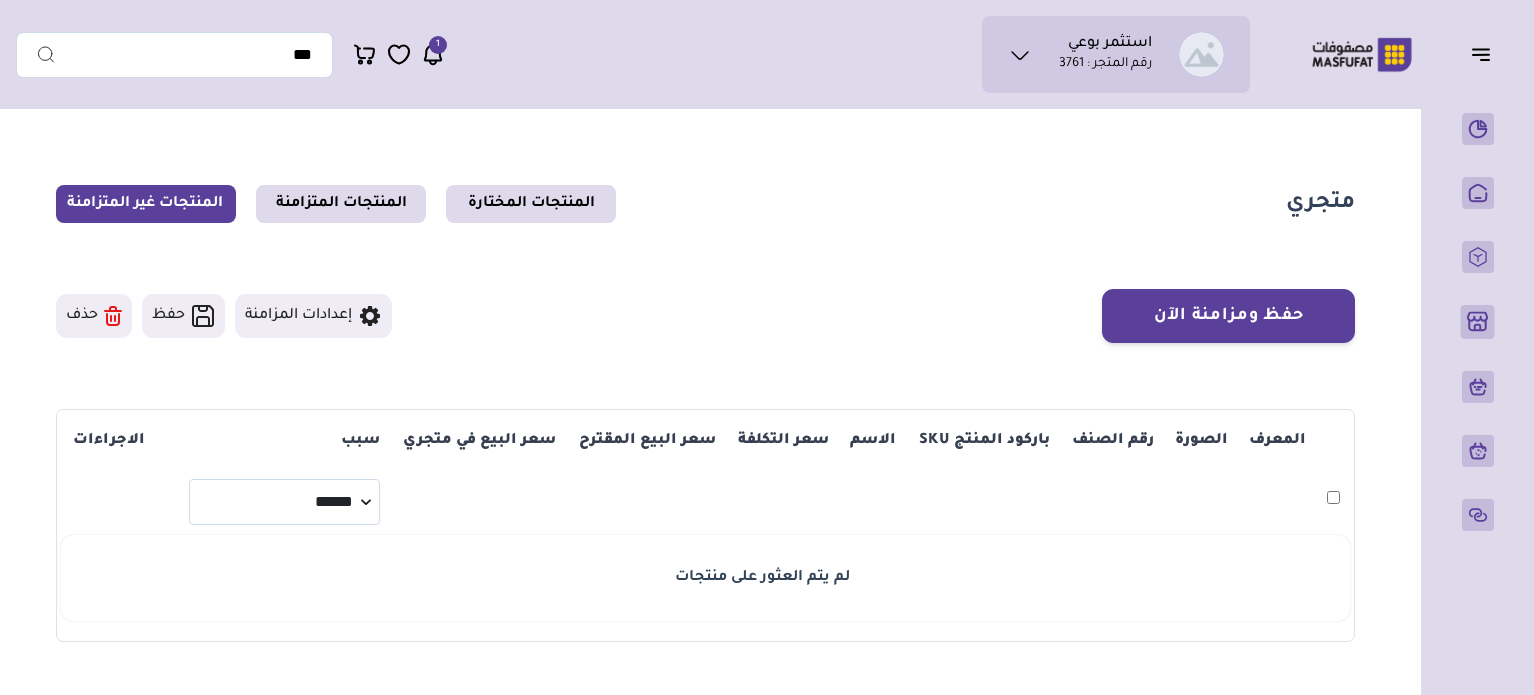 scroll, scrollTop: 0, scrollLeft: 0, axis: both 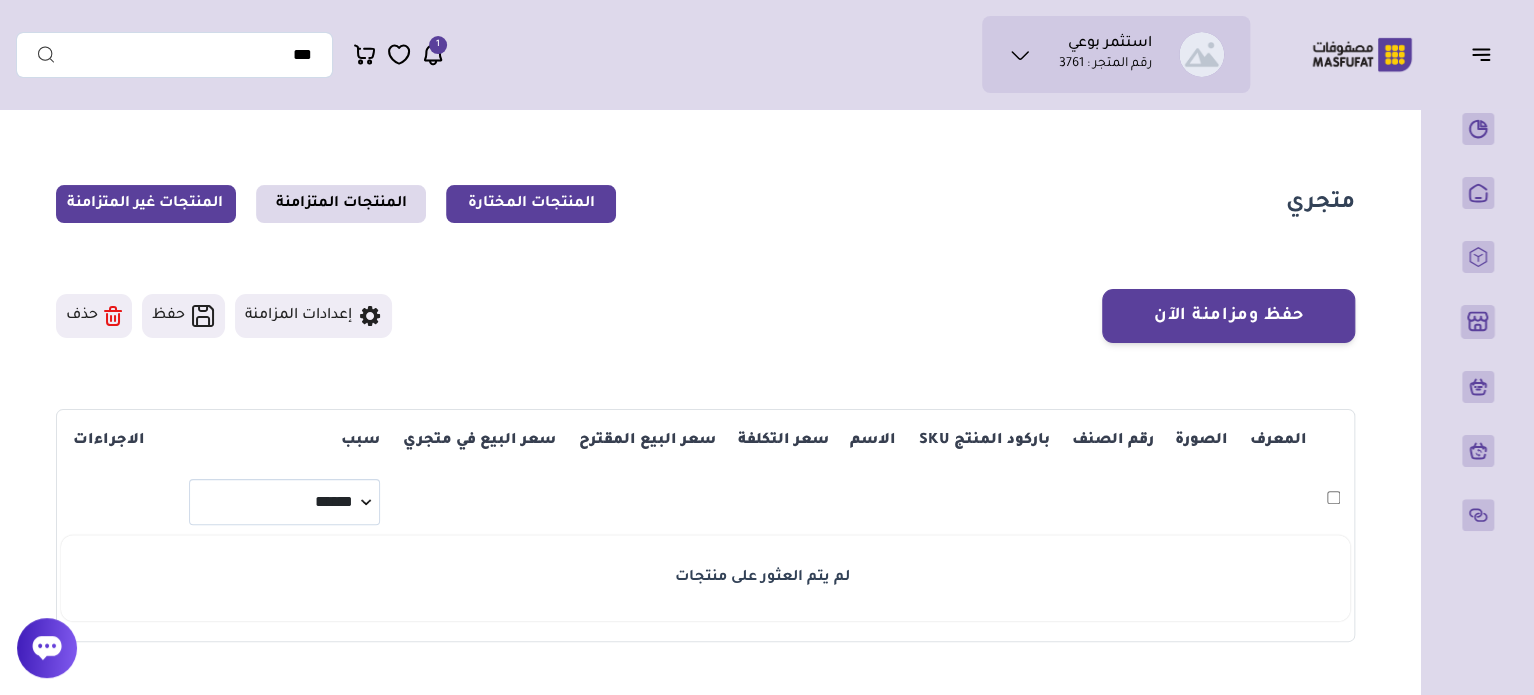 click on "المنتجات المختارة" at bounding box center [531, 204] 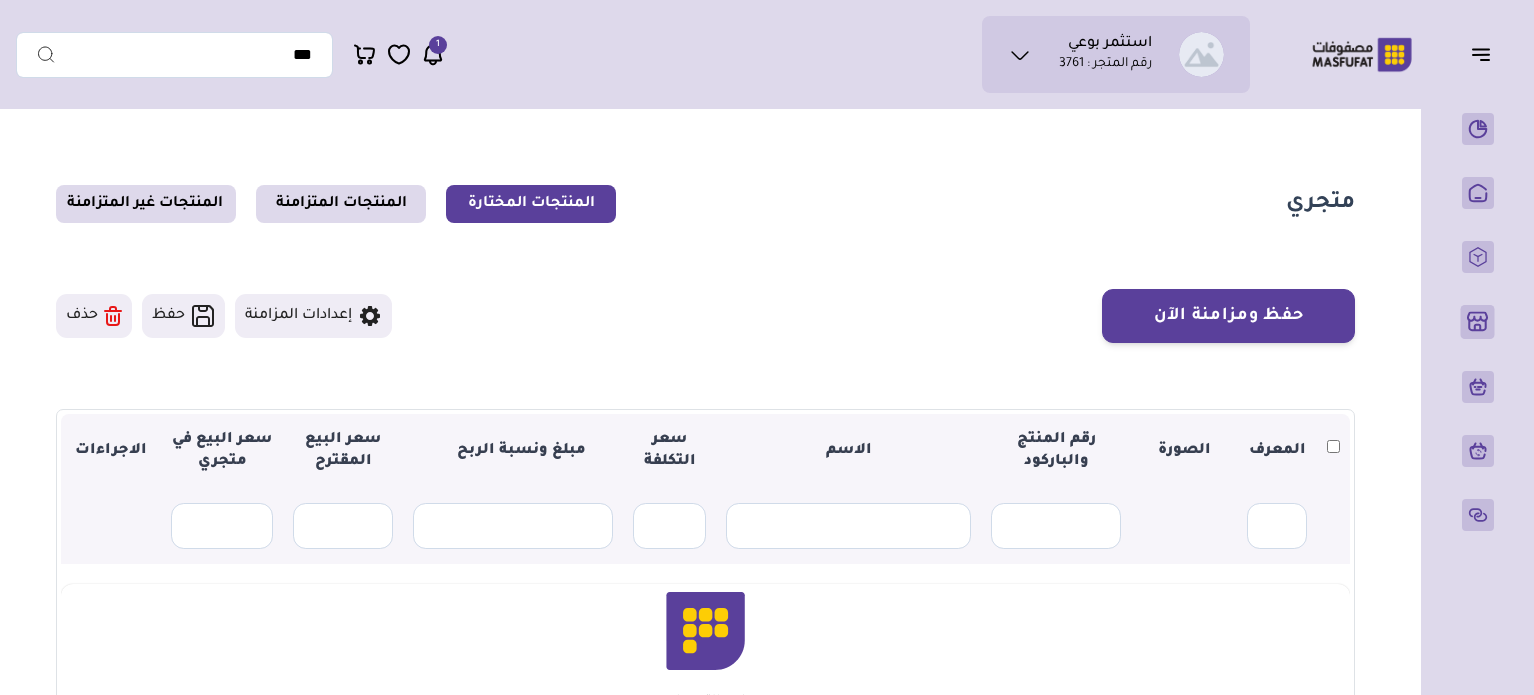 scroll, scrollTop: 0, scrollLeft: 0, axis: both 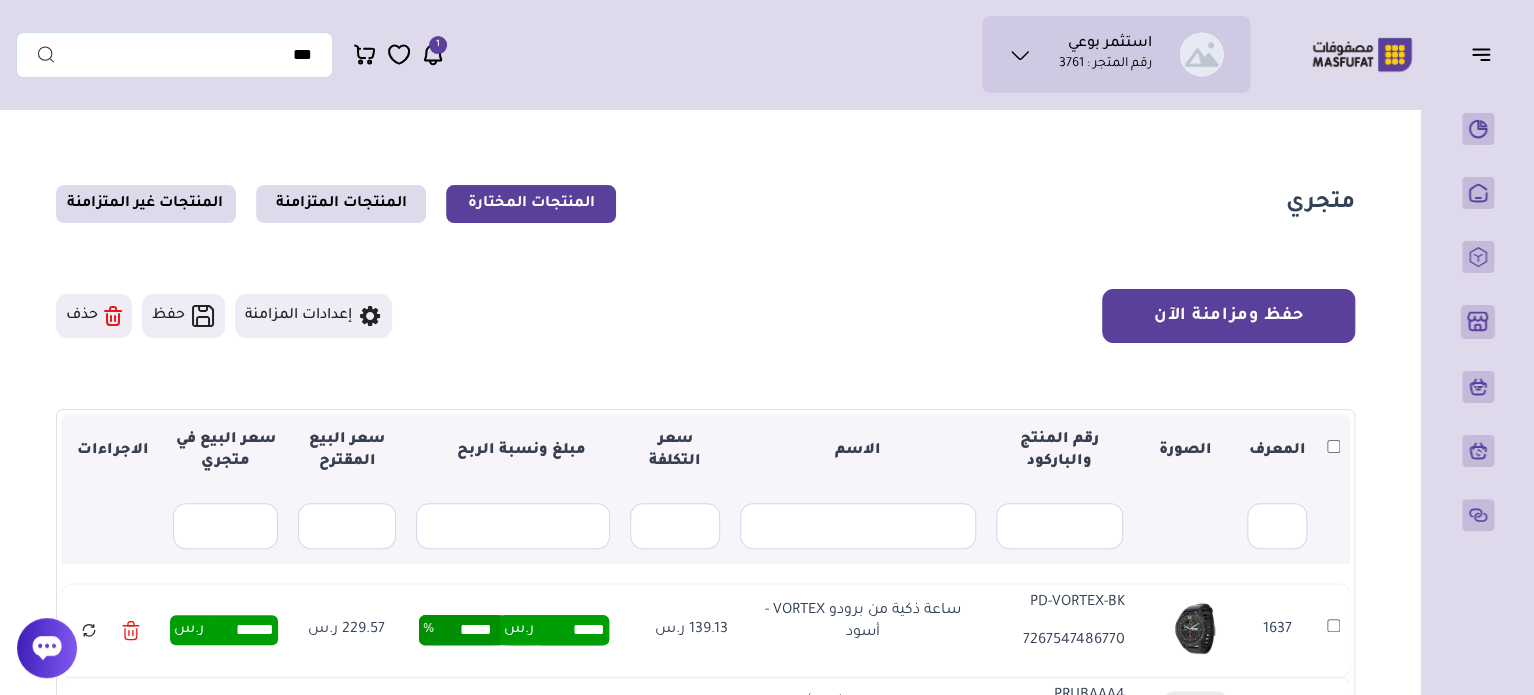 click on "حفظ ومزامنة الآن" at bounding box center [1228, 316] 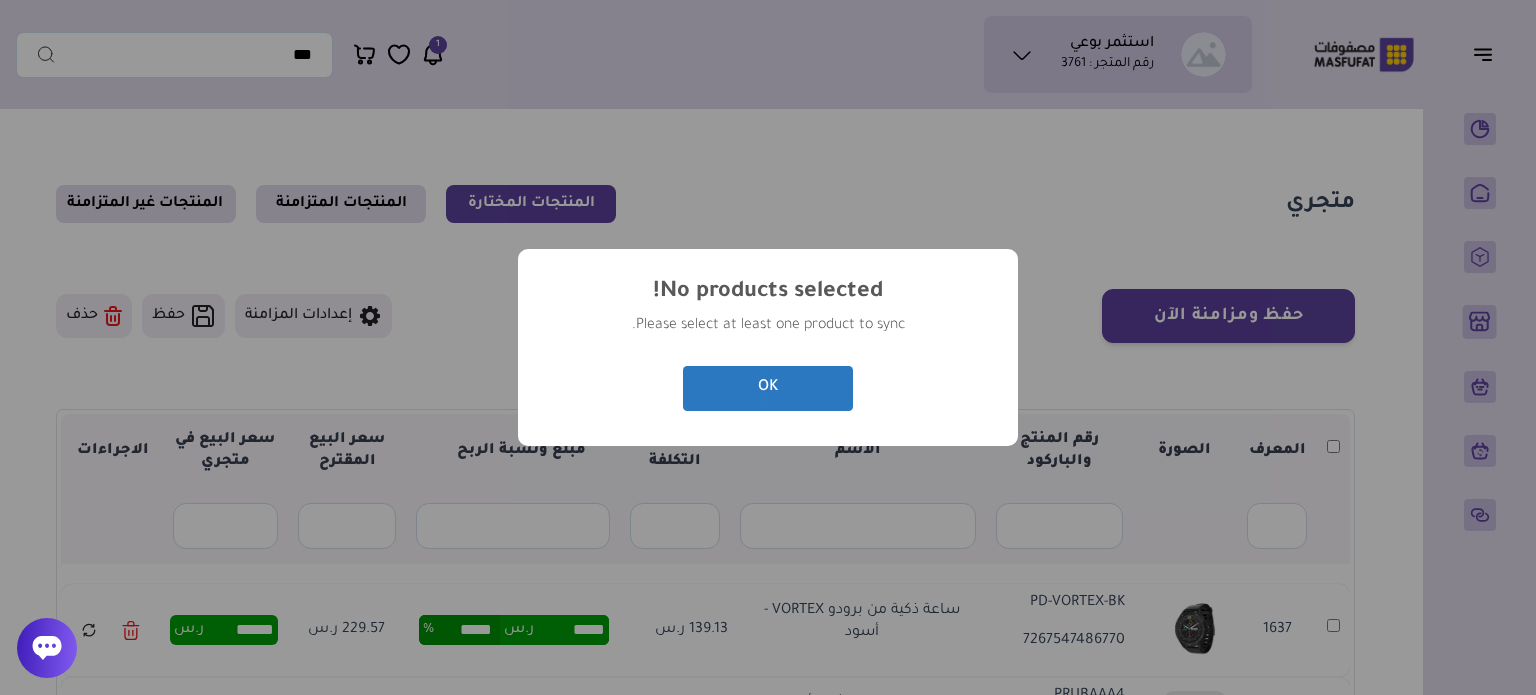 click on "OK" at bounding box center (768, 388) 